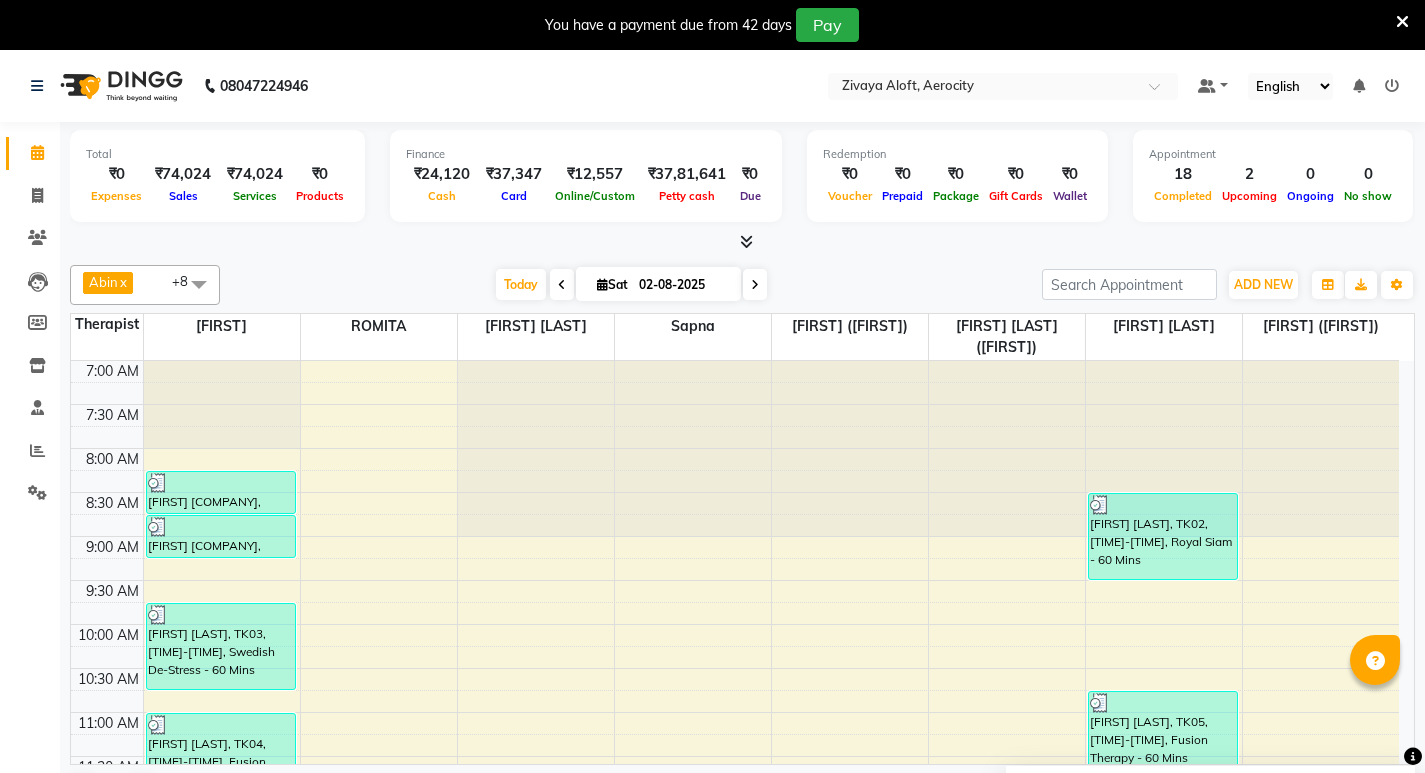 scroll, scrollTop: 0, scrollLeft: 0, axis: both 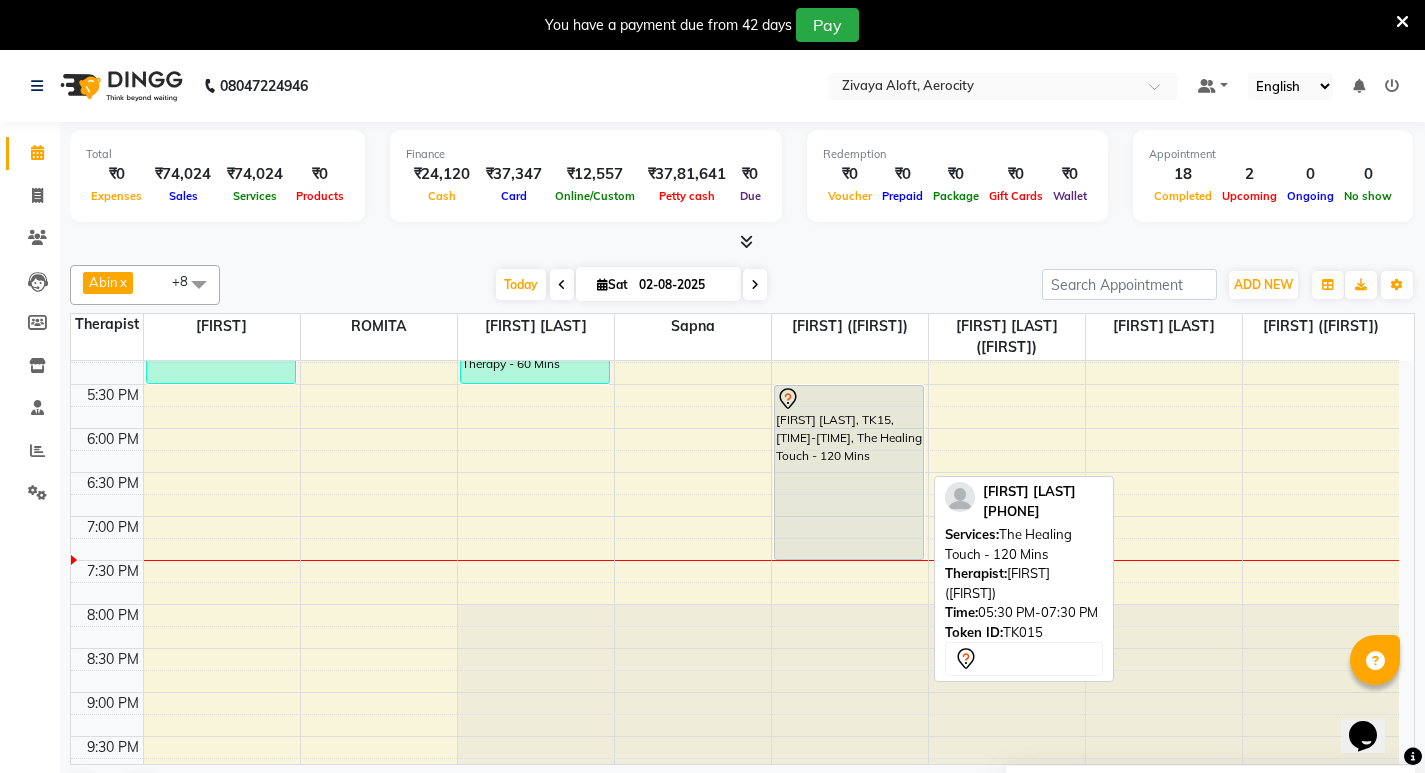 click on "[FIRST] [LAST], TK15, [TIME]-[TIME], The Healing Touch - 120 Mins" at bounding box center (849, 472) 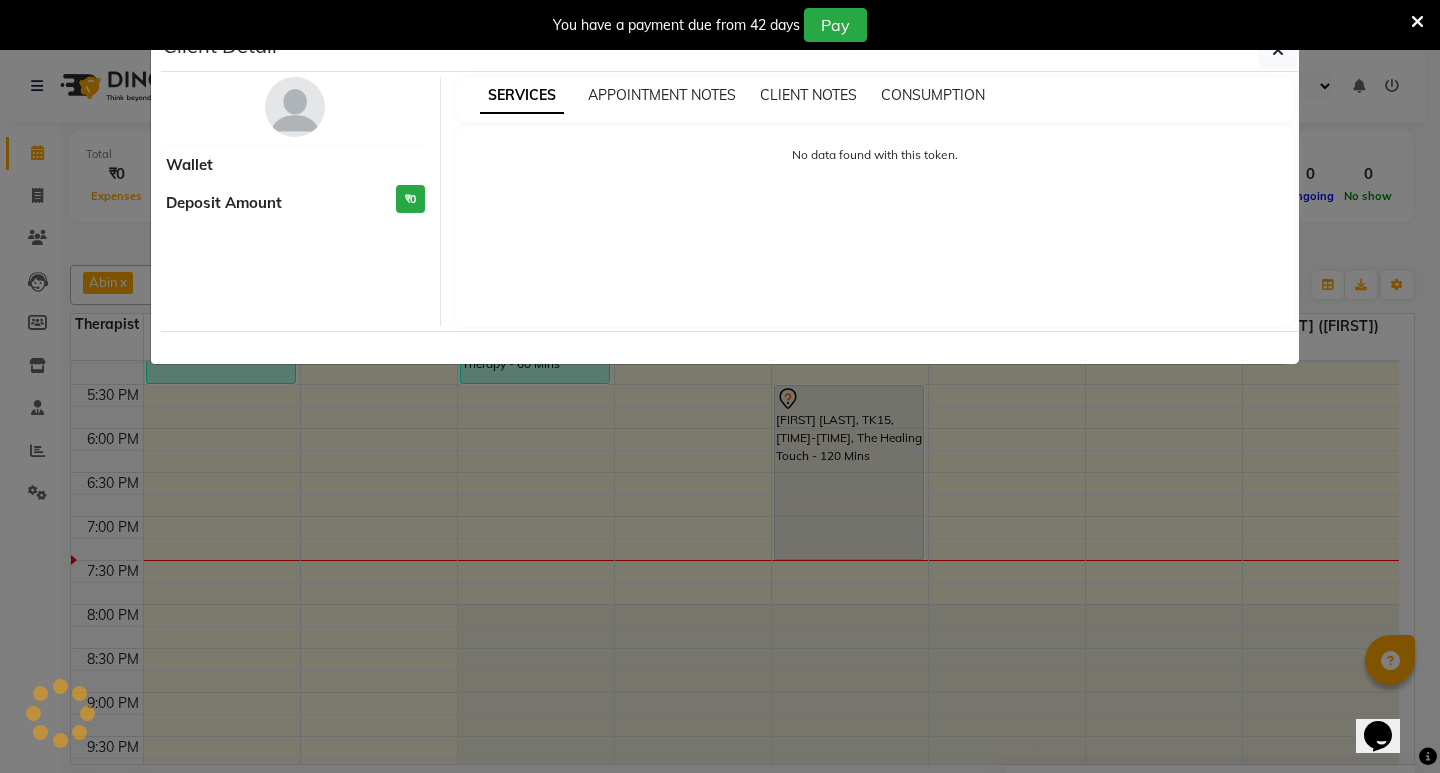 select on "7" 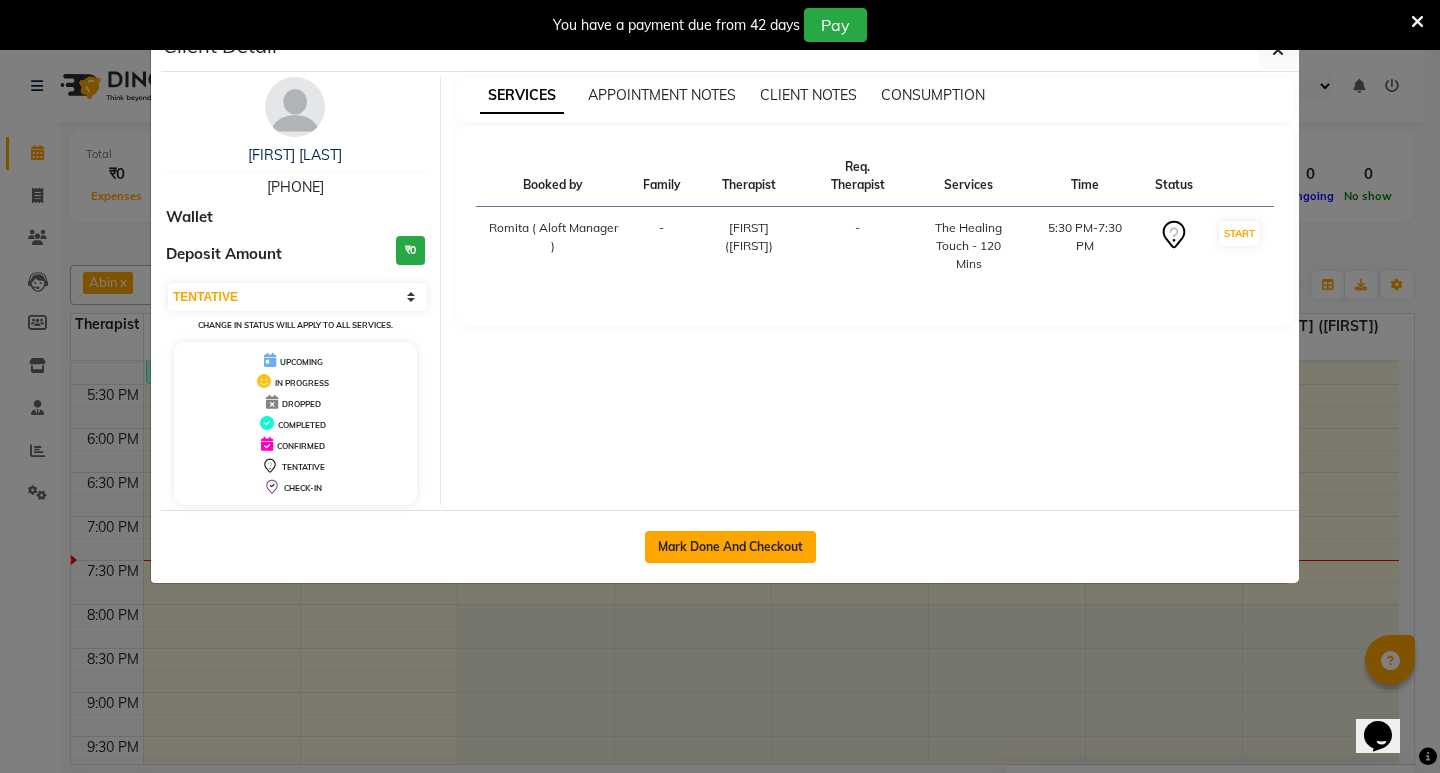click on "Mark Done And Checkout" 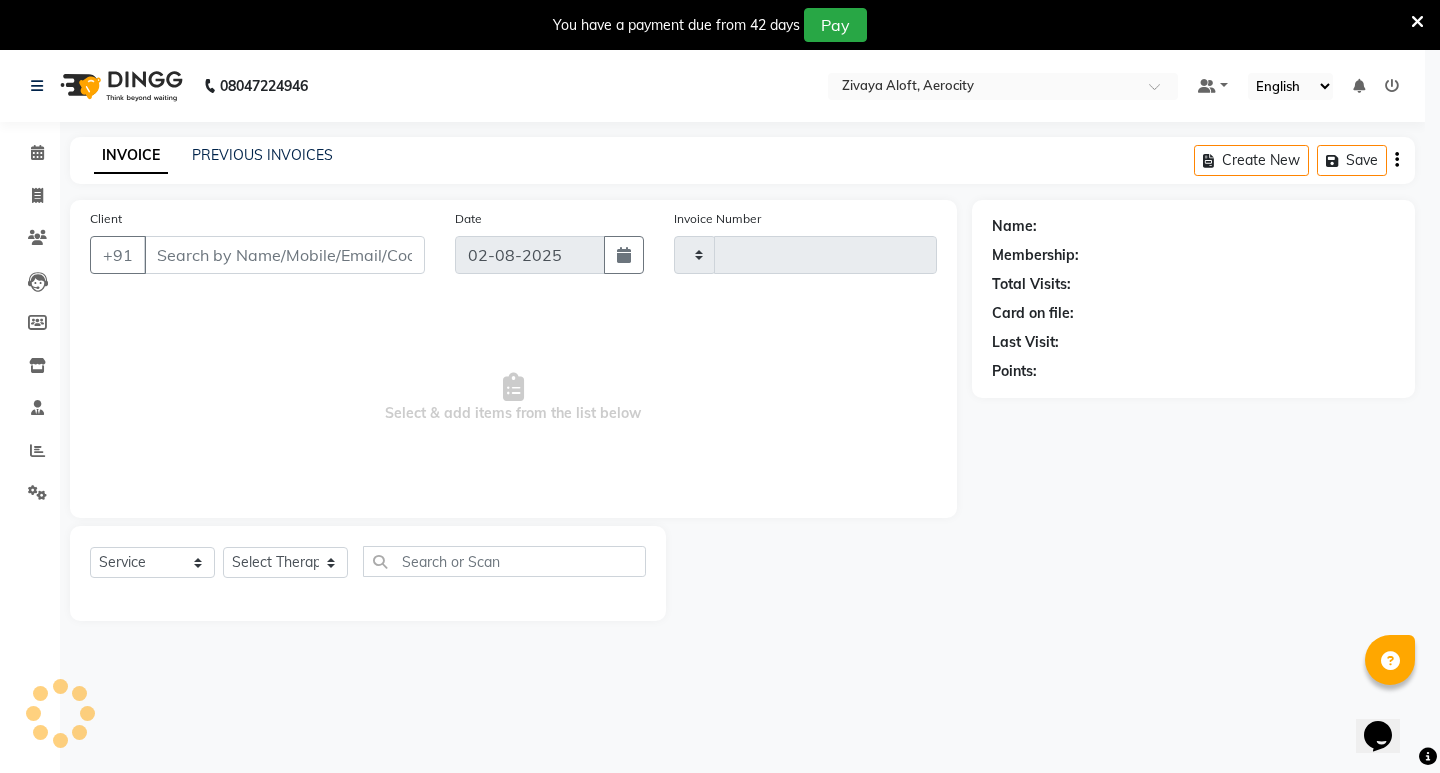 type on "1278" 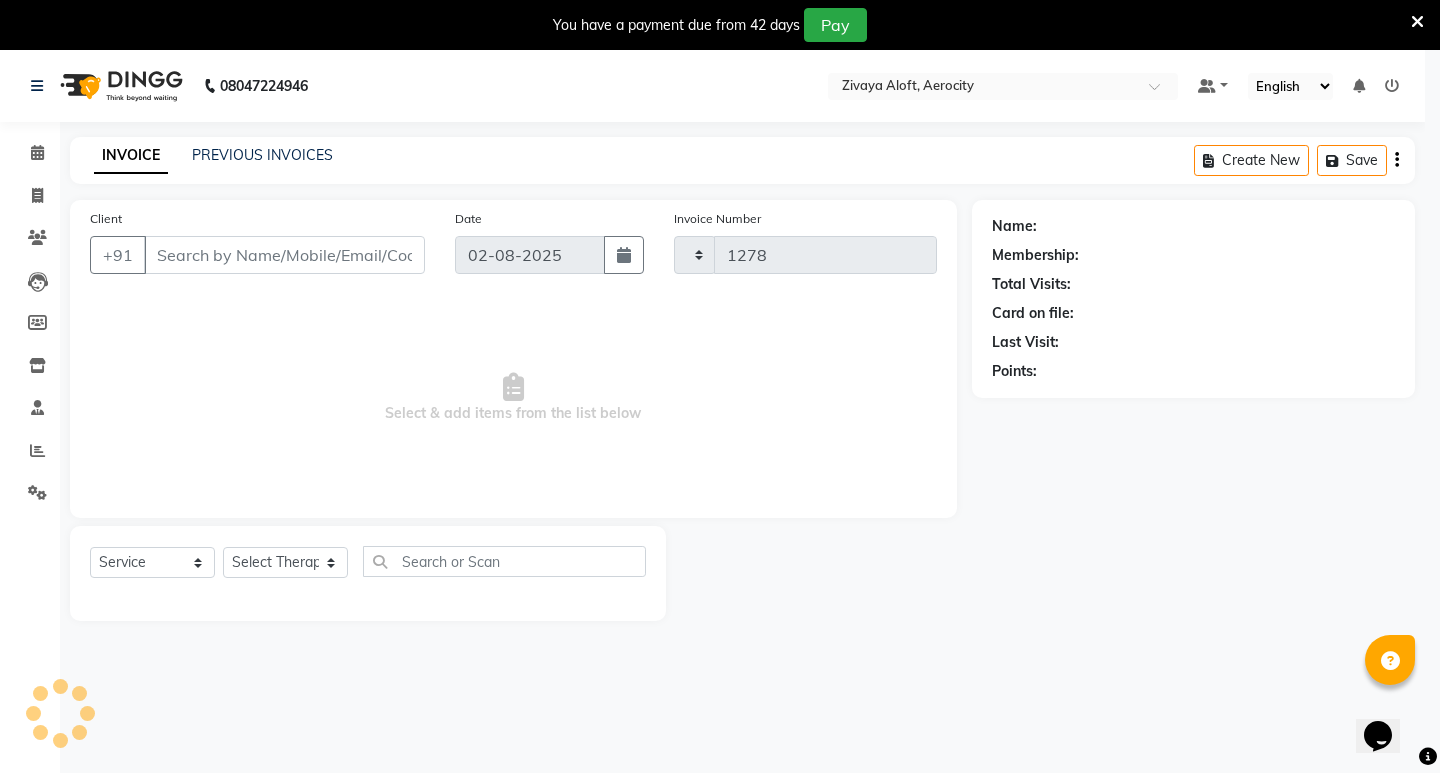 select on "6403" 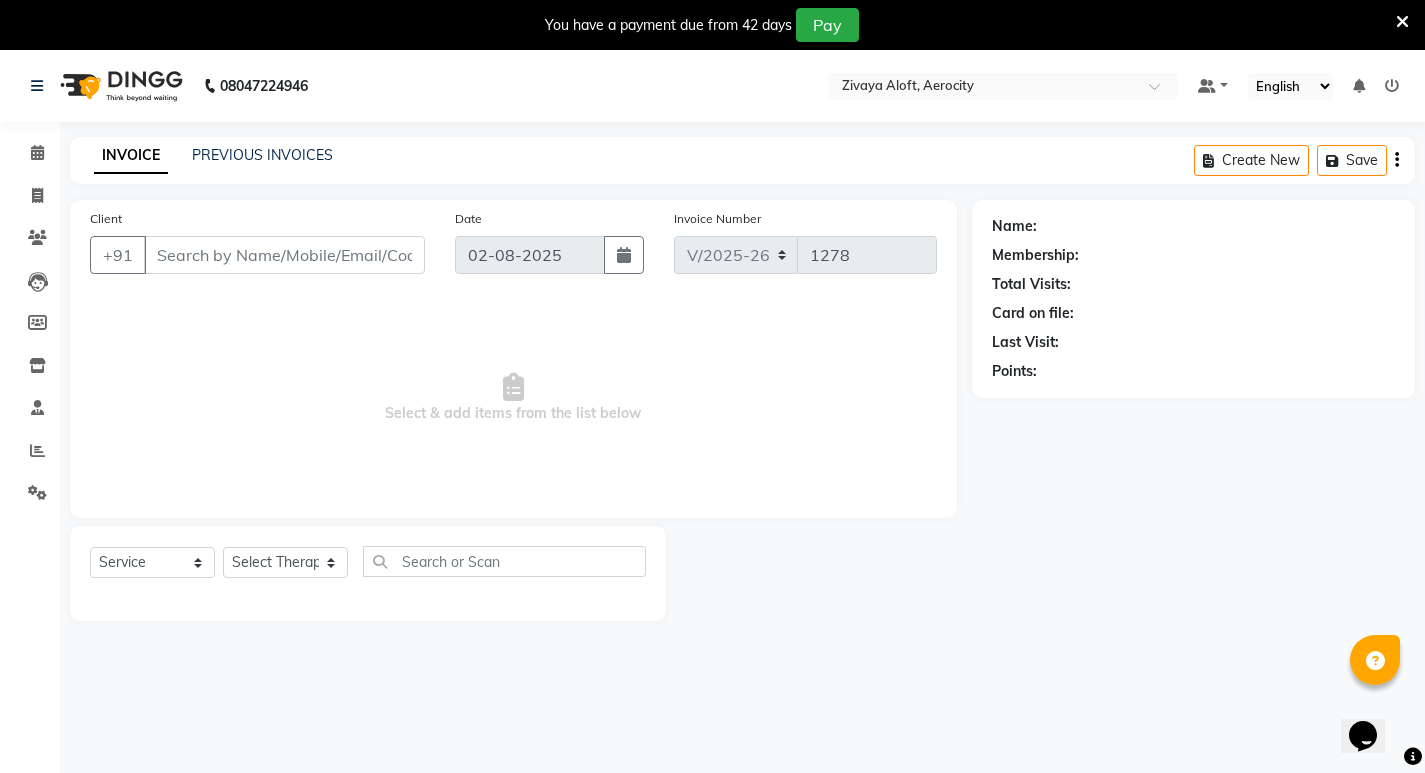type on "[PHONE]" 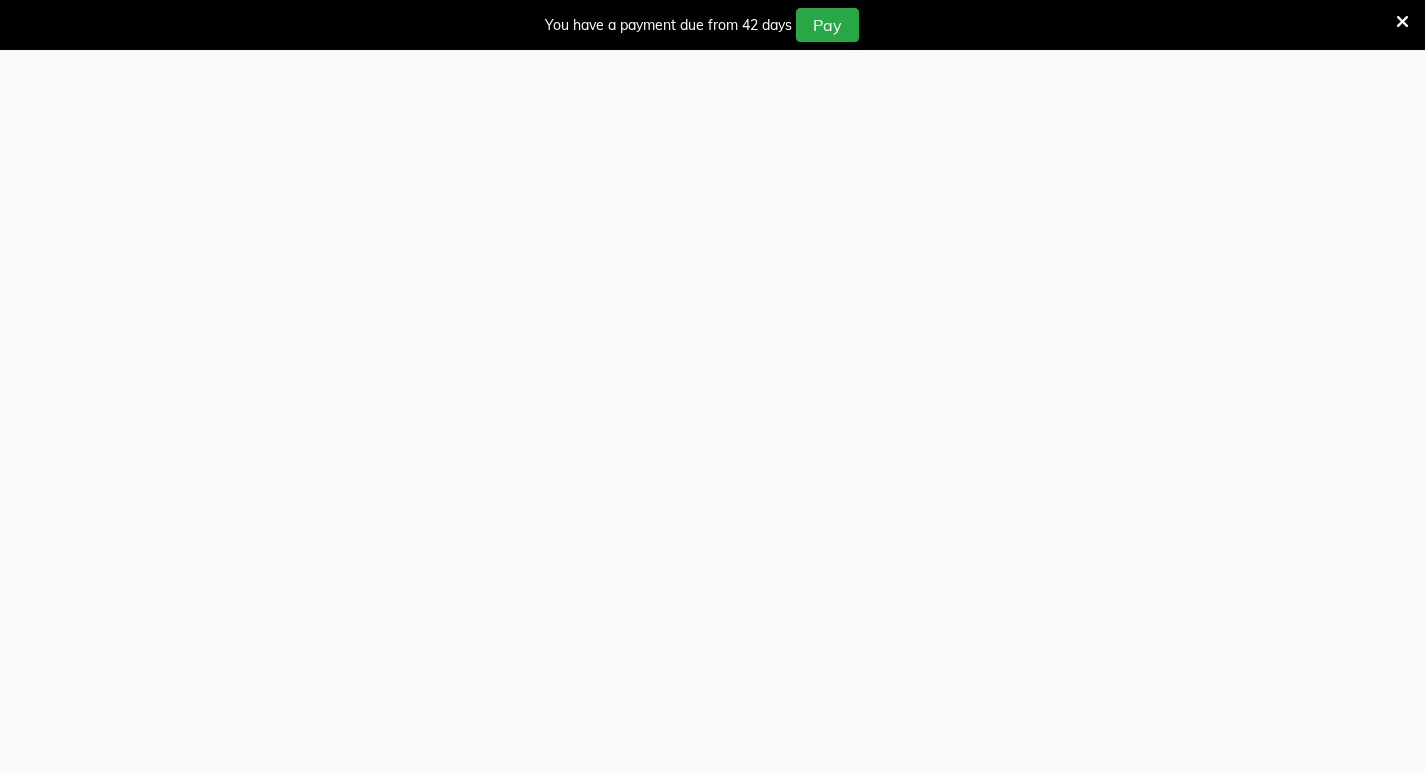 scroll, scrollTop: 0, scrollLeft: 0, axis: both 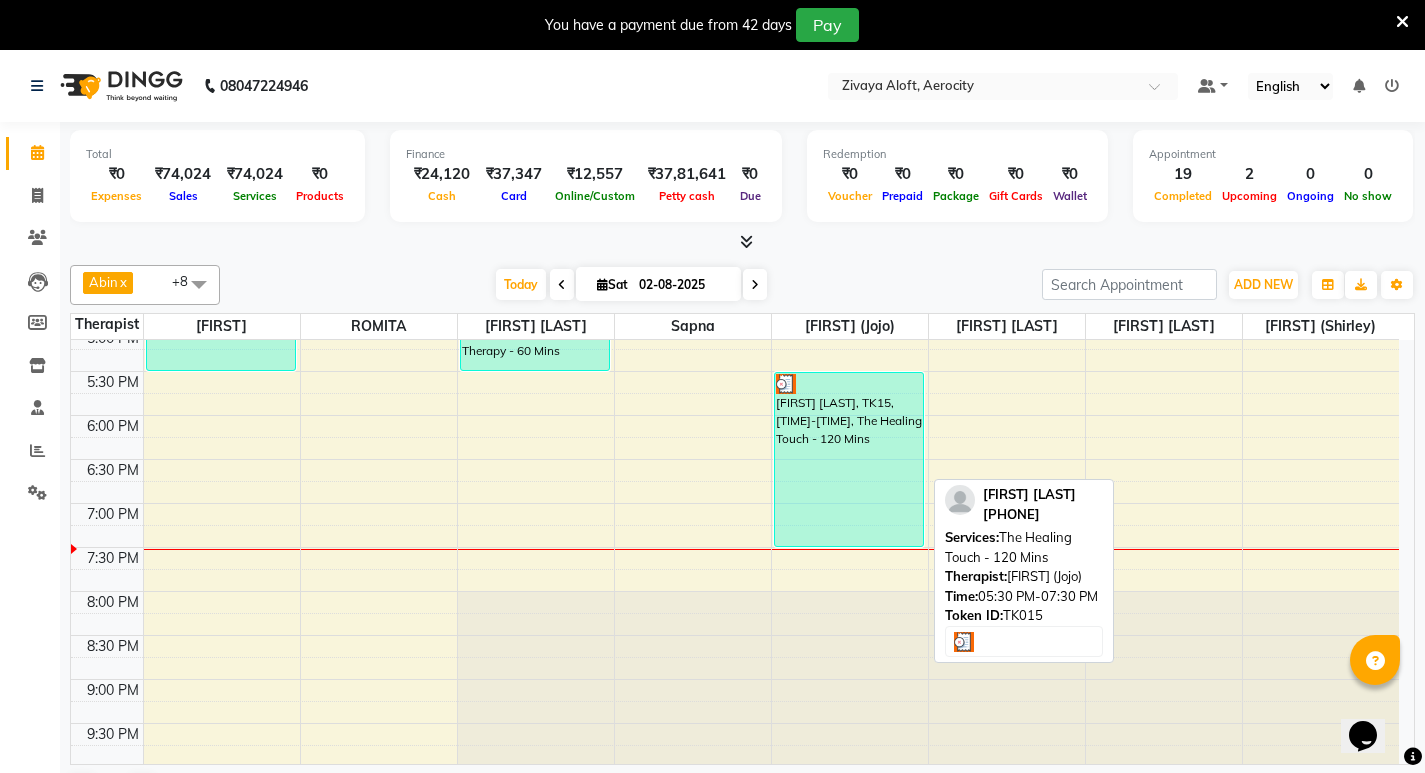 click on "[FIRST] [LAST], TK15, [TIME]-[TIME], The Healing Touch - 120 Mins" at bounding box center (849, 459) 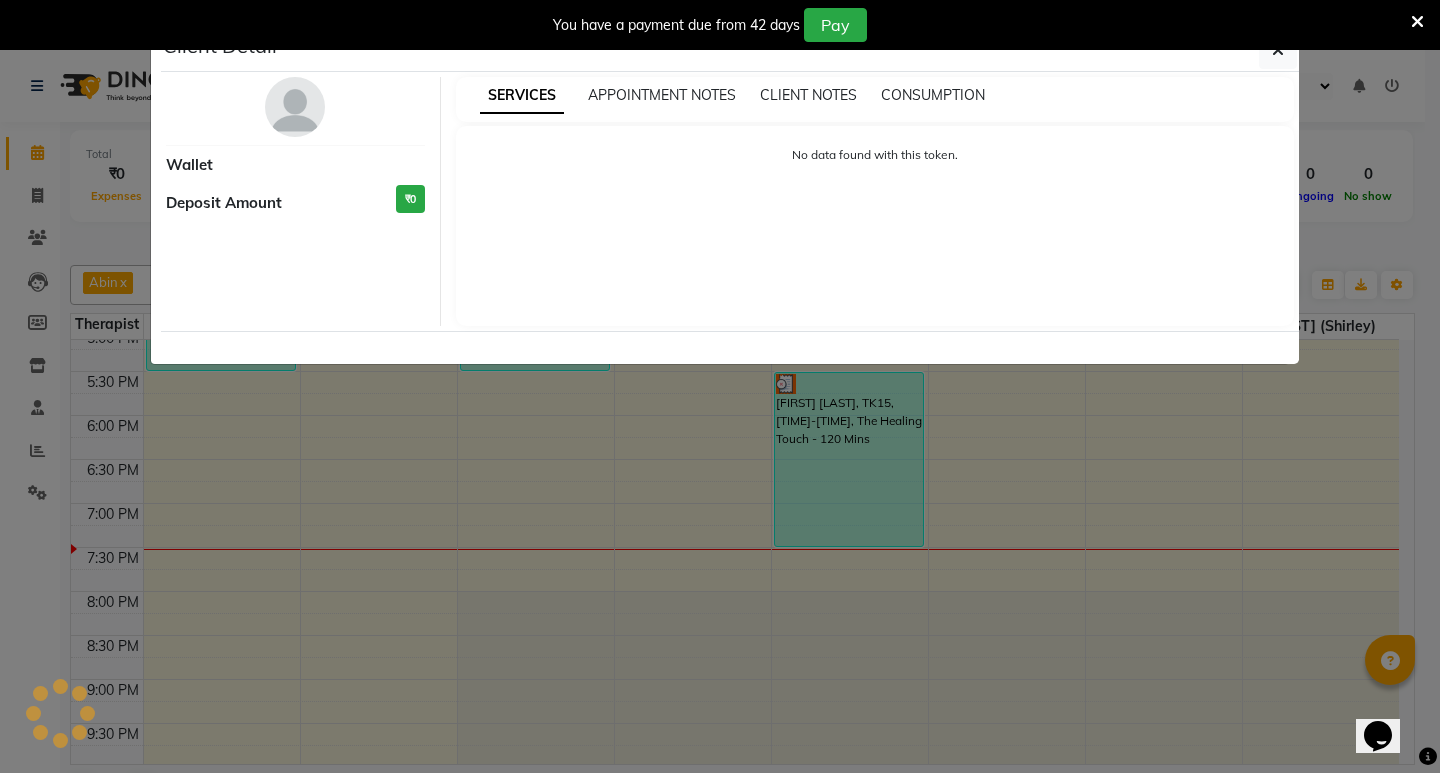 select on "3" 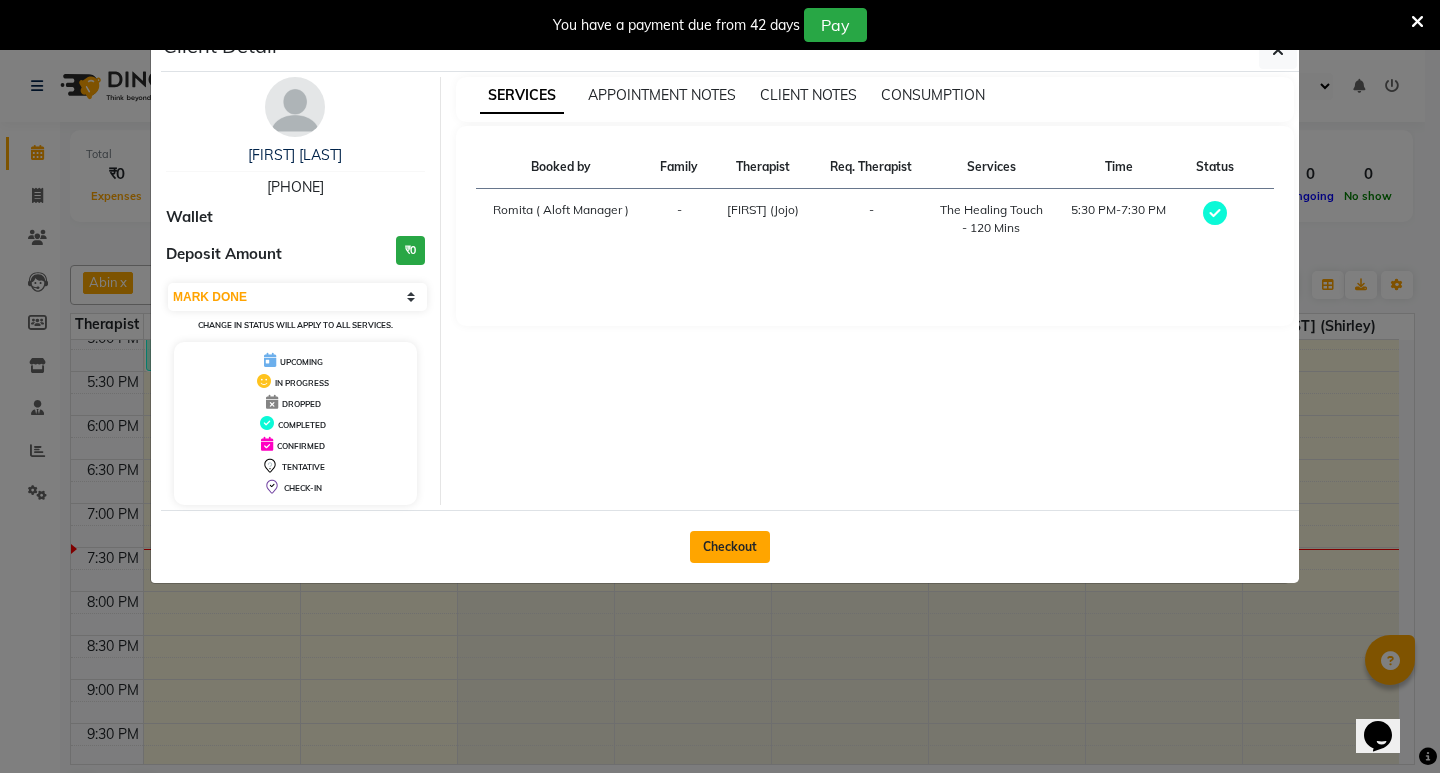 click on "Checkout" 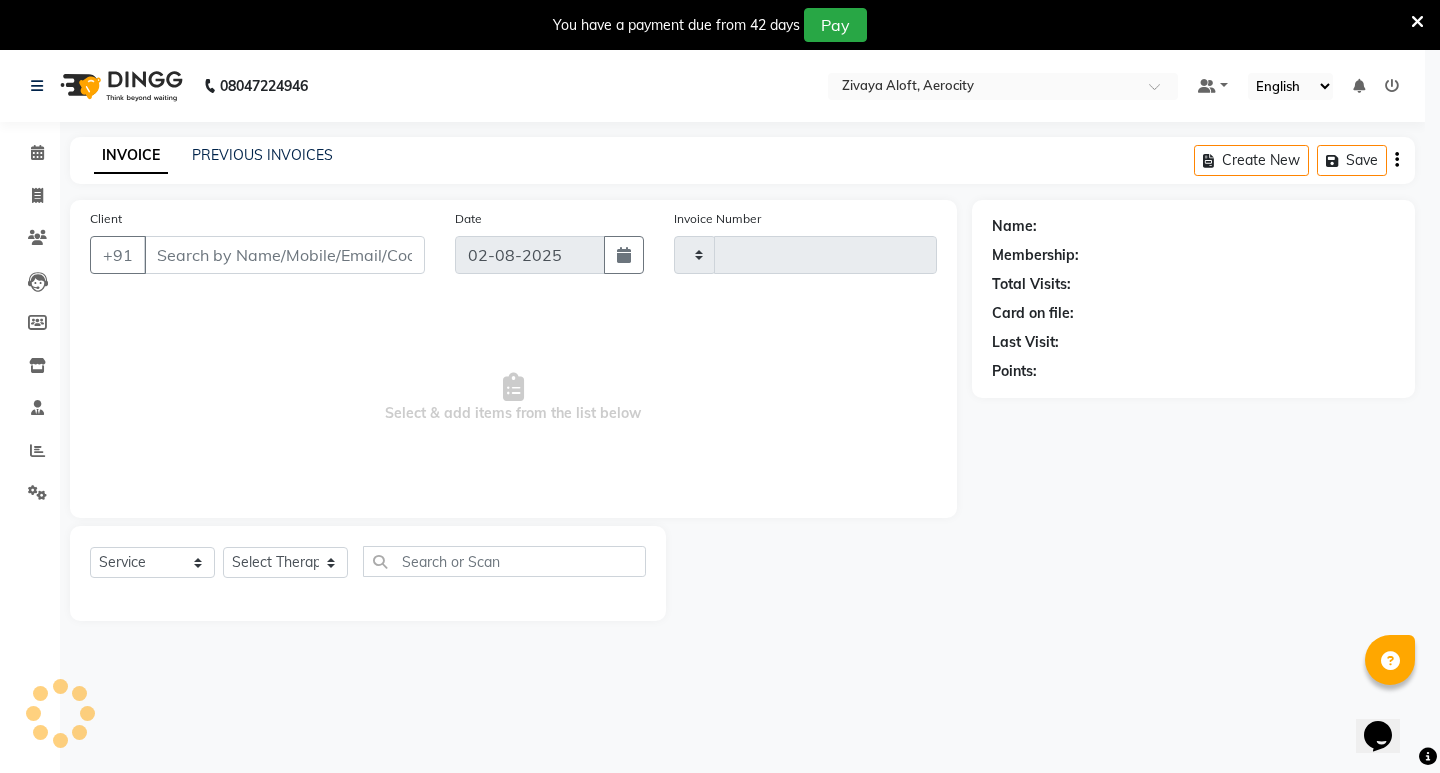 type on "1278" 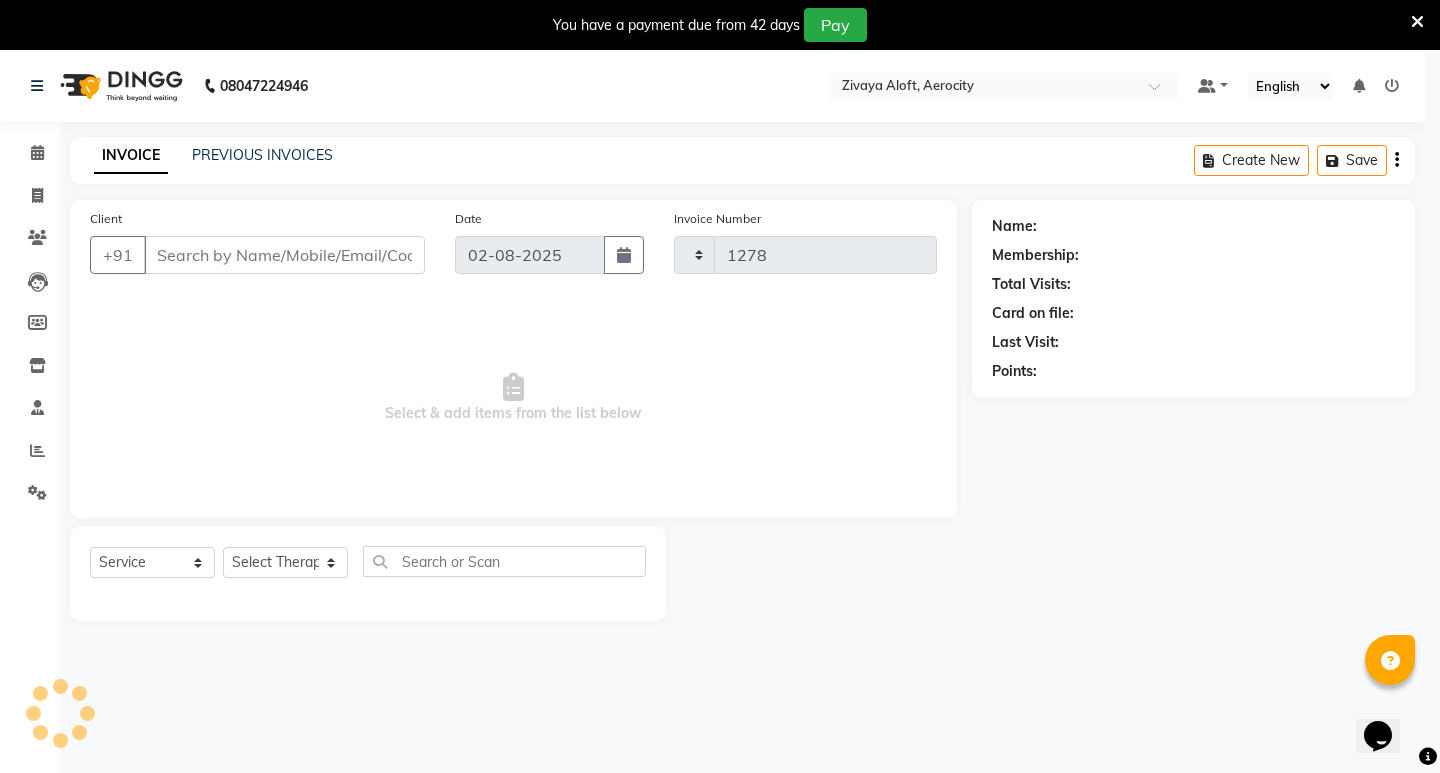 select on "6403" 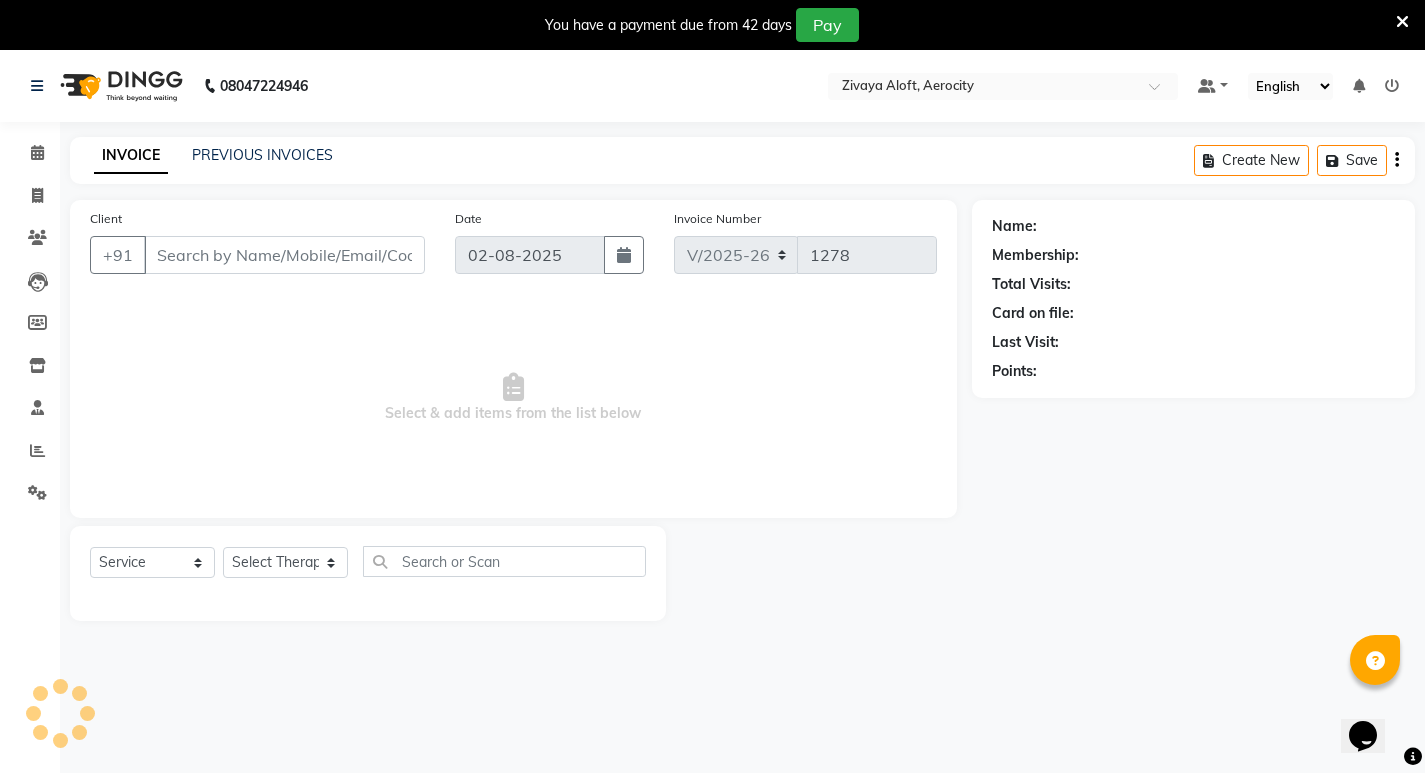 type on "[PHONE]" 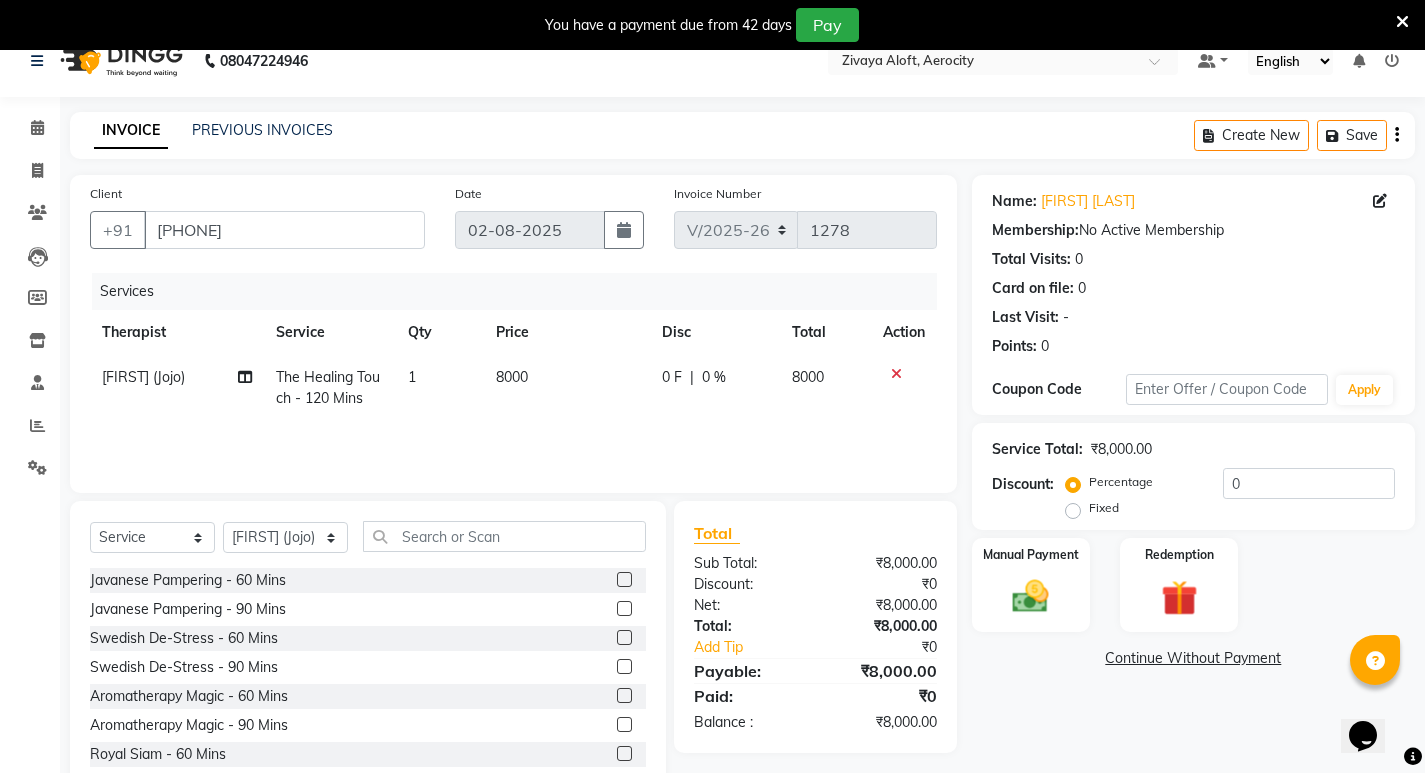 scroll, scrollTop: 0, scrollLeft: 0, axis: both 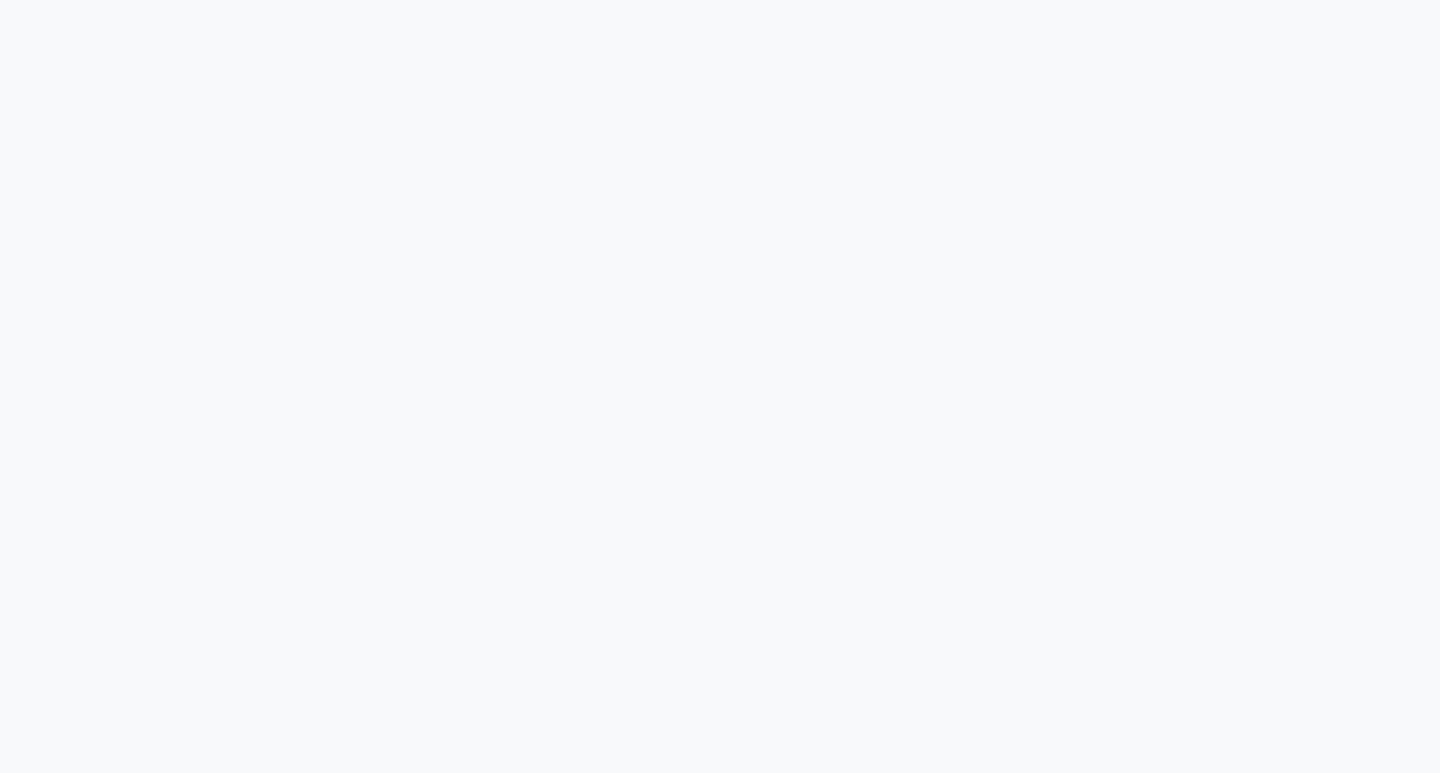 select on "service" 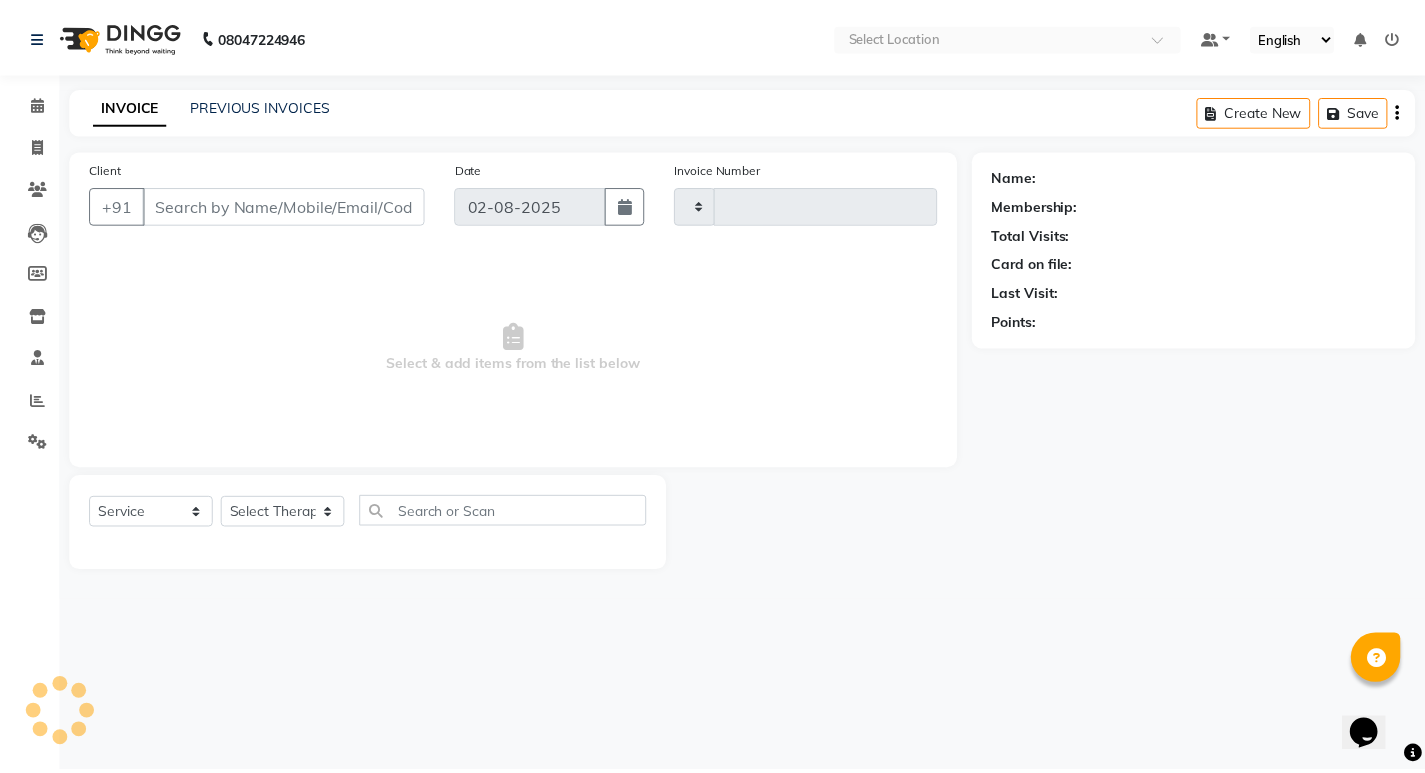 scroll, scrollTop: 0, scrollLeft: 0, axis: both 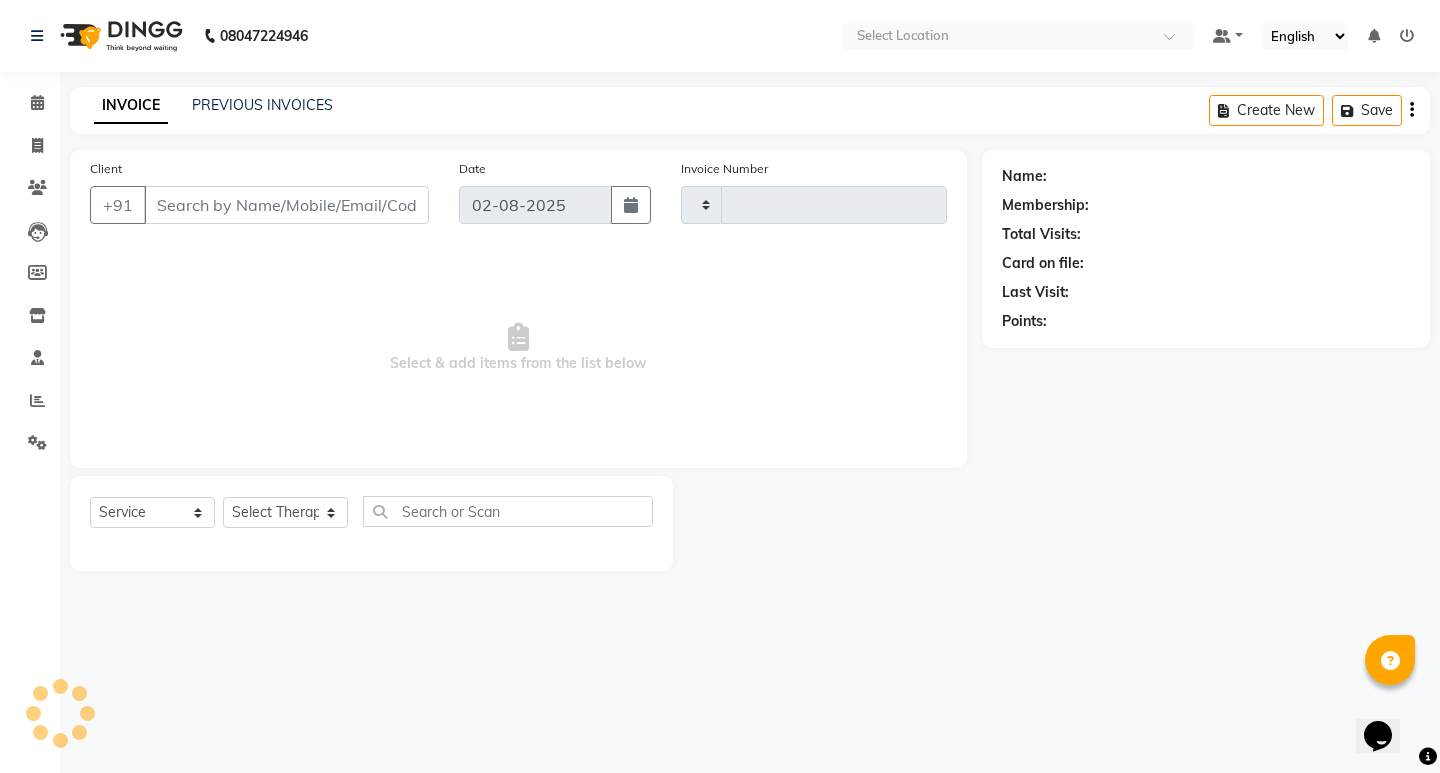 type on "[PHONE]" 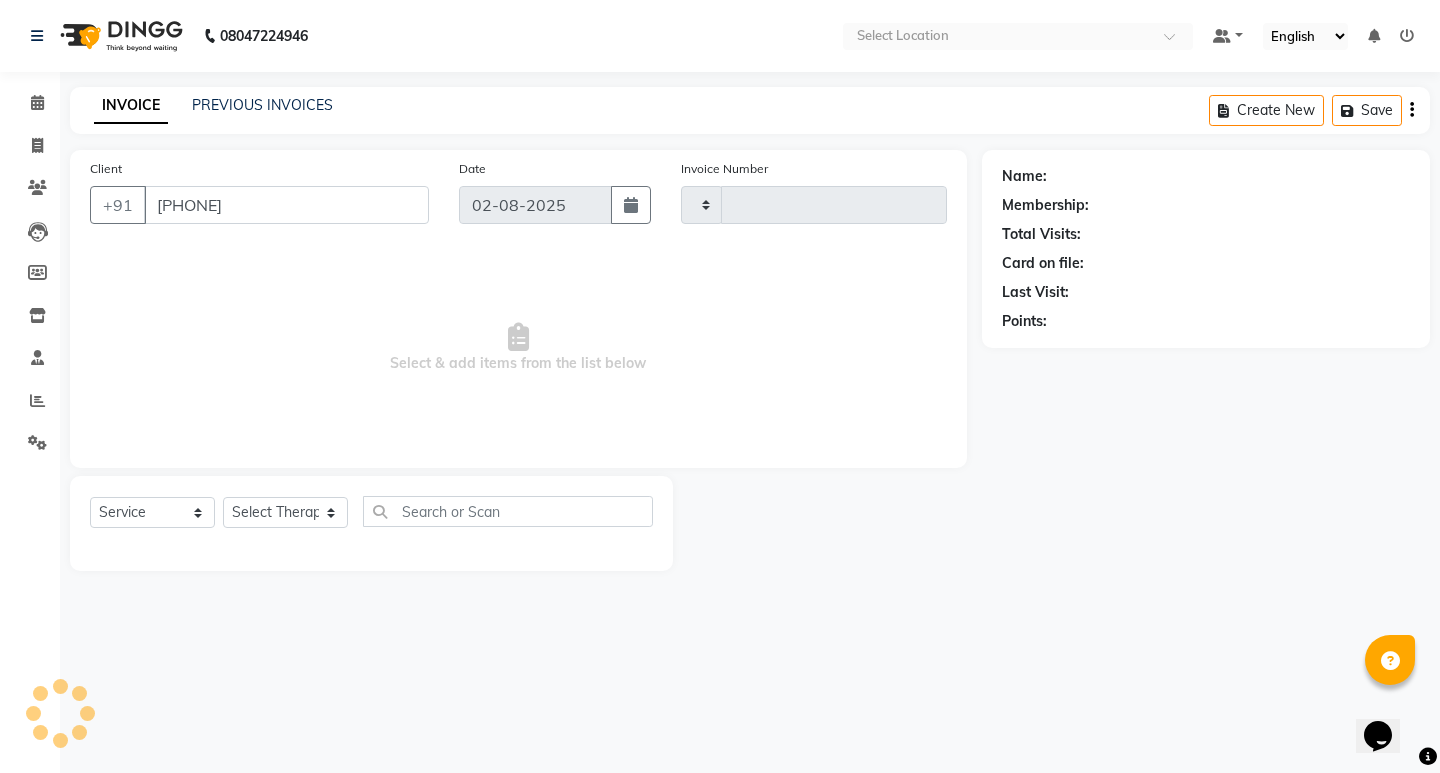 select on "48459" 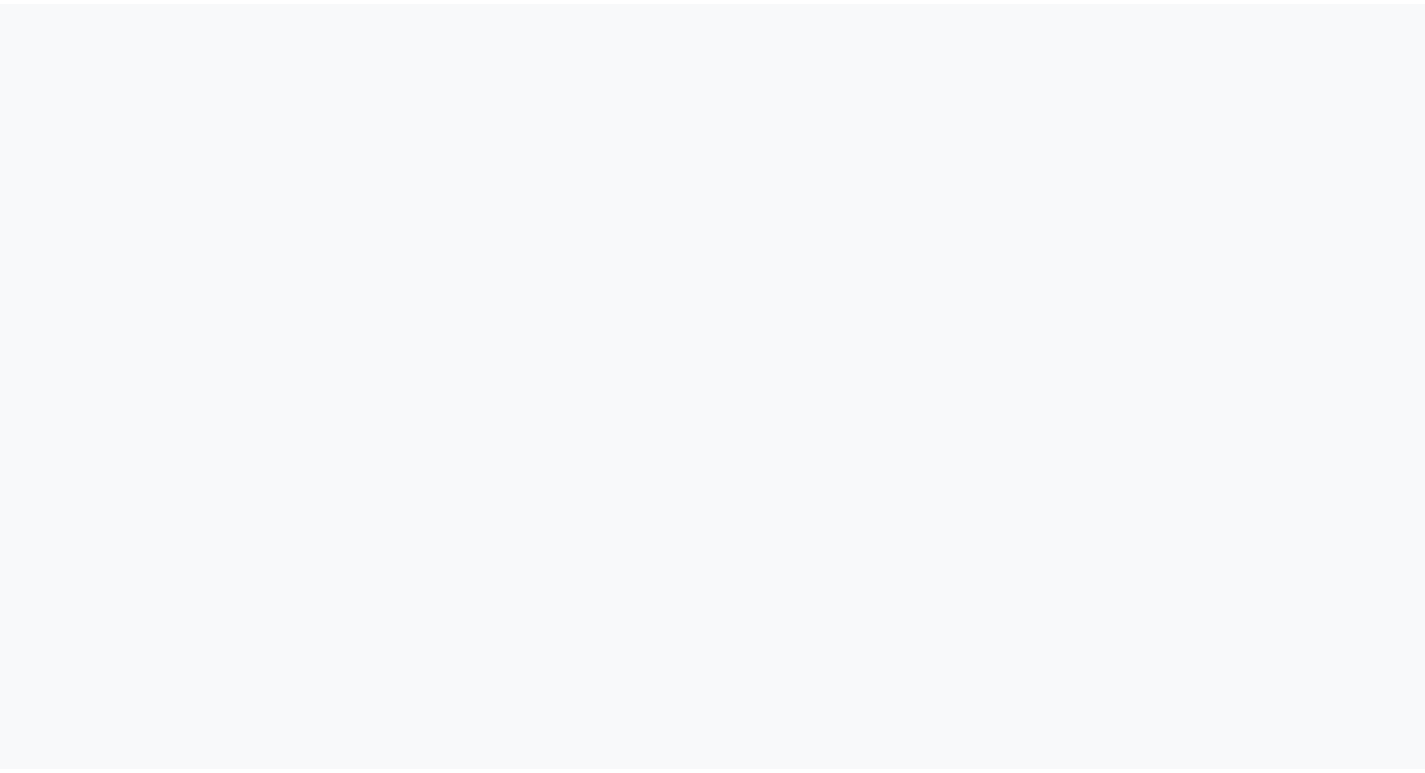 scroll, scrollTop: 0, scrollLeft: 0, axis: both 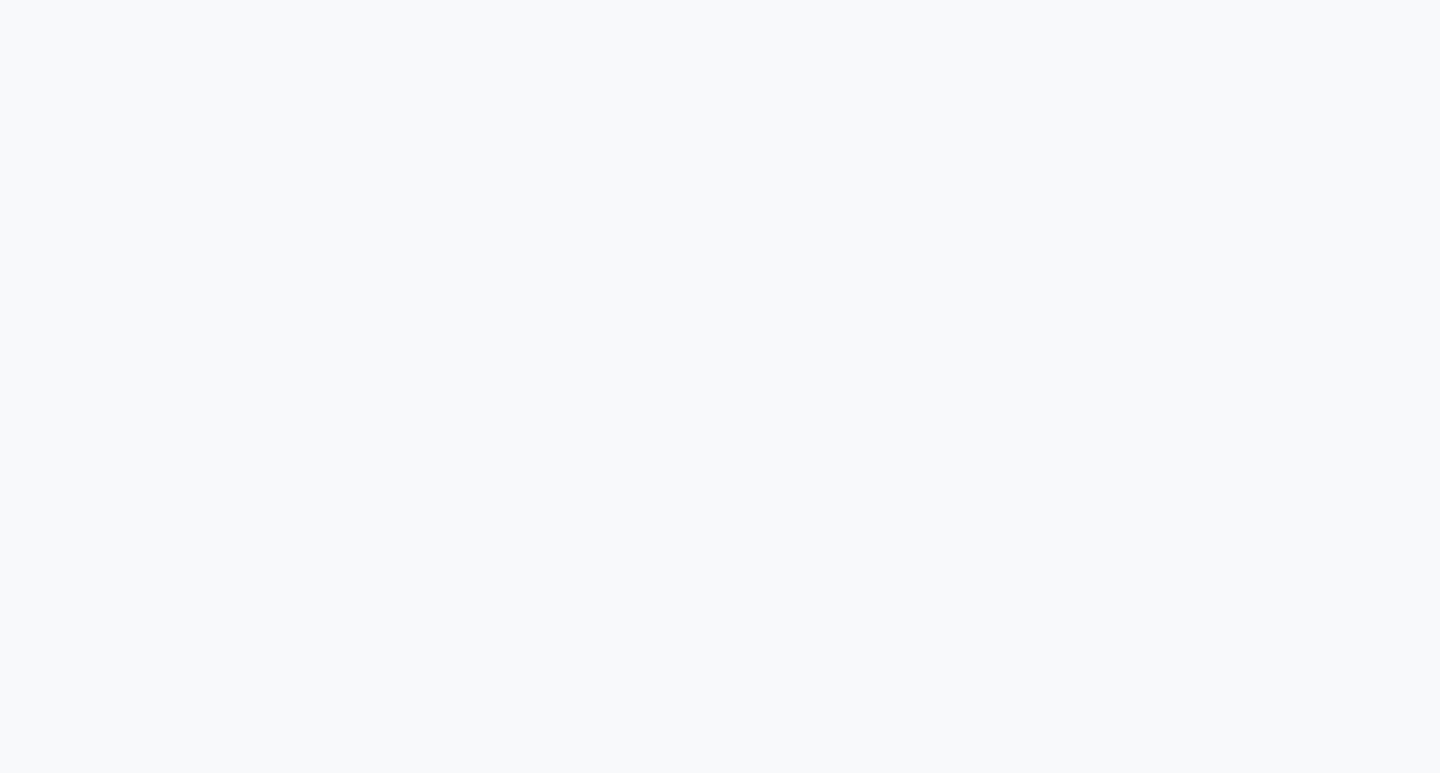 select on "service" 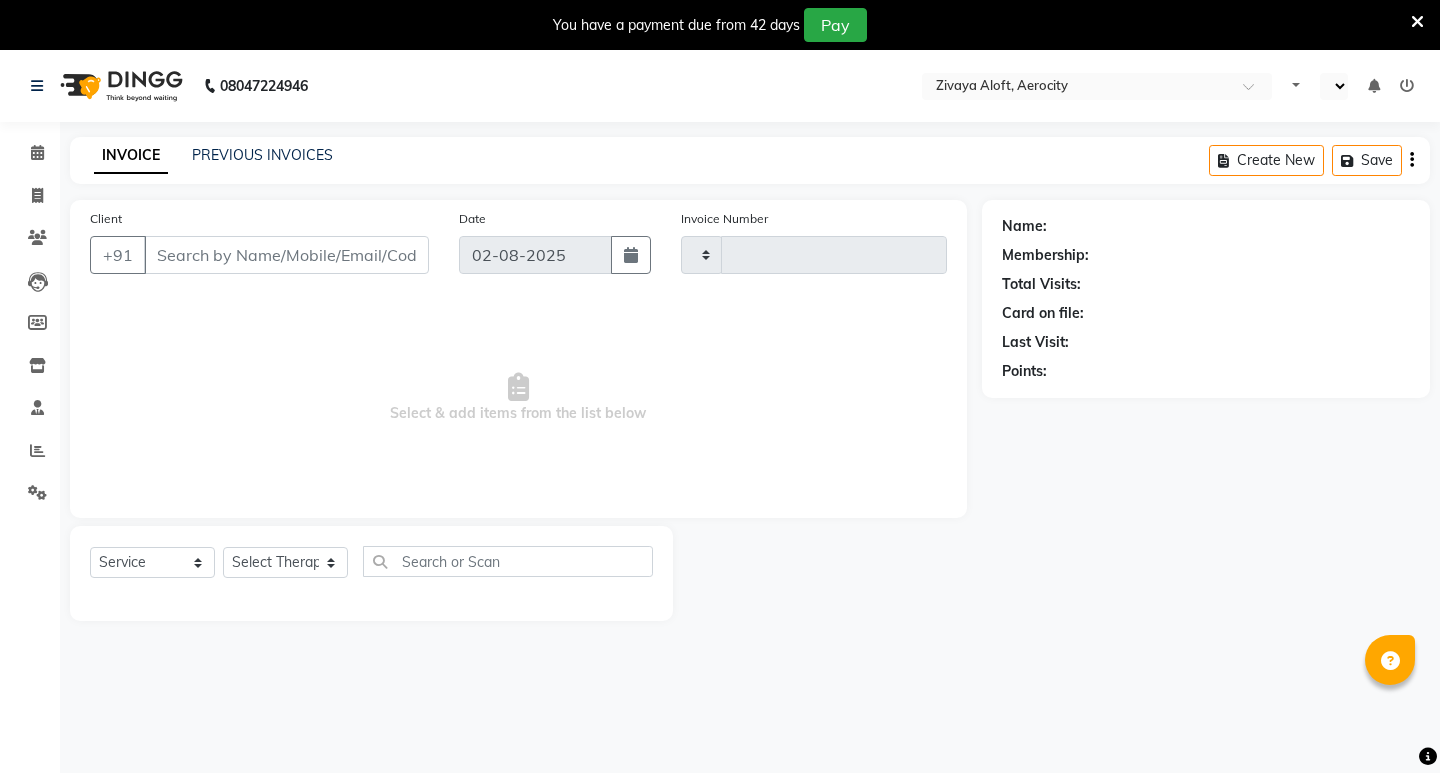 type on "1278" 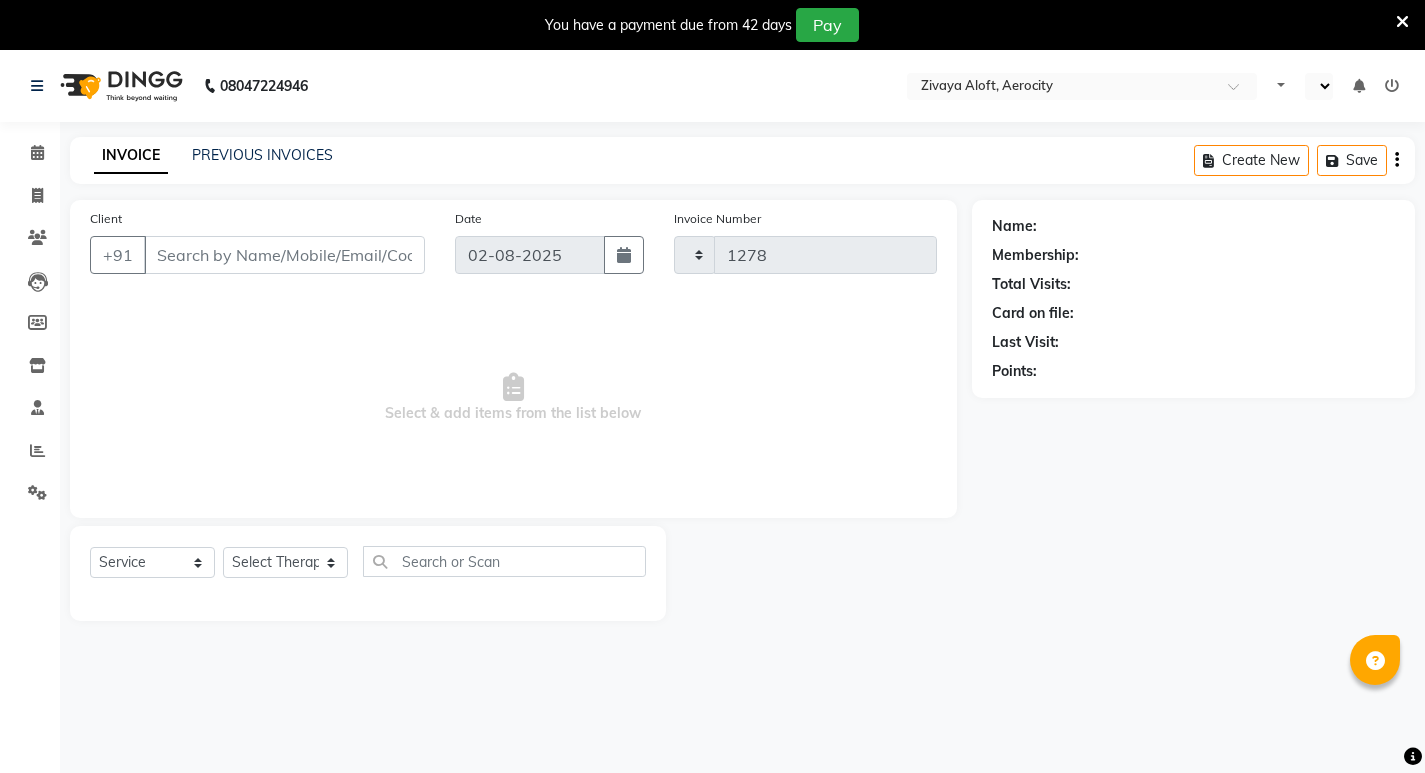 select on "6403" 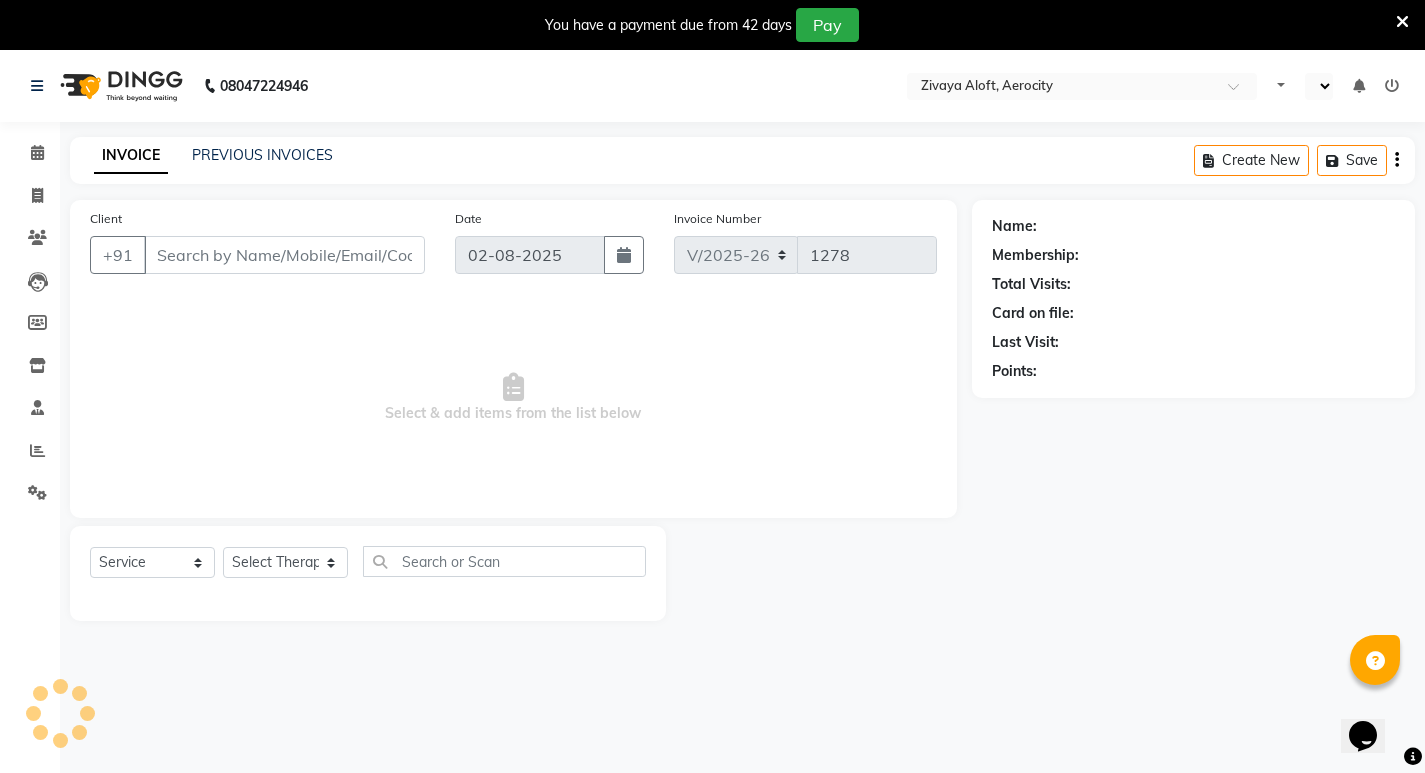 scroll, scrollTop: 0, scrollLeft: 0, axis: both 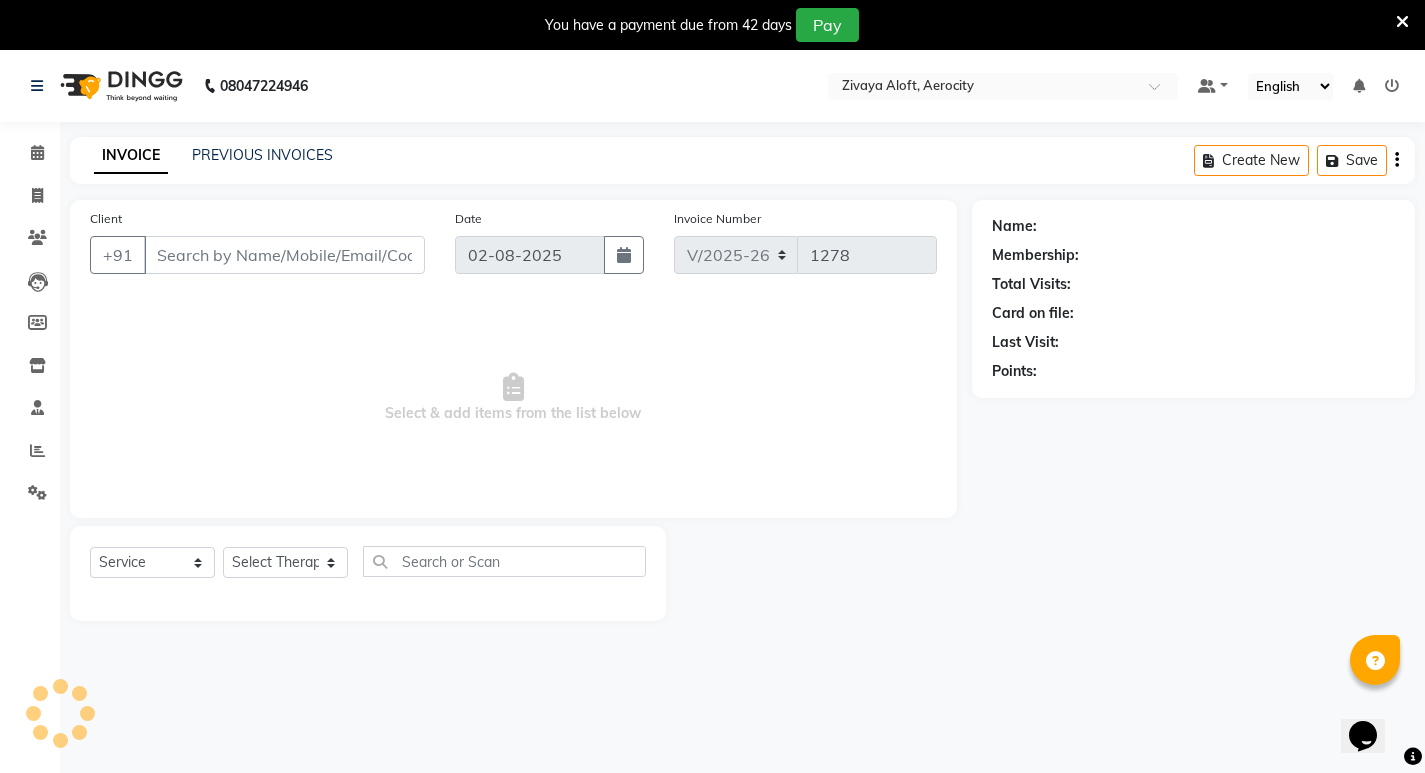 type on "[PHONE]" 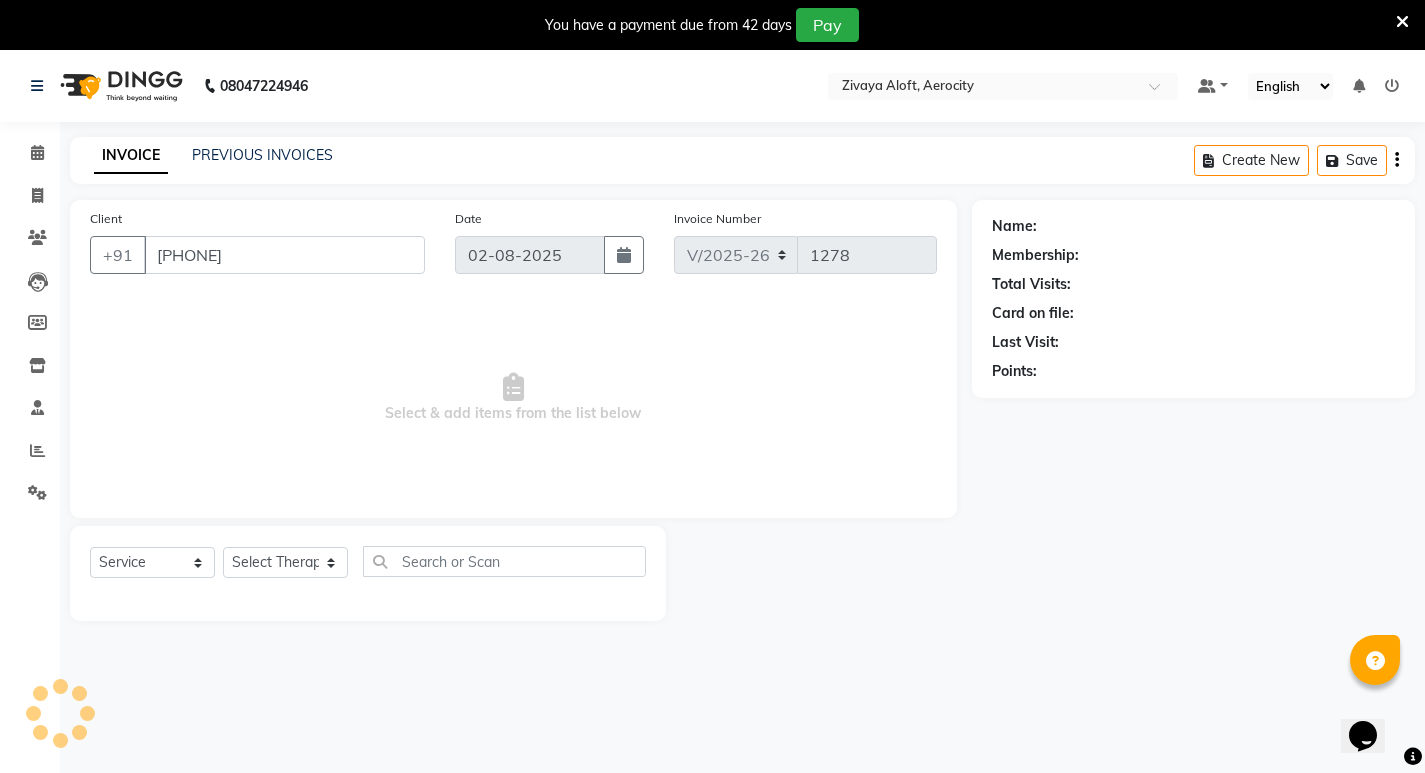 select on "48459" 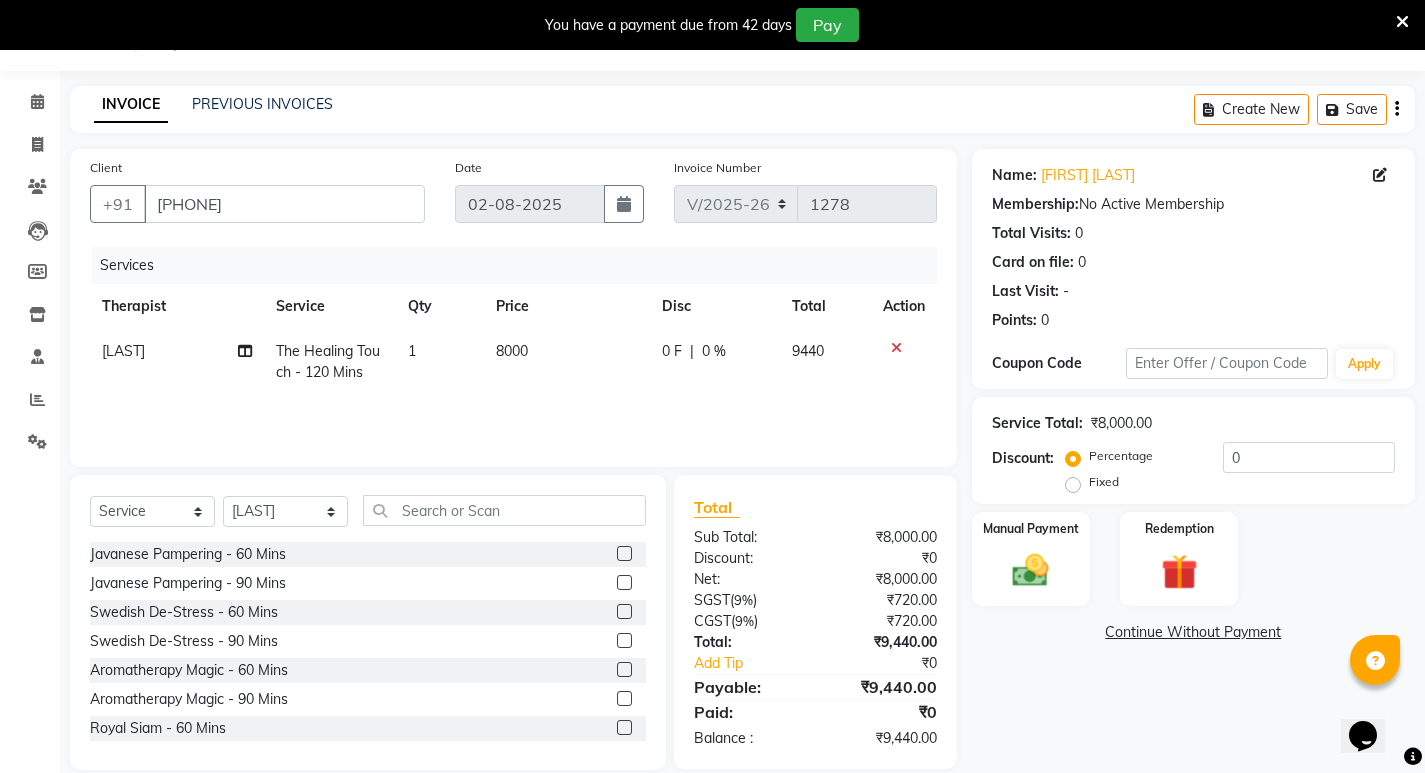 scroll, scrollTop: 78, scrollLeft: 0, axis: vertical 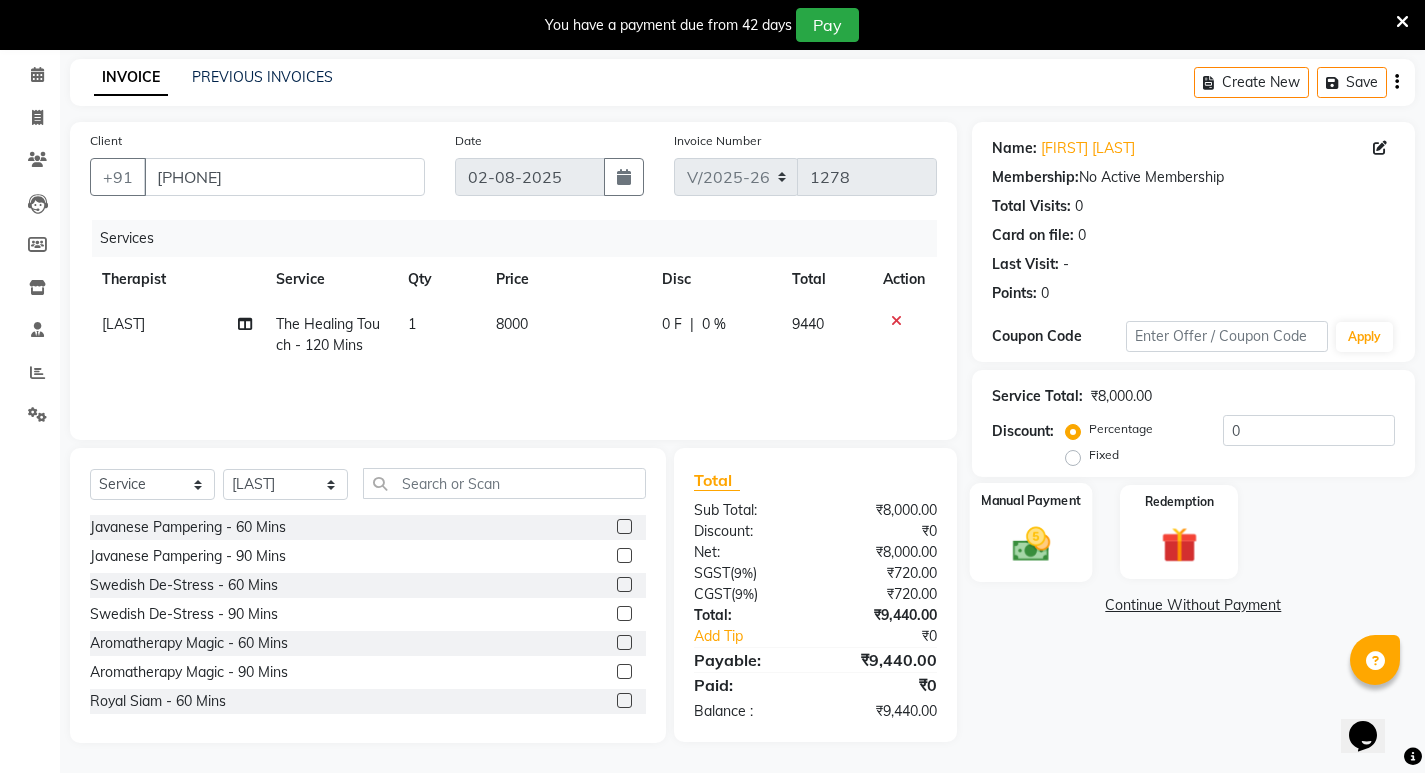 click 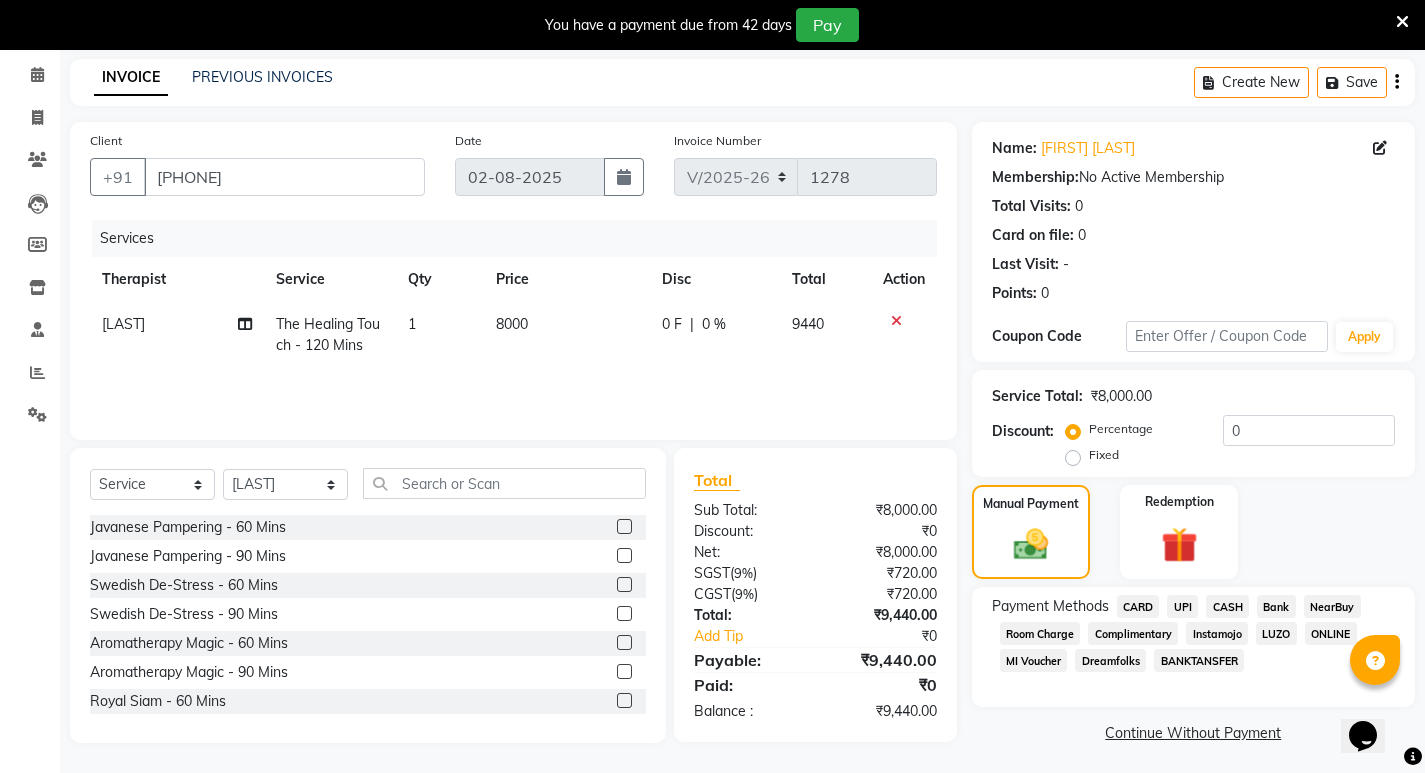 click on "UPI" 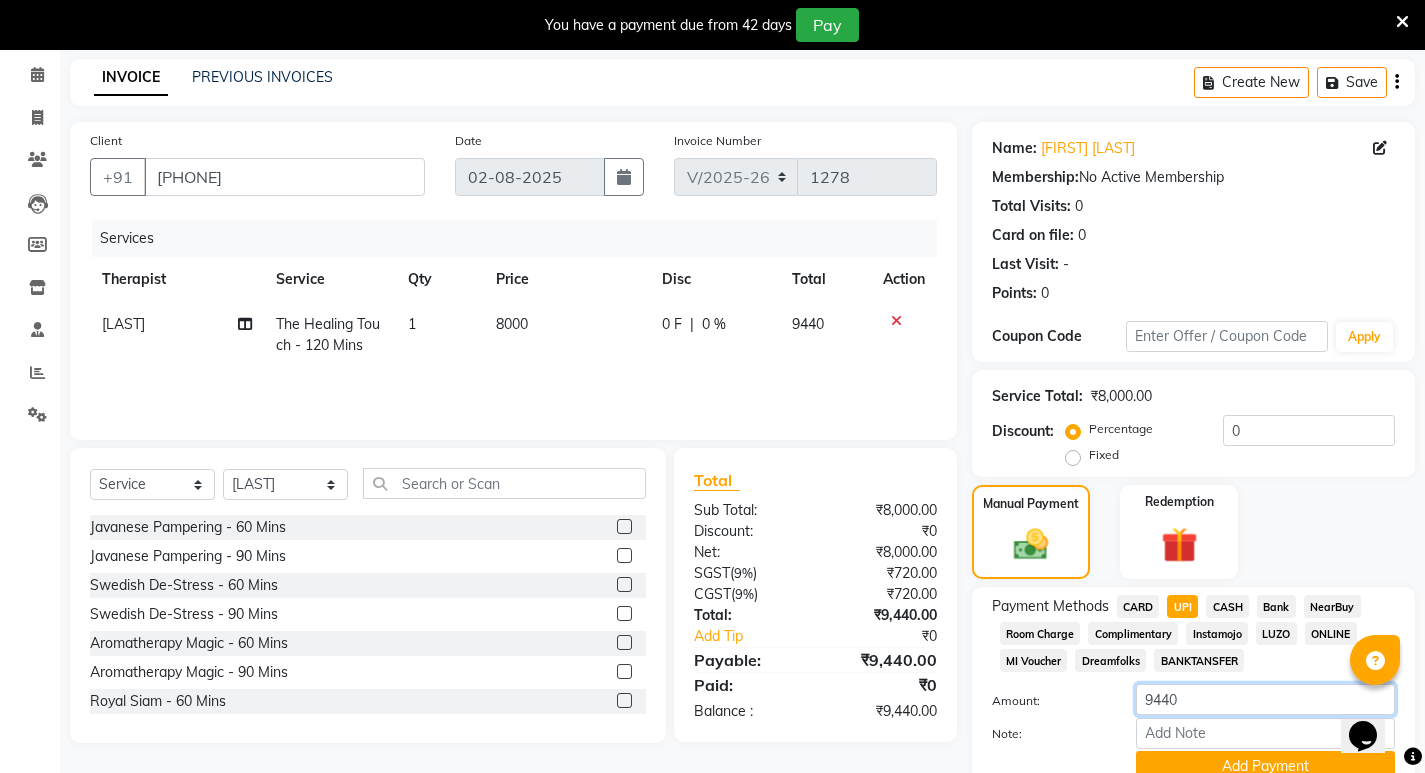 drag, startPoint x: 1196, startPoint y: 698, endPoint x: 1115, endPoint y: 705, distance: 81.3019 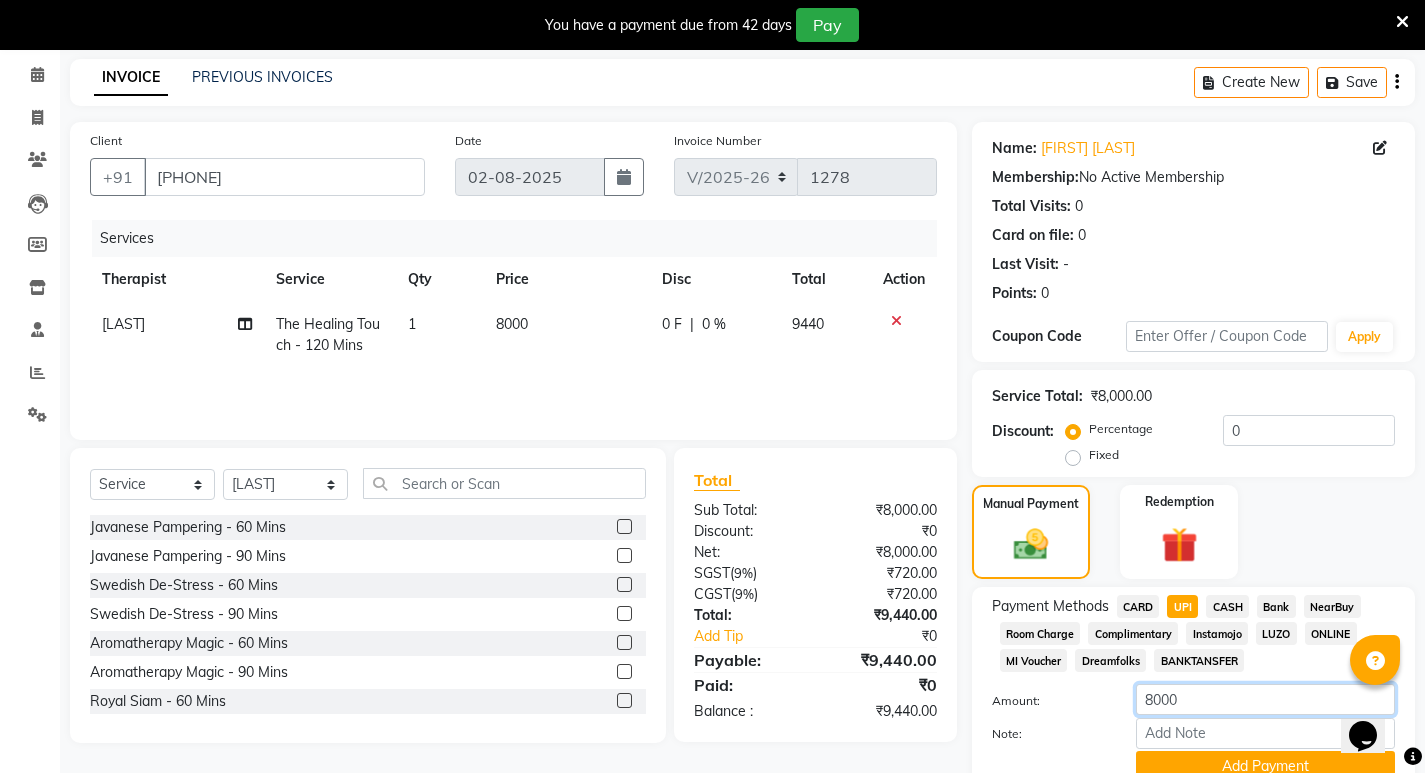 type on "8000" 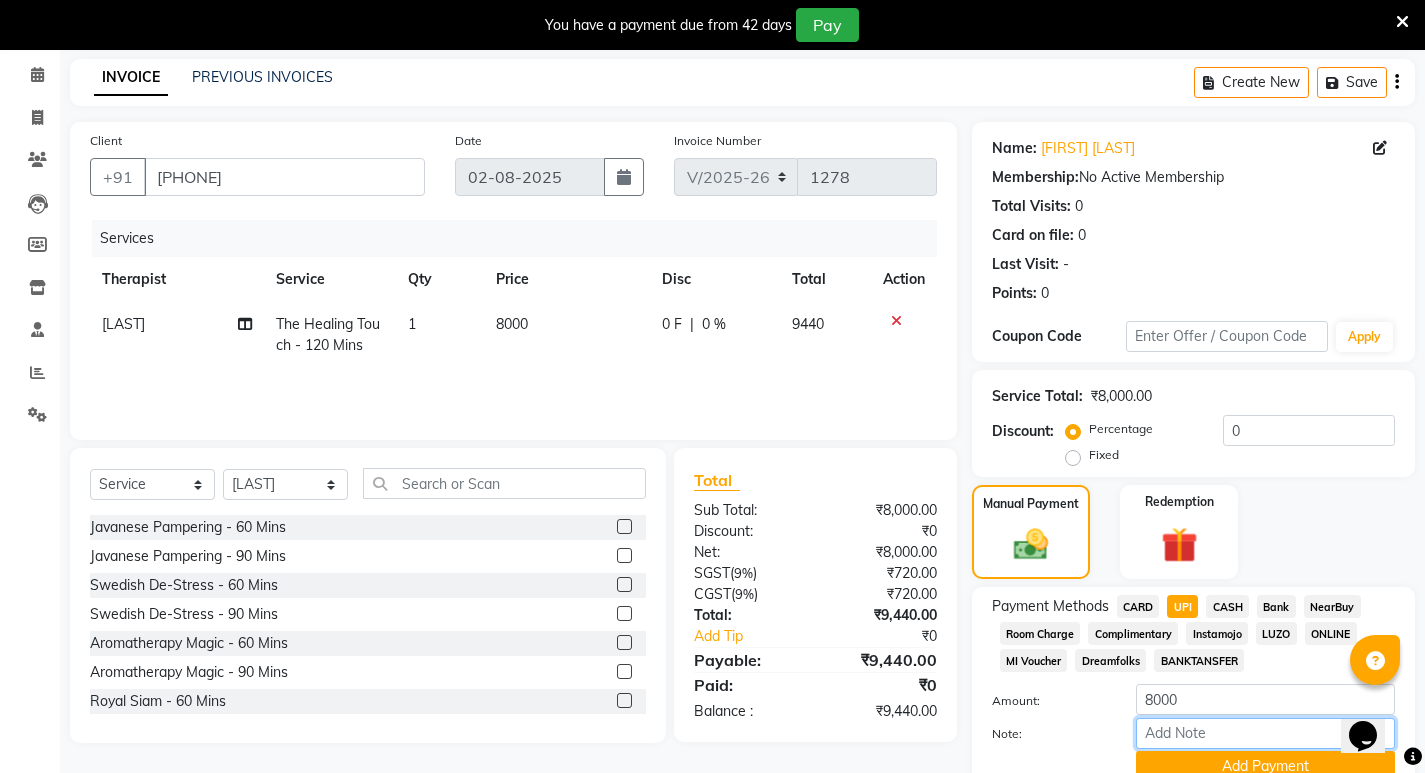 click on "Note:" at bounding box center [1265, 733] 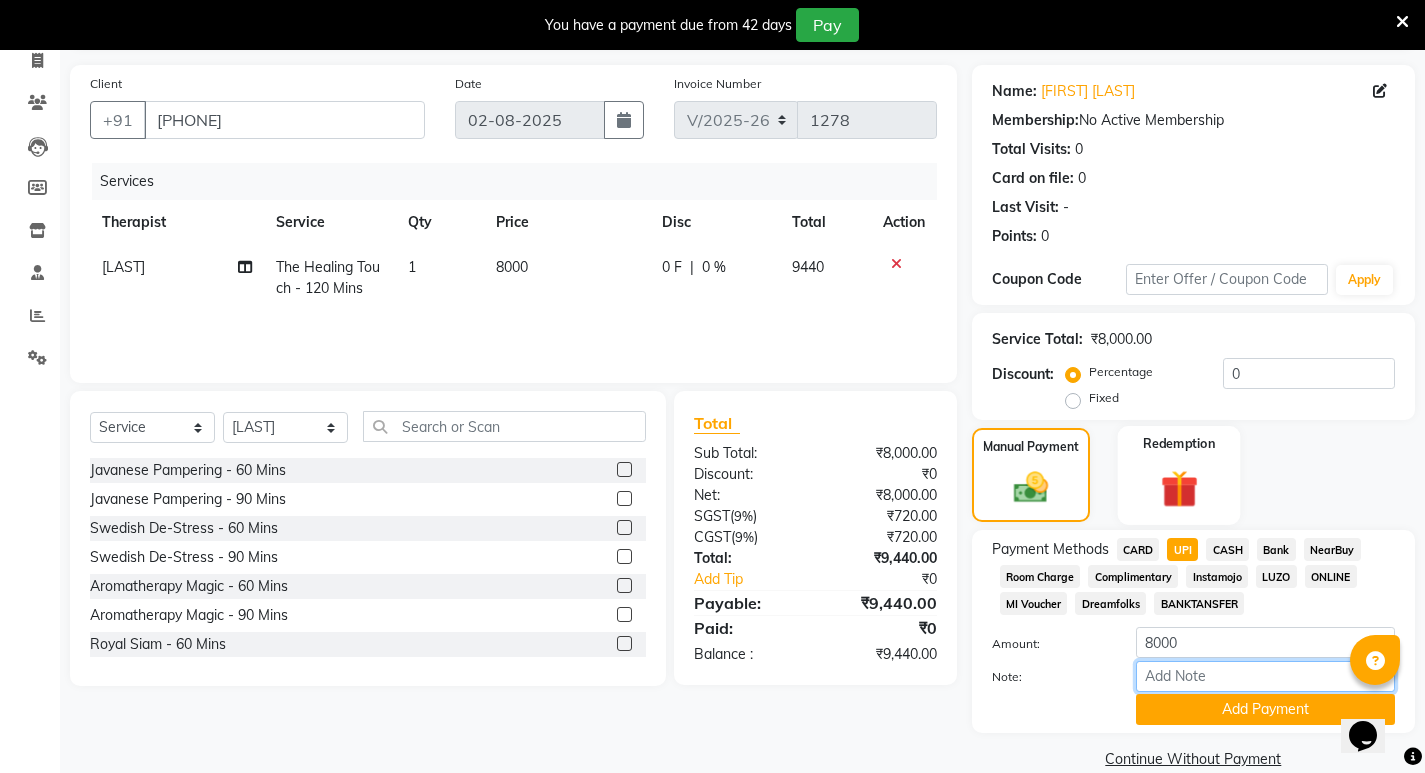 scroll, scrollTop: 166, scrollLeft: 0, axis: vertical 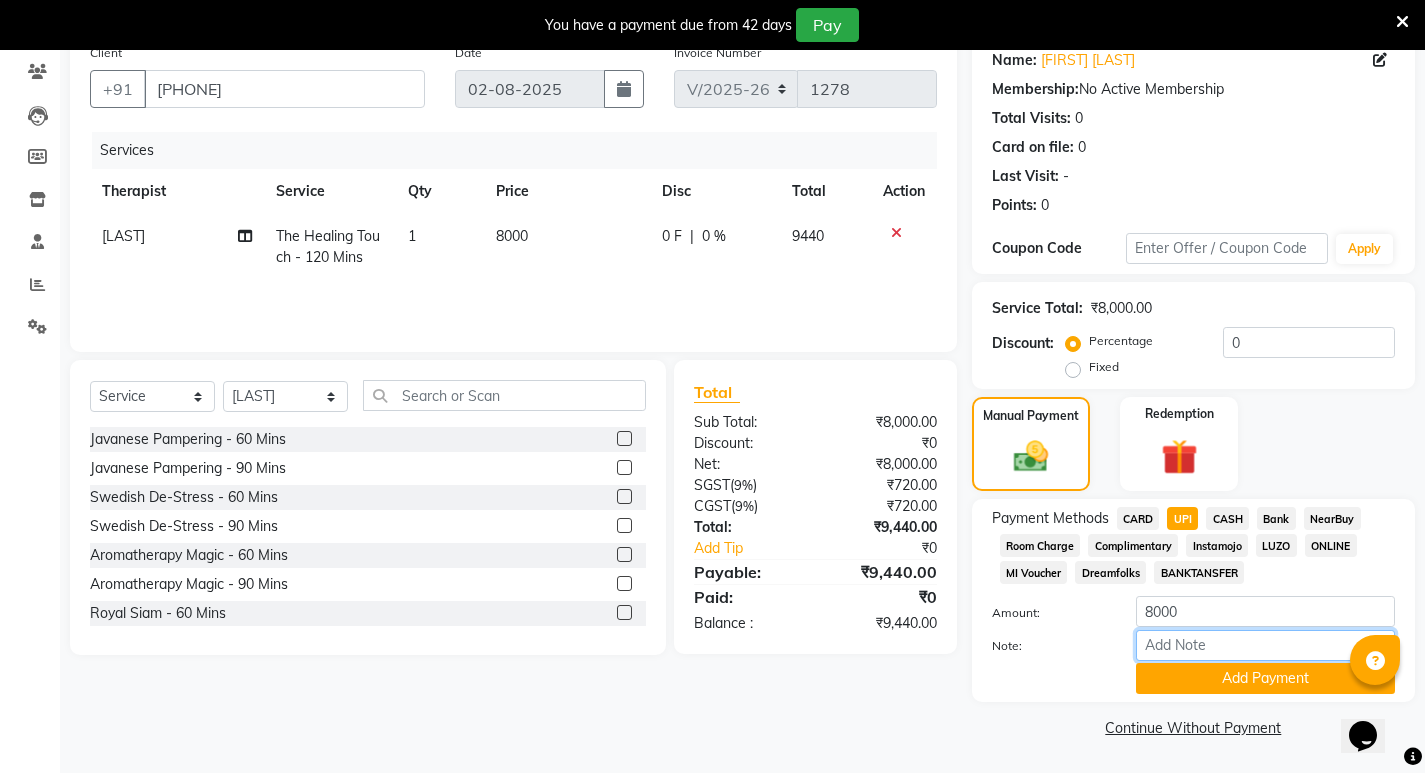 click on "Note:" at bounding box center [1265, 645] 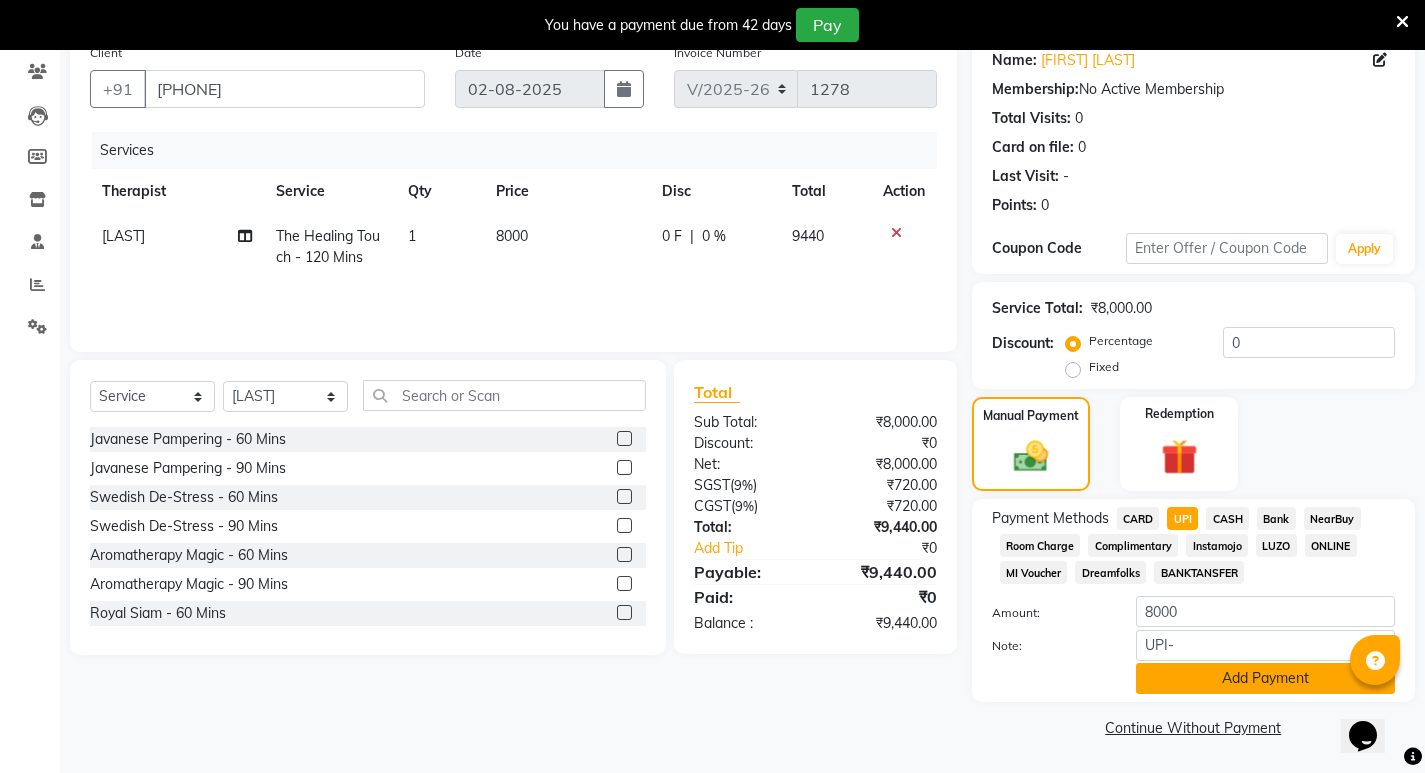 click on "Add Payment" 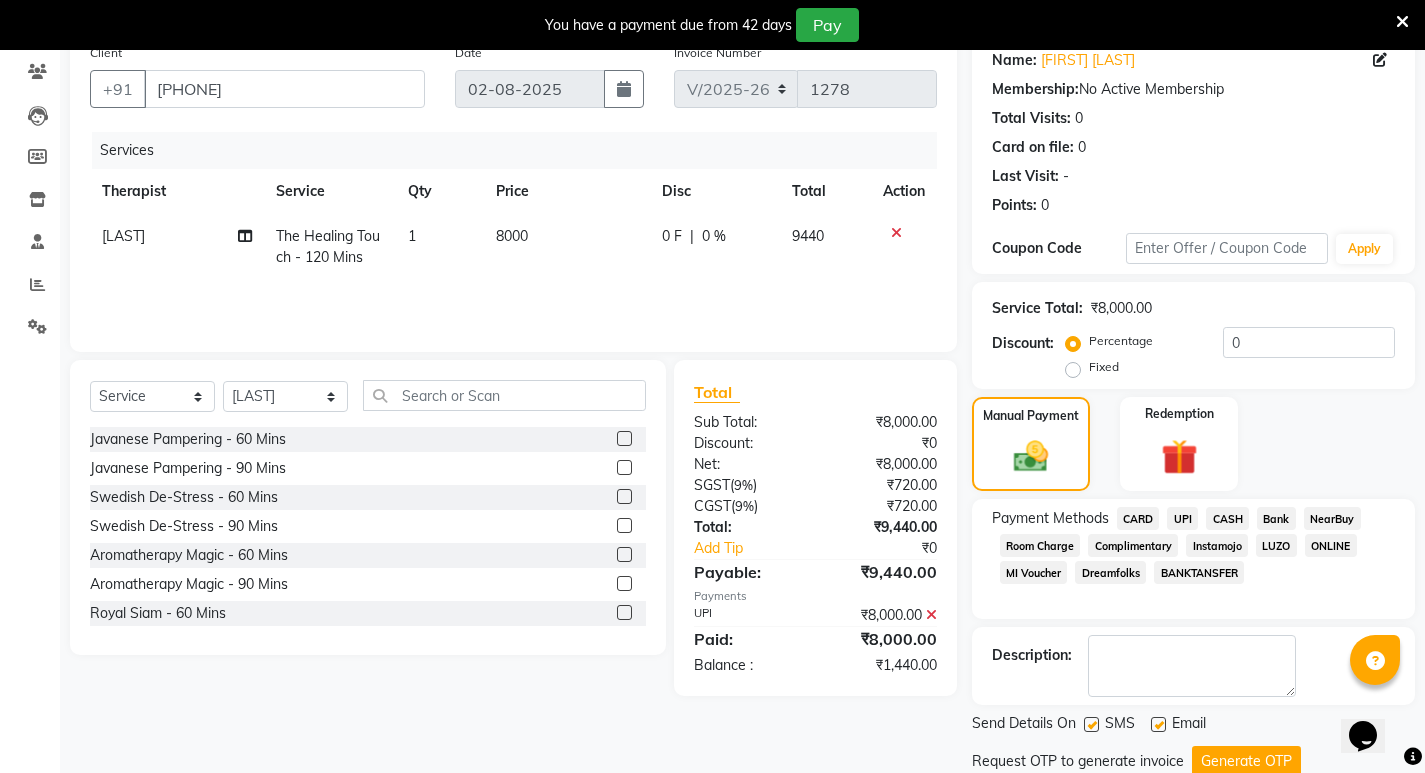 scroll, scrollTop: 235, scrollLeft: 0, axis: vertical 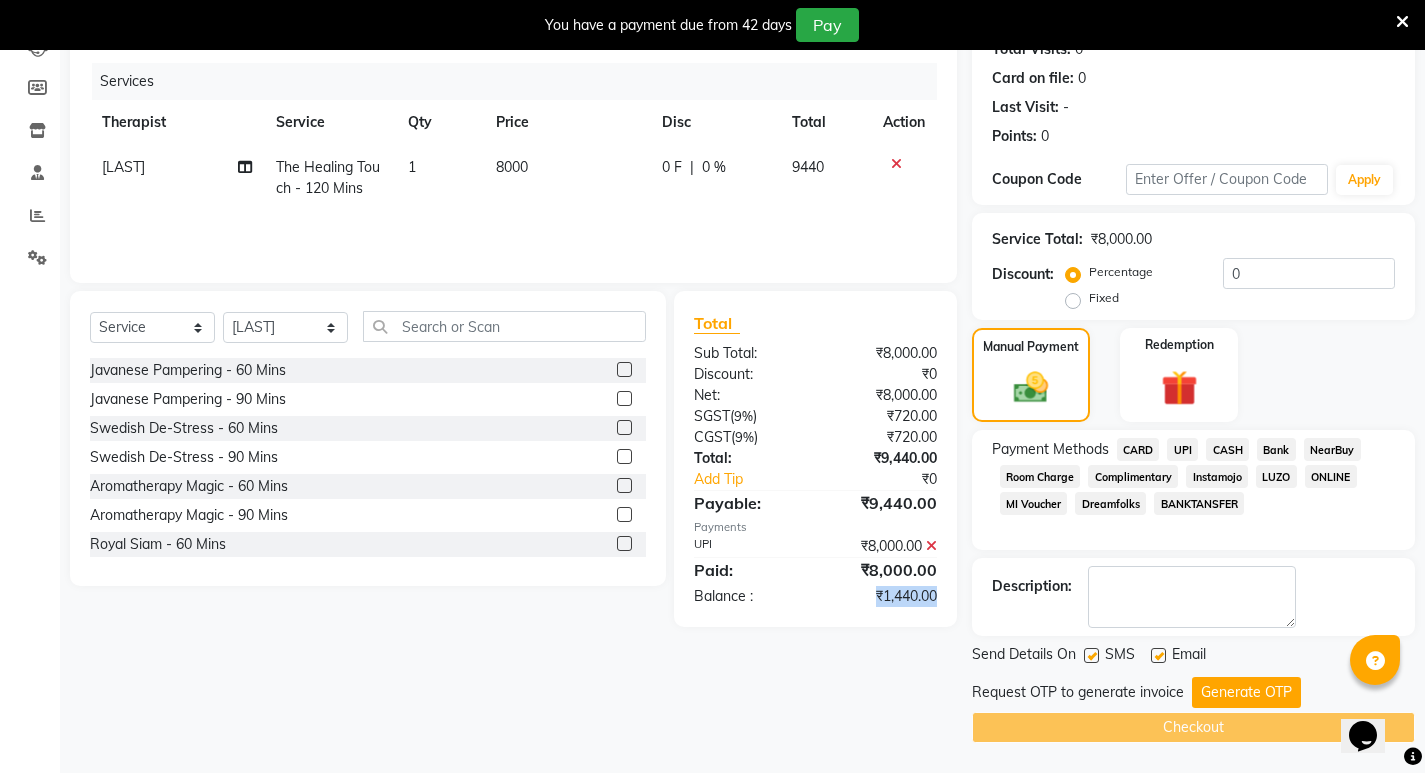 drag, startPoint x: 872, startPoint y: 597, endPoint x: 957, endPoint y: 602, distance: 85.146935 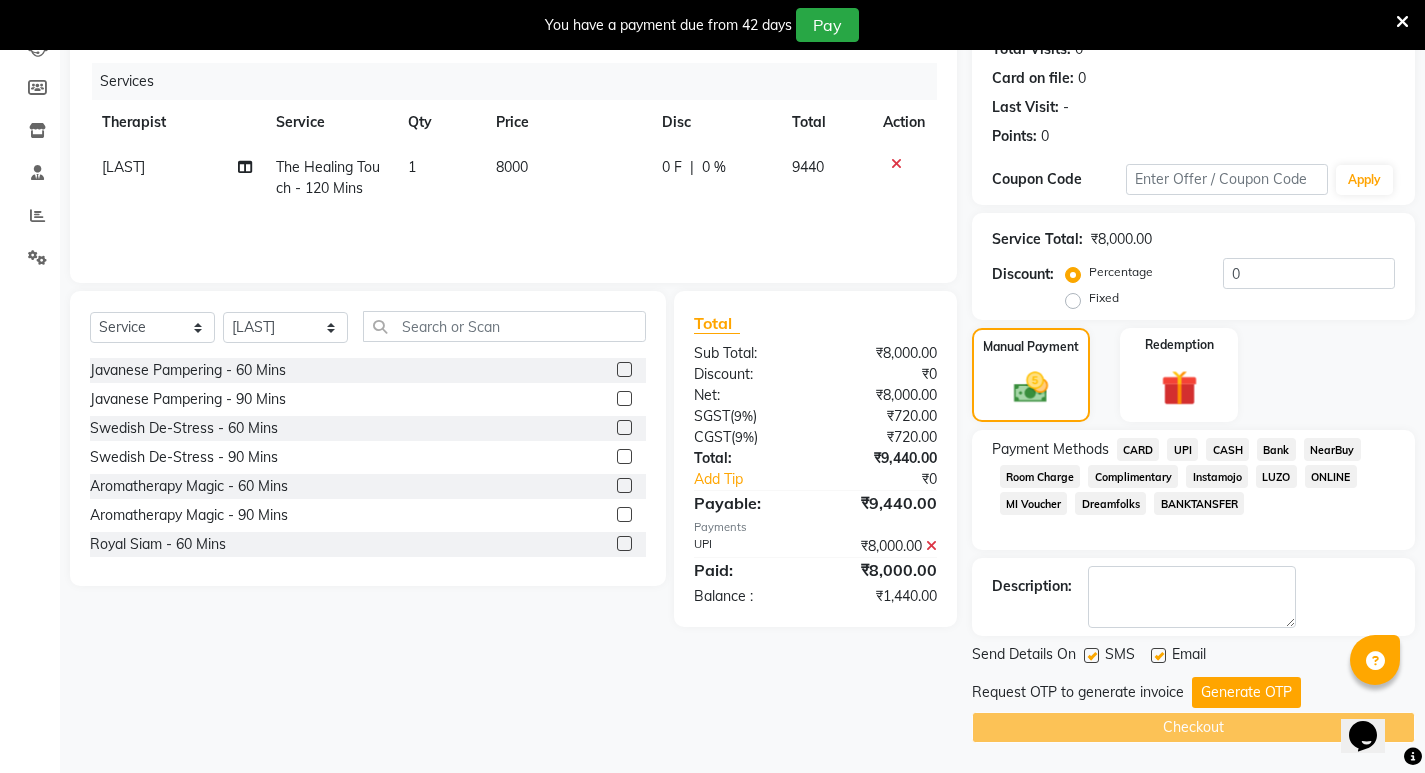 click on "Fixed" 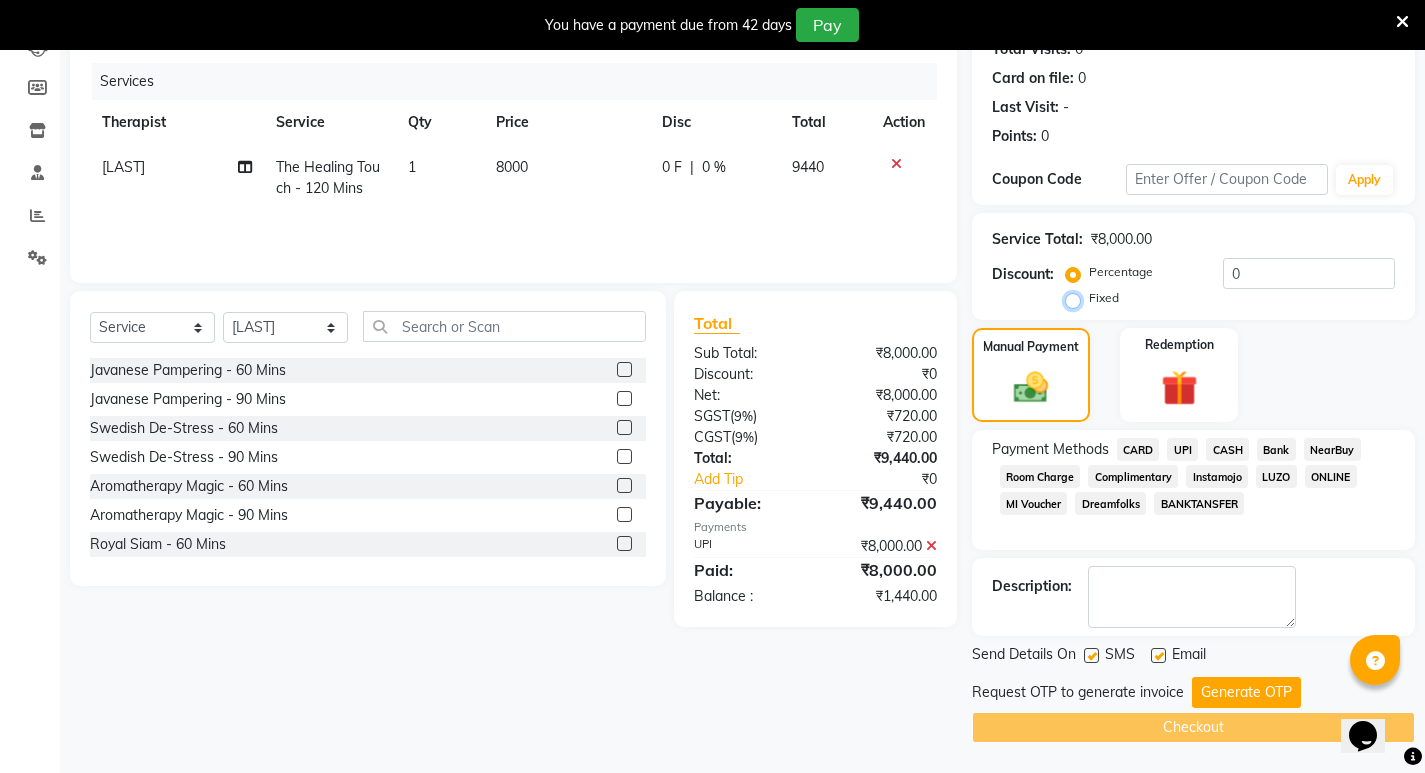 click on "Fixed" at bounding box center [1077, 298] 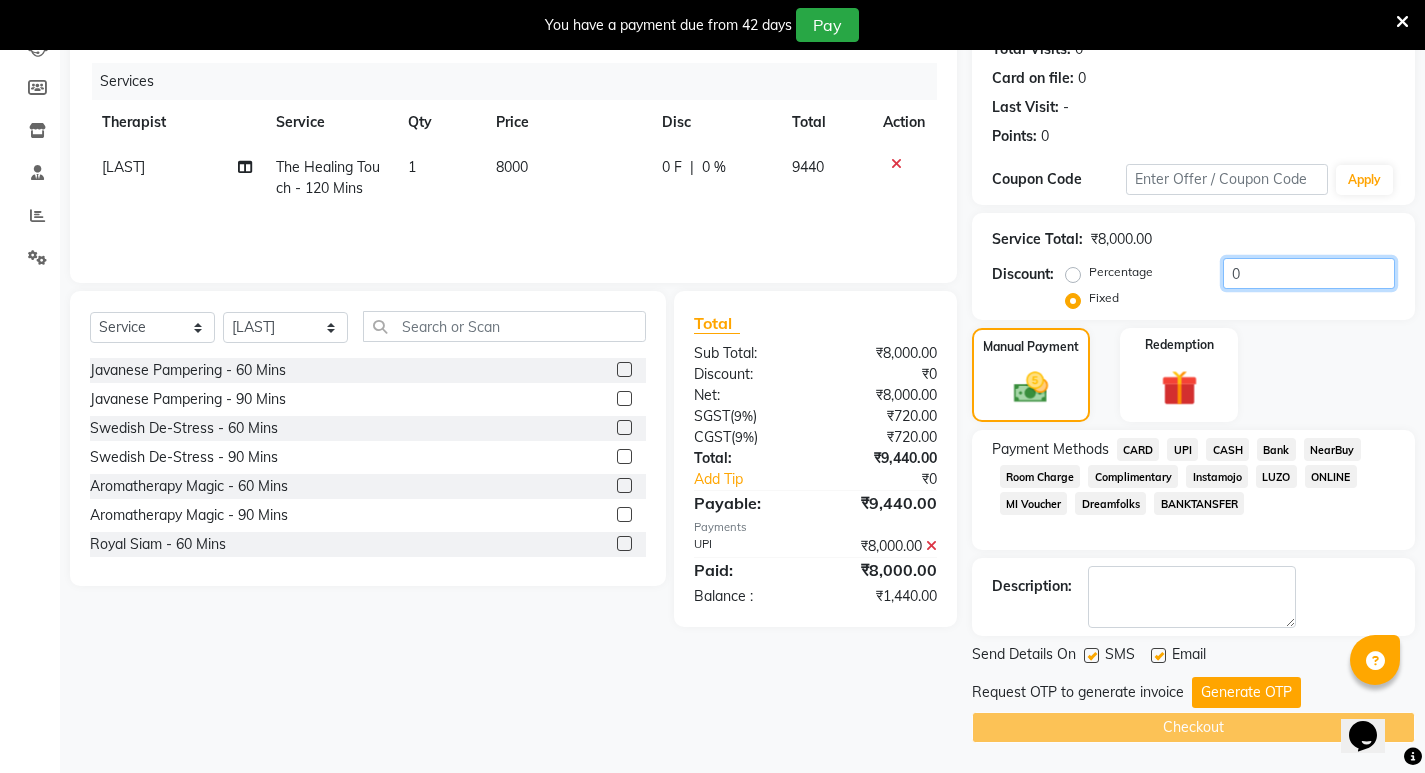 drag, startPoint x: 1250, startPoint y: 276, endPoint x: 1215, endPoint y: 268, distance: 35.902645 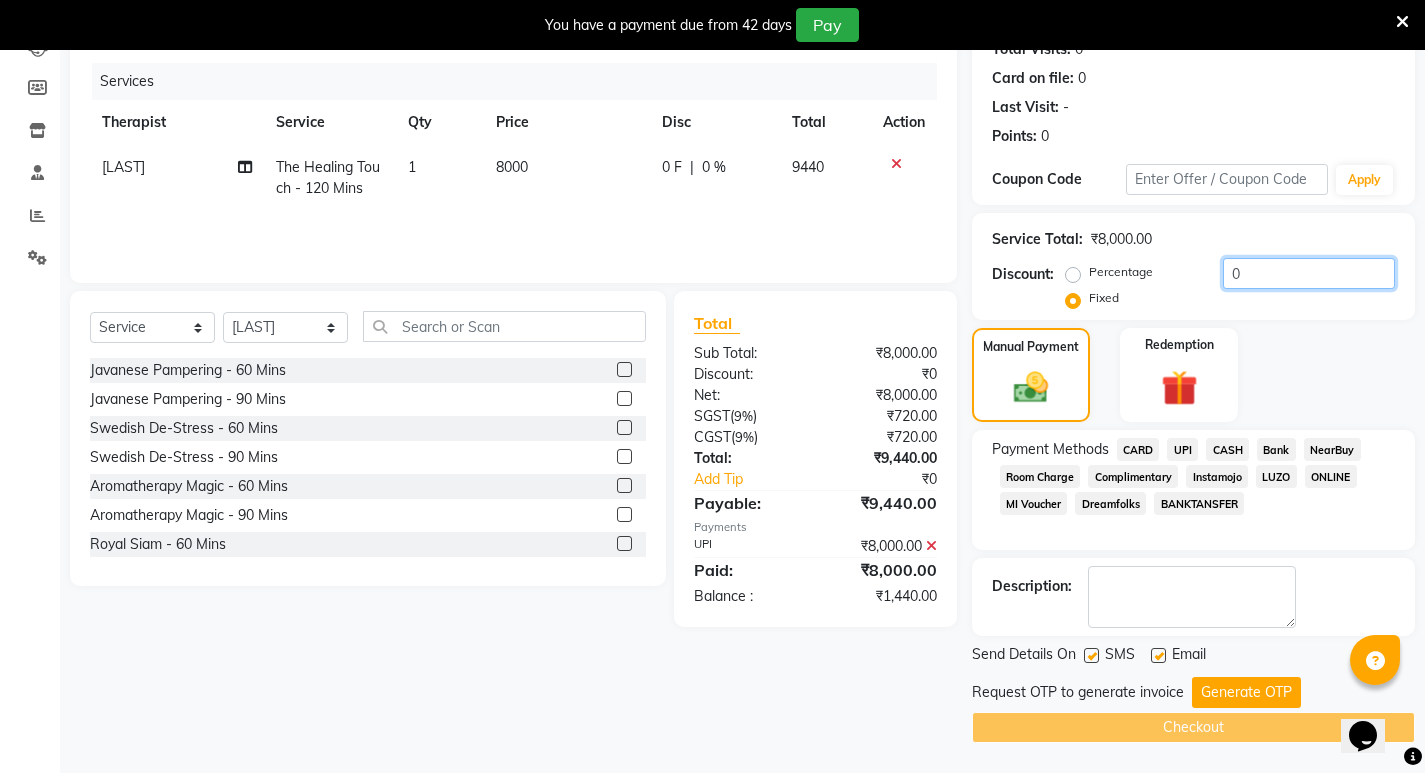 paste on "1440.0" 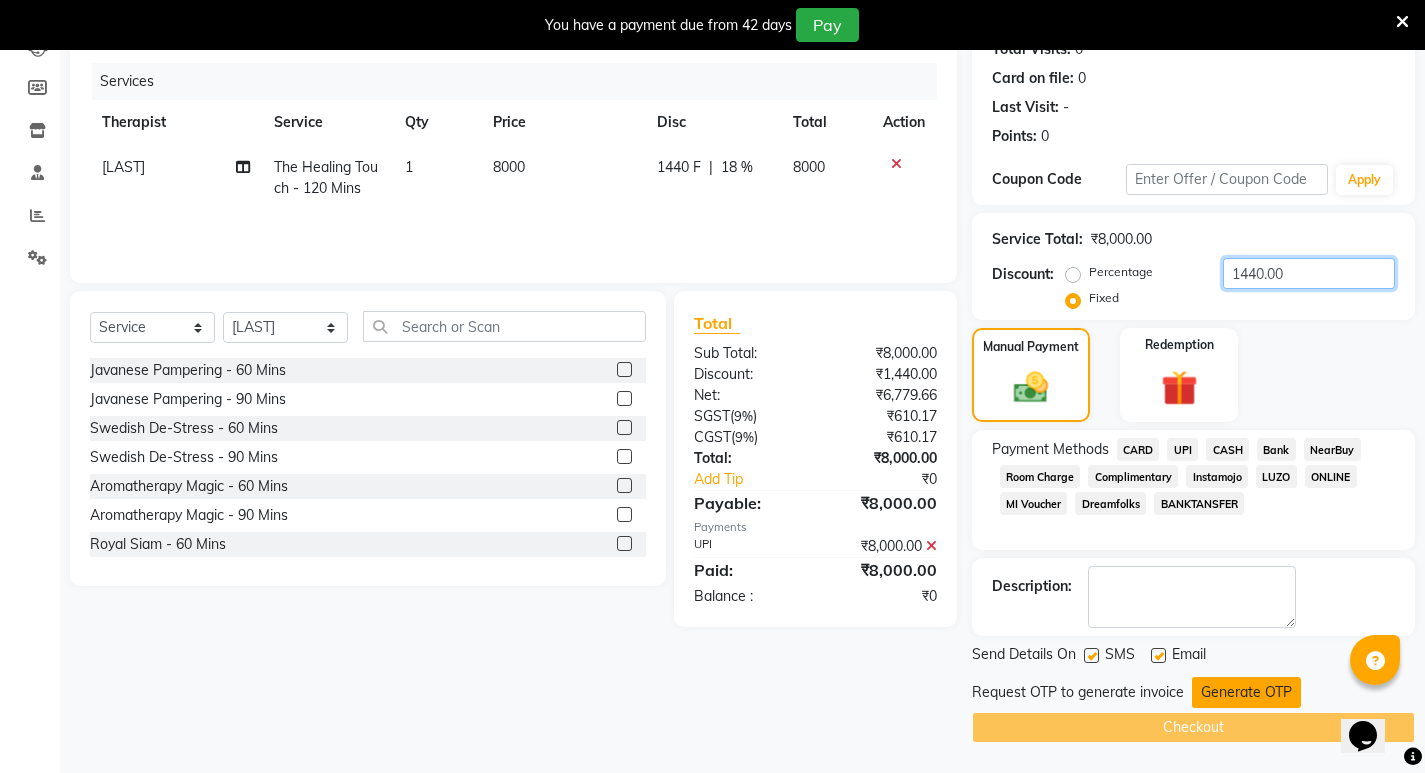 type on "1440.00" 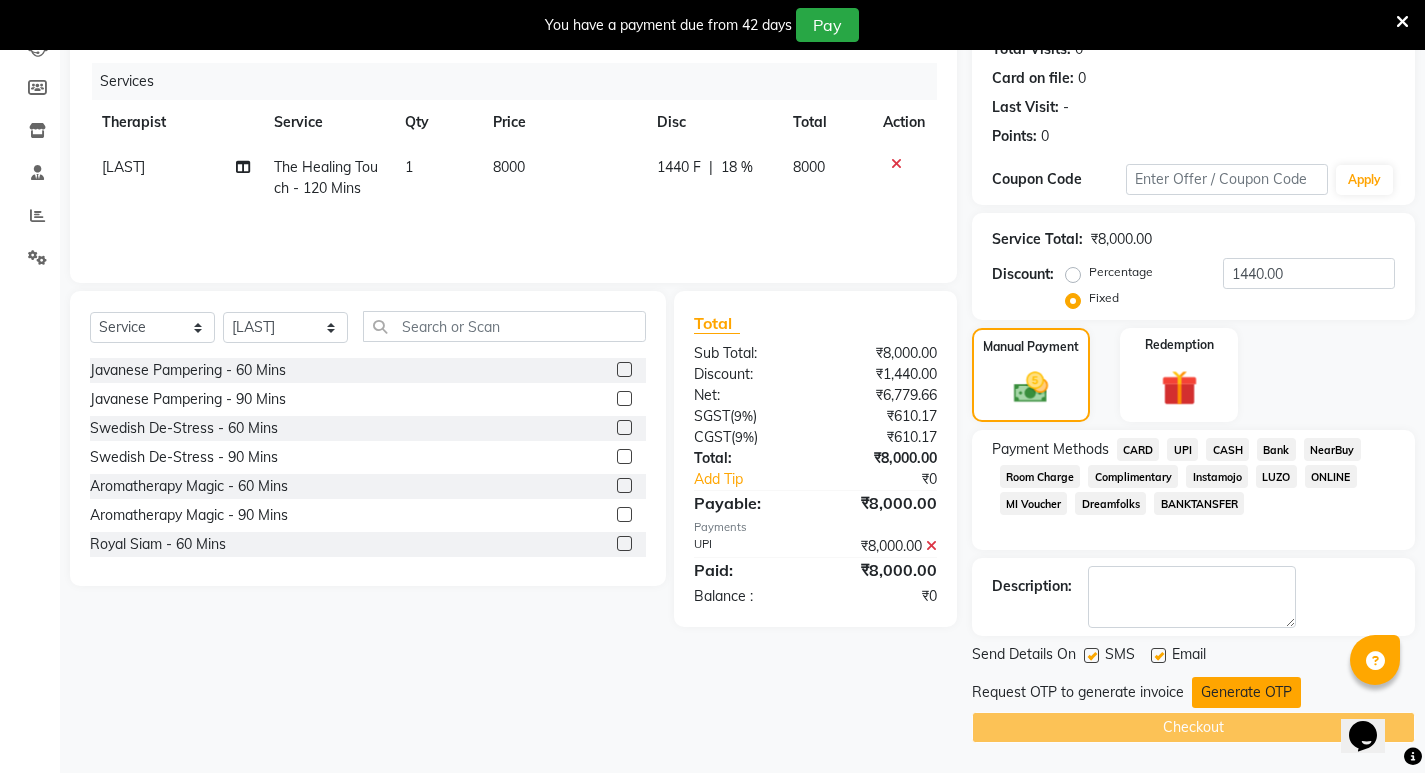 click on "Generate OTP" 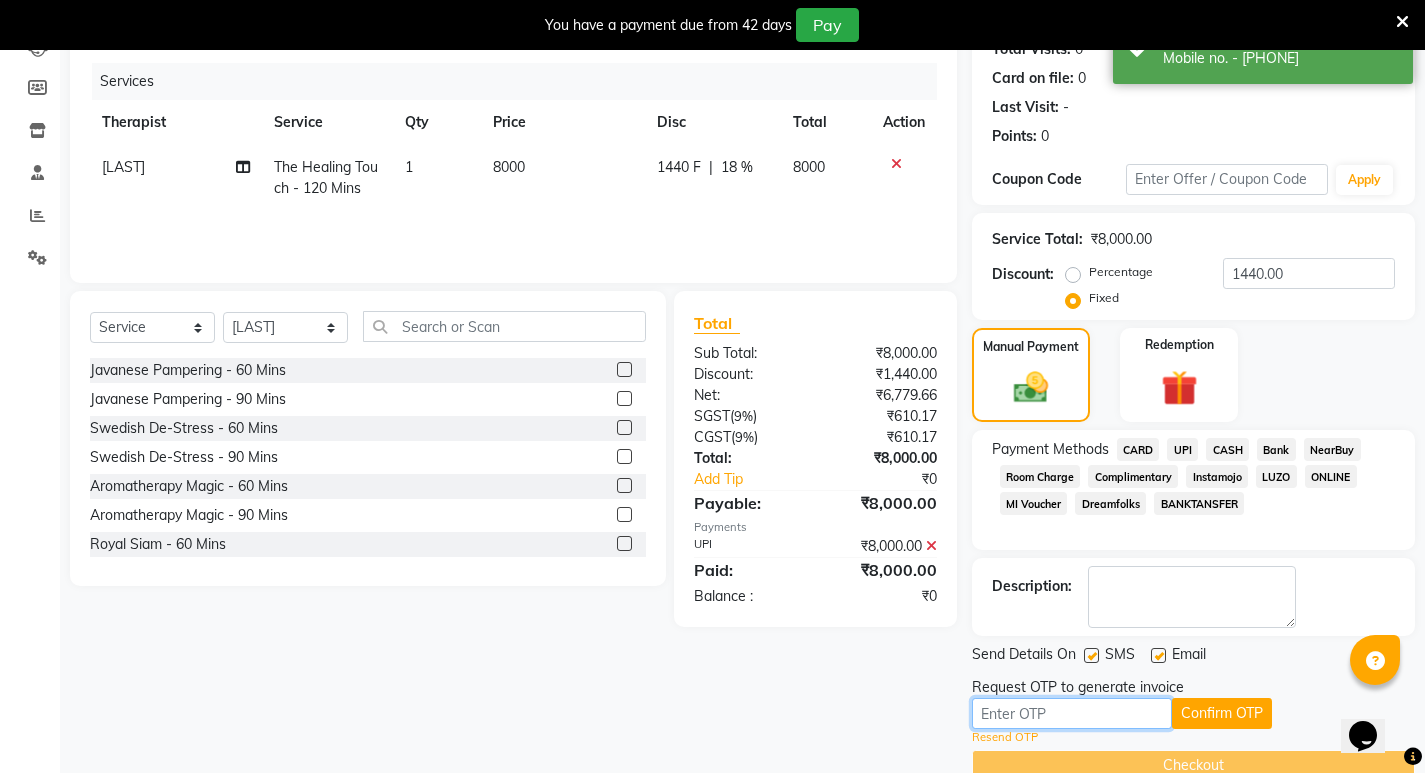 click at bounding box center (1072, 713) 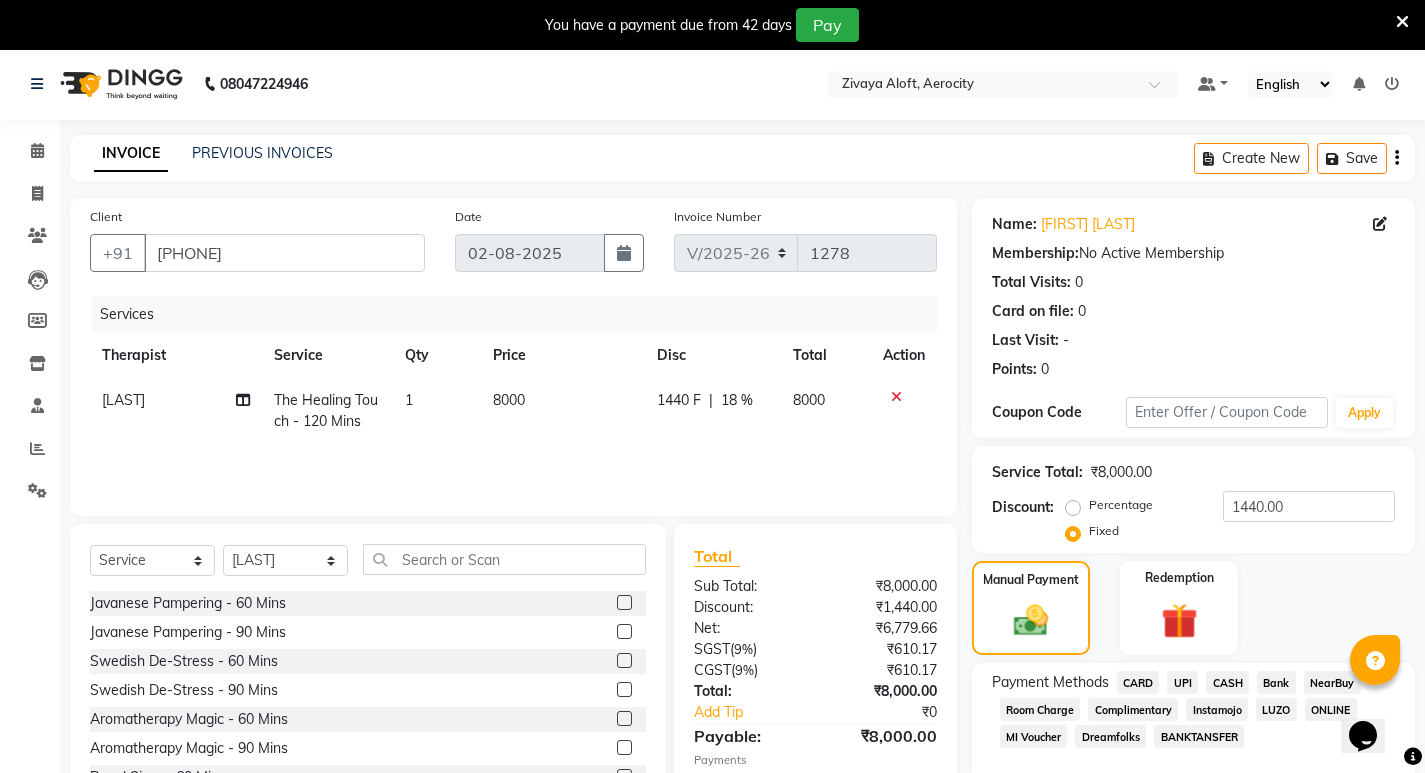 scroll, scrollTop: 0, scrollLeft: 0, axis: both 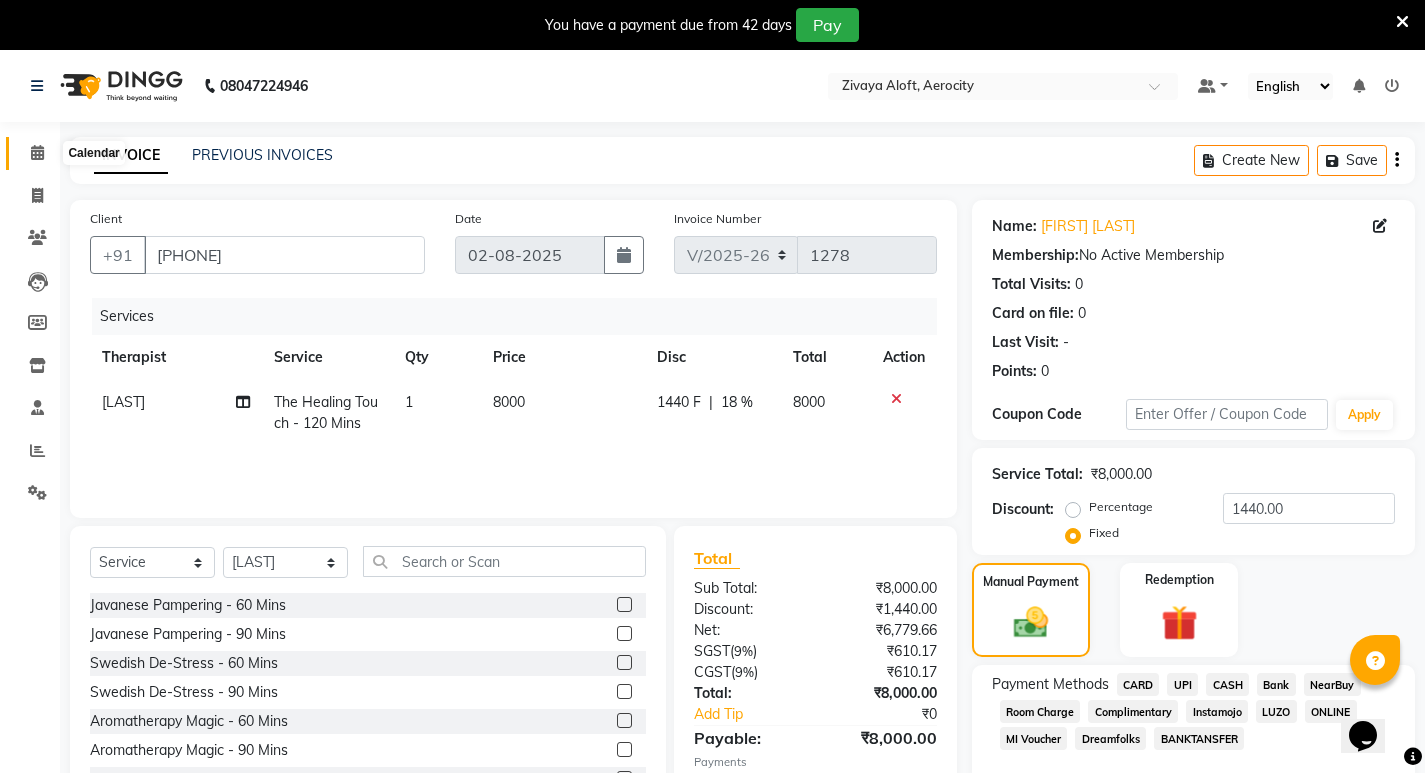 click 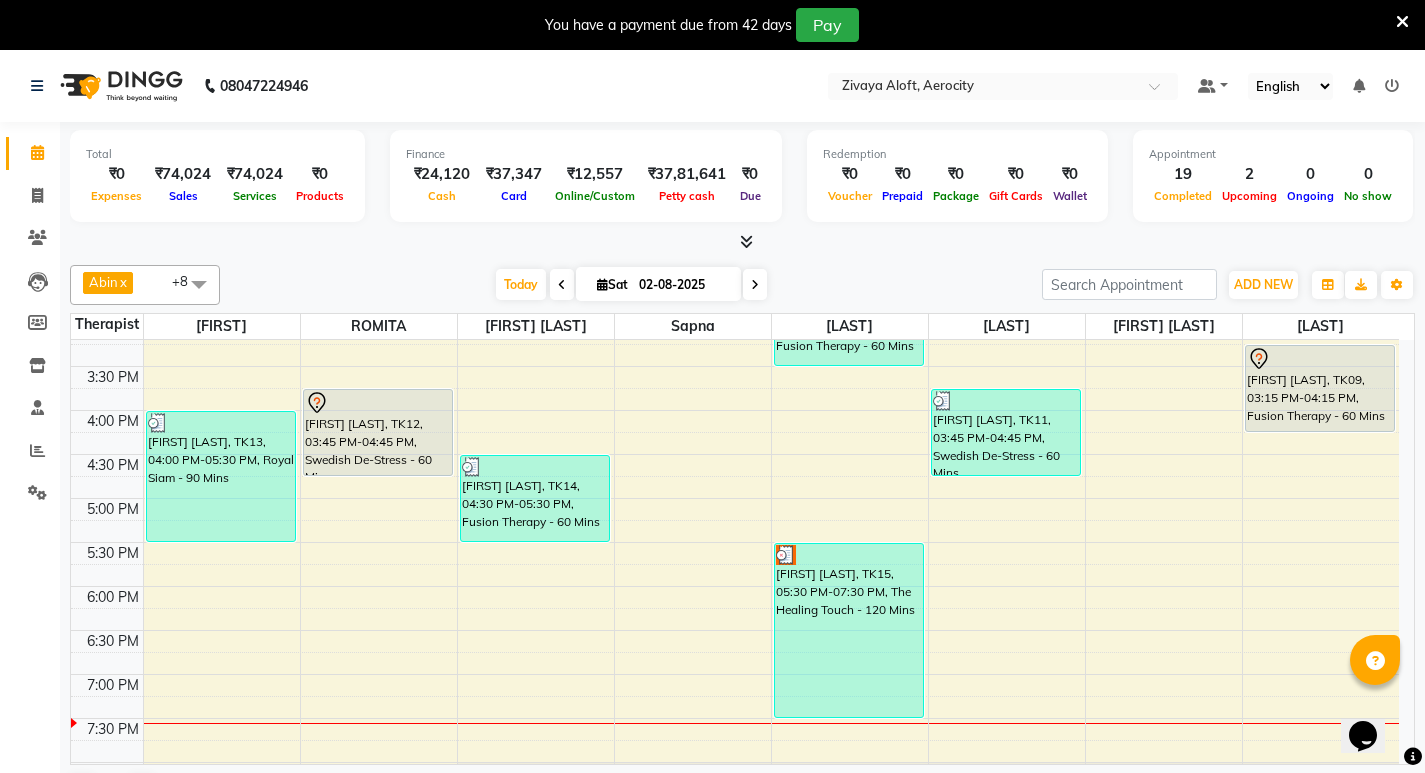 scroll, scrollTop: 692, scrollLeft: 0, axis: vertical 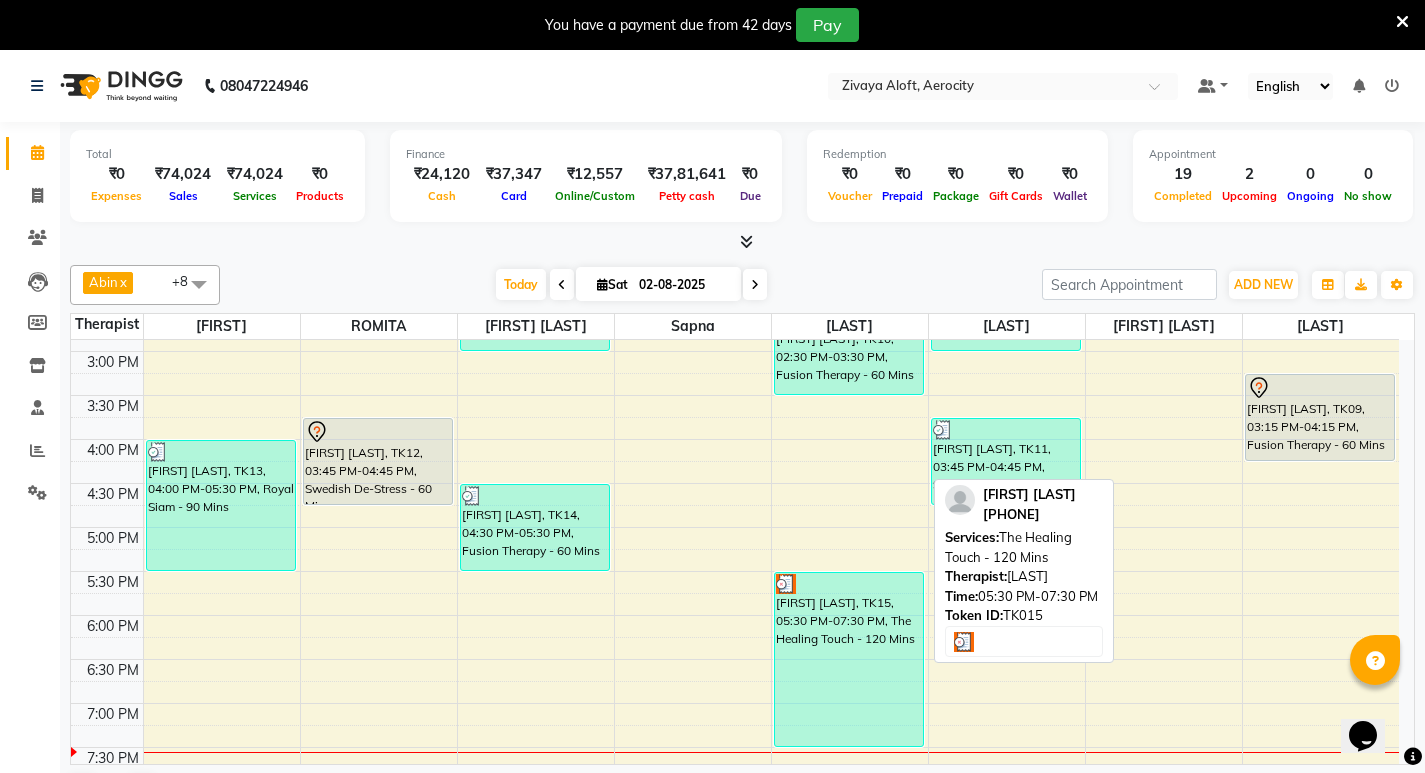 click on "[FIRST] [LAST], TK15, 05:30 PM-07:30 PM, The Healing Touch - 120 Mins" at bounding box center (849, 659) 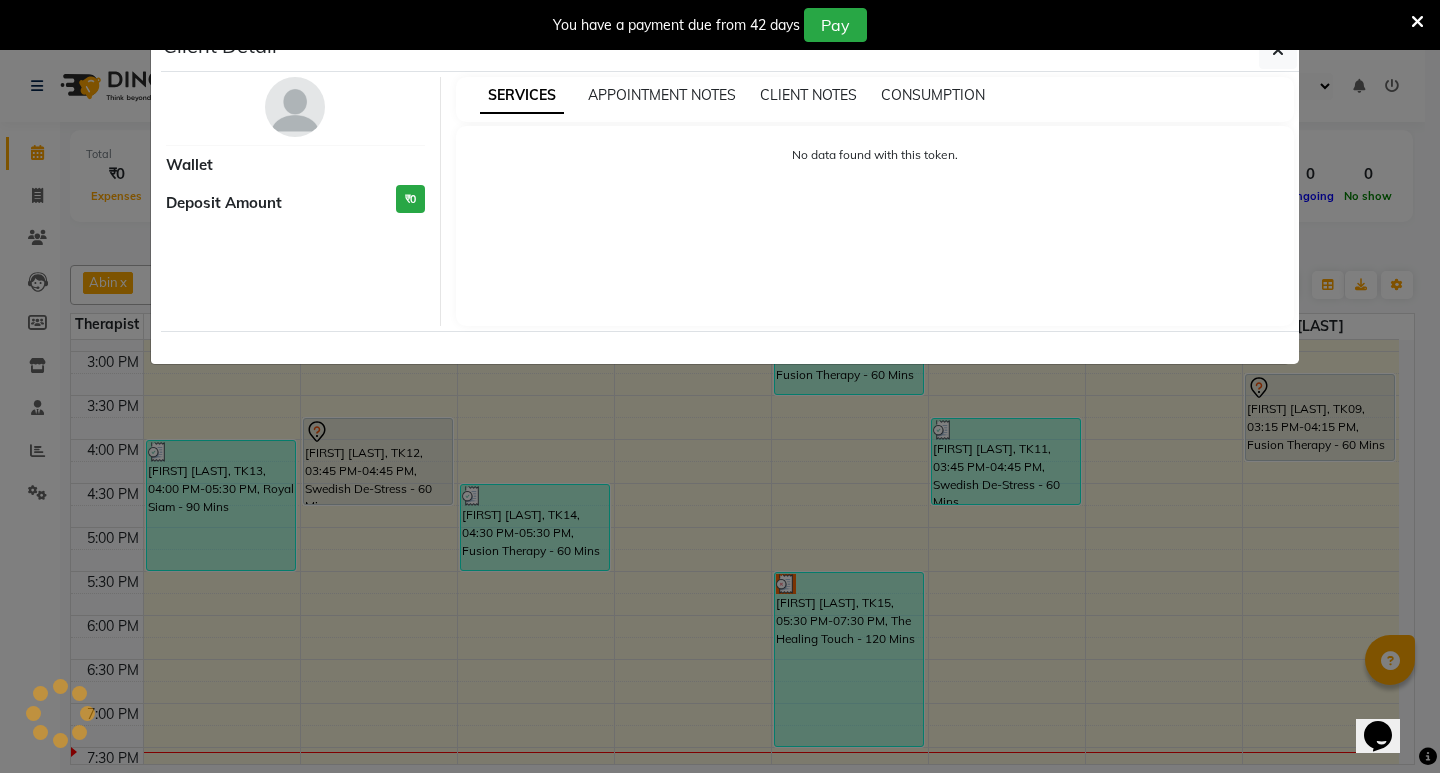 select on "3" 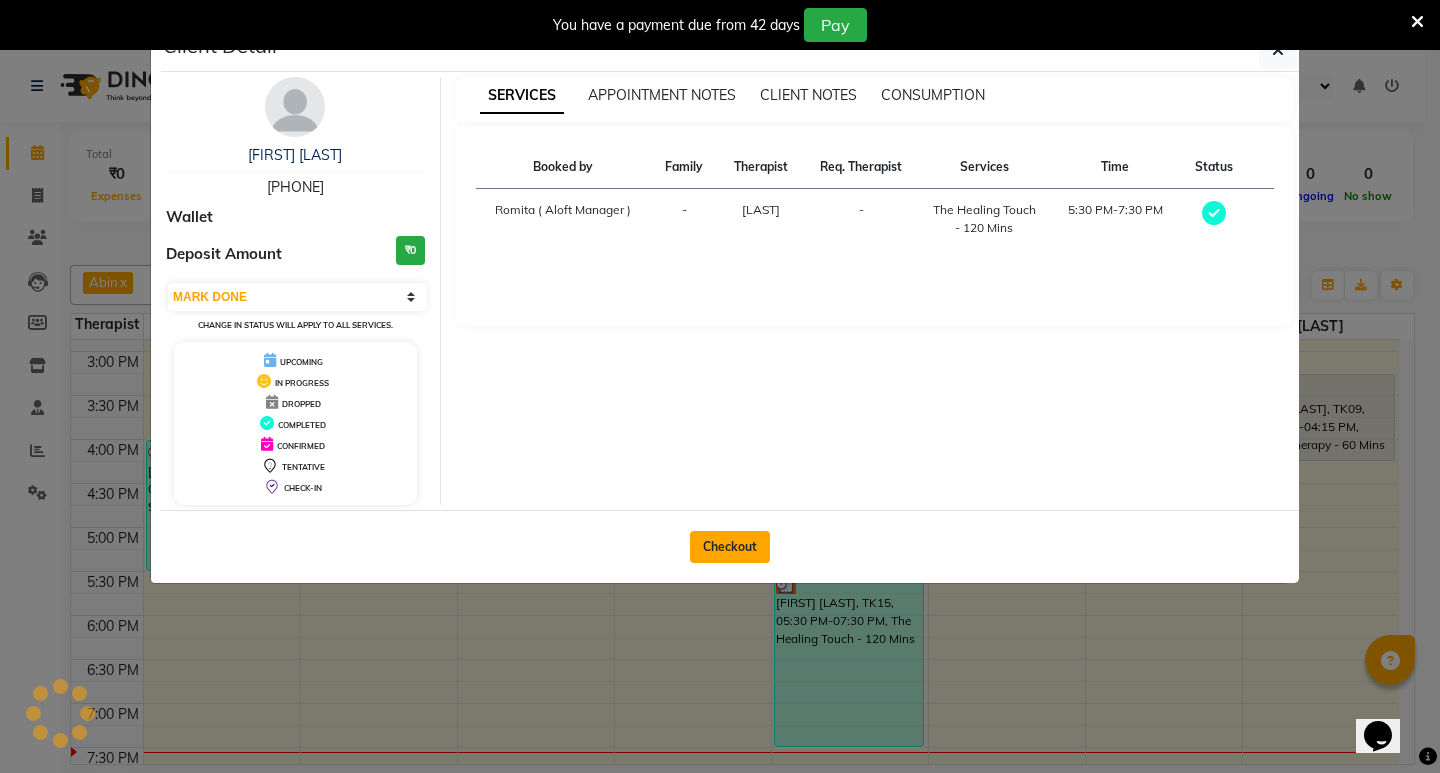 click on "Checkout" 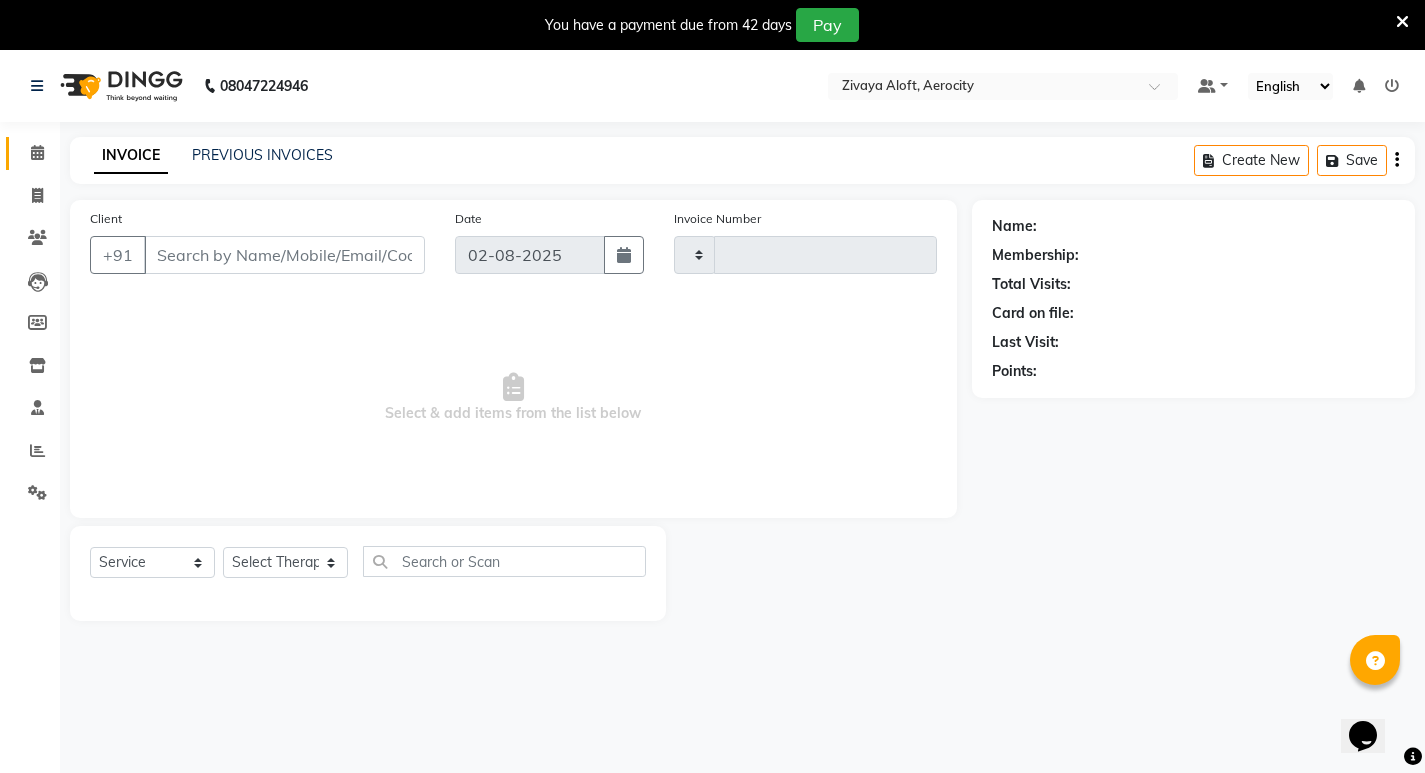type on "1278" 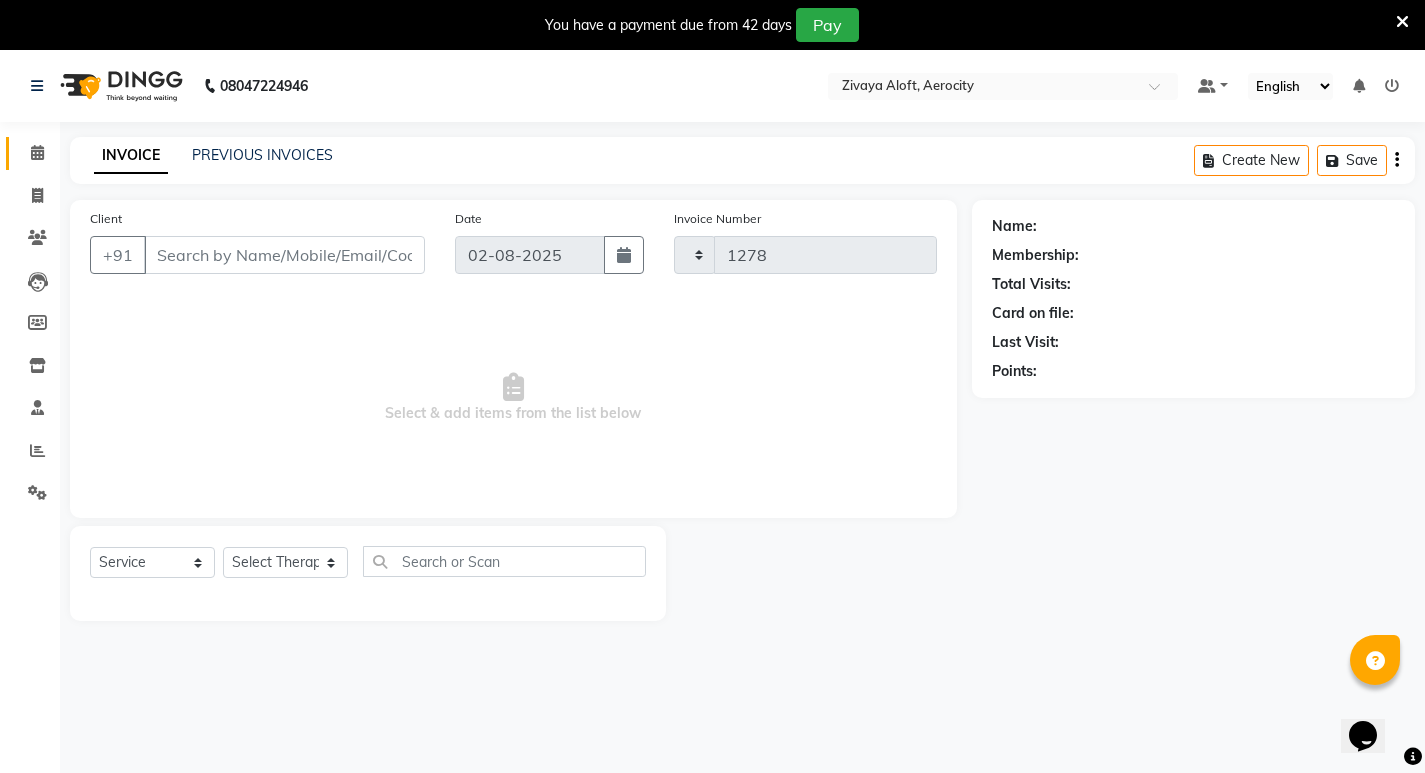 select on "6403" 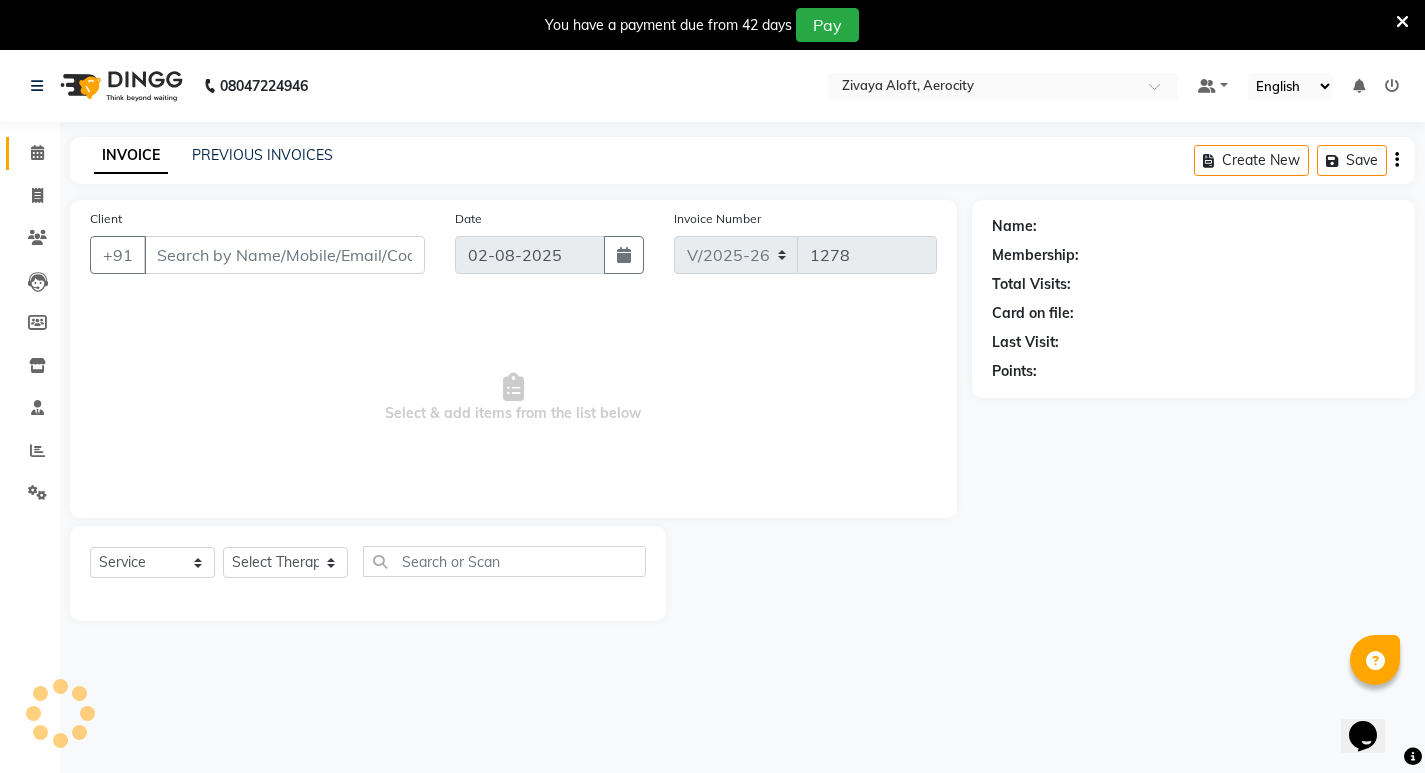 type on "[PHONE]" 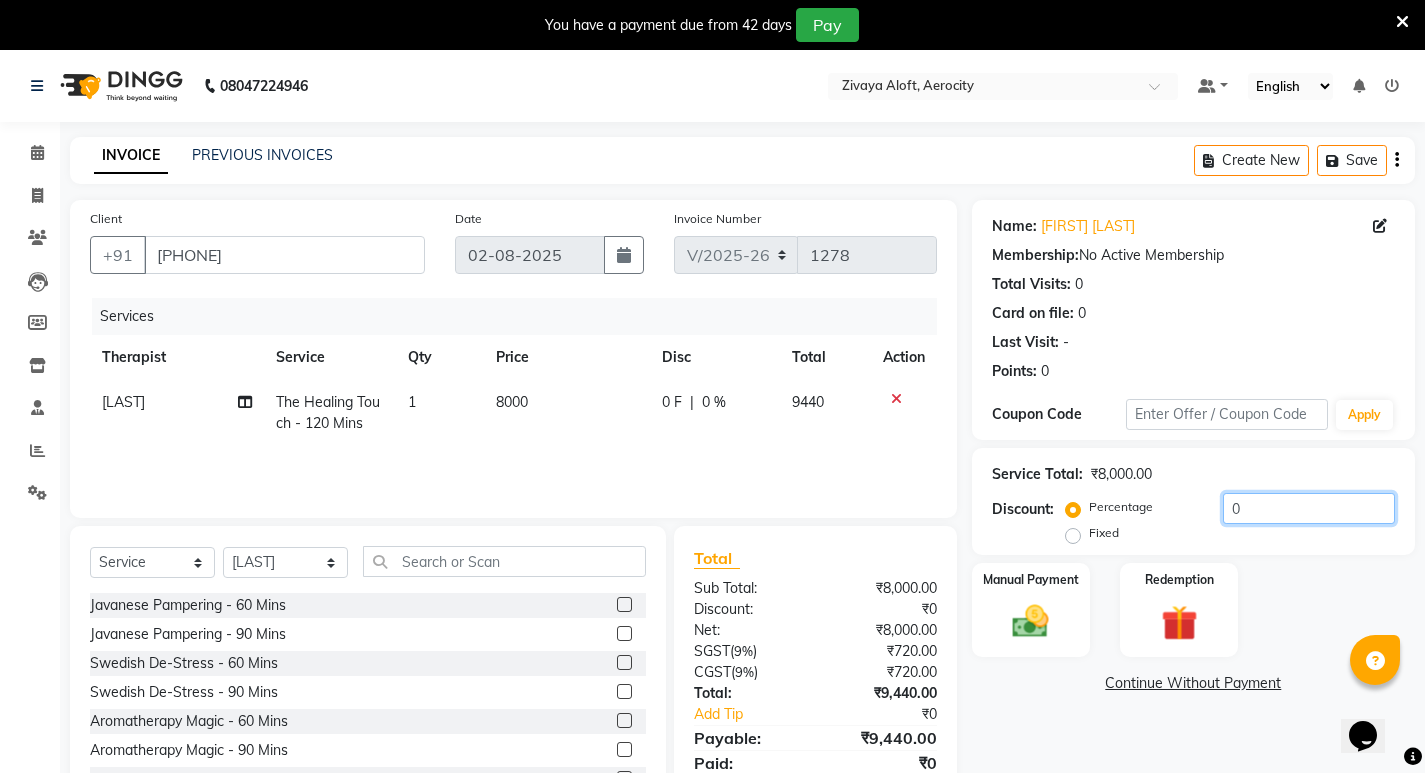 drag, startPoint x: 1249, startPoint y: 502, endPoint x: 1211, endPoint y: 501, distance: 38.013157 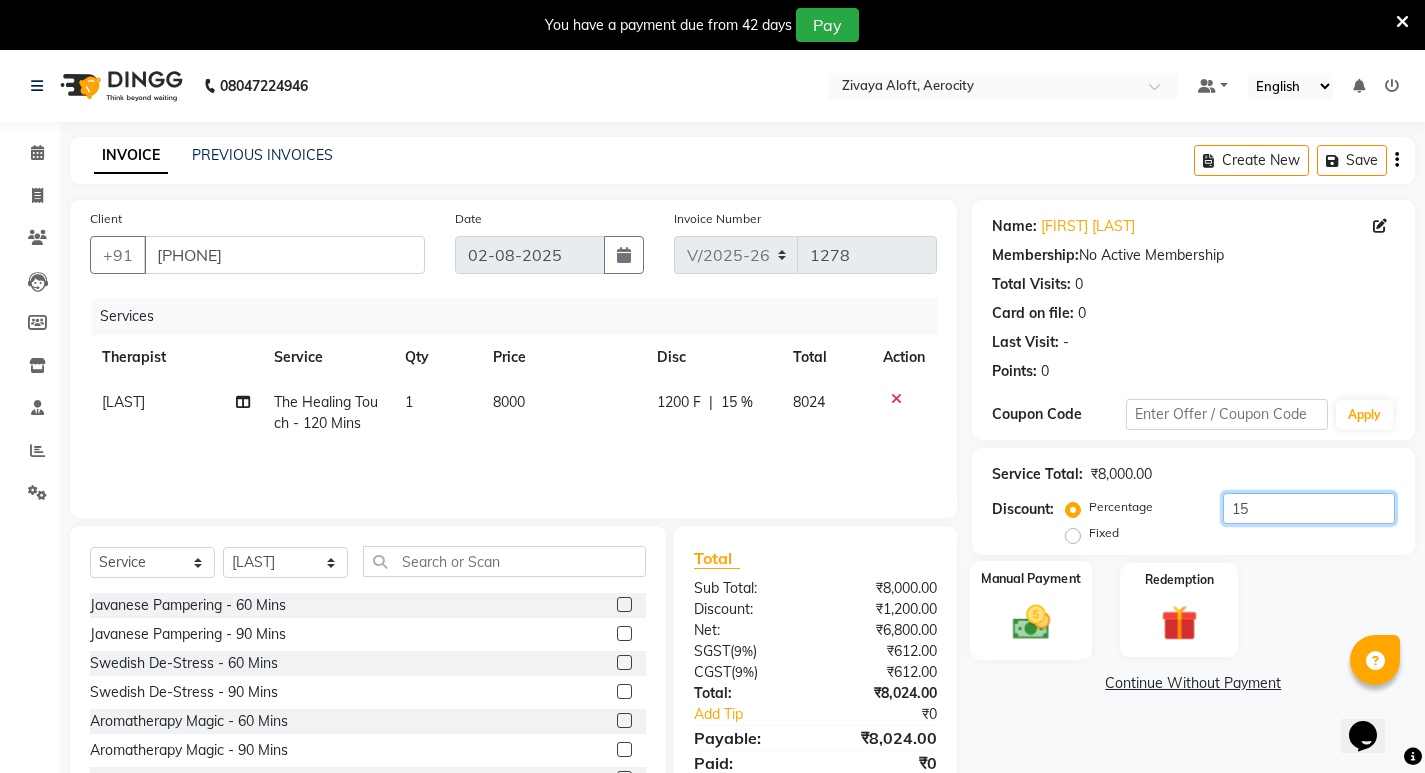 type on "15" 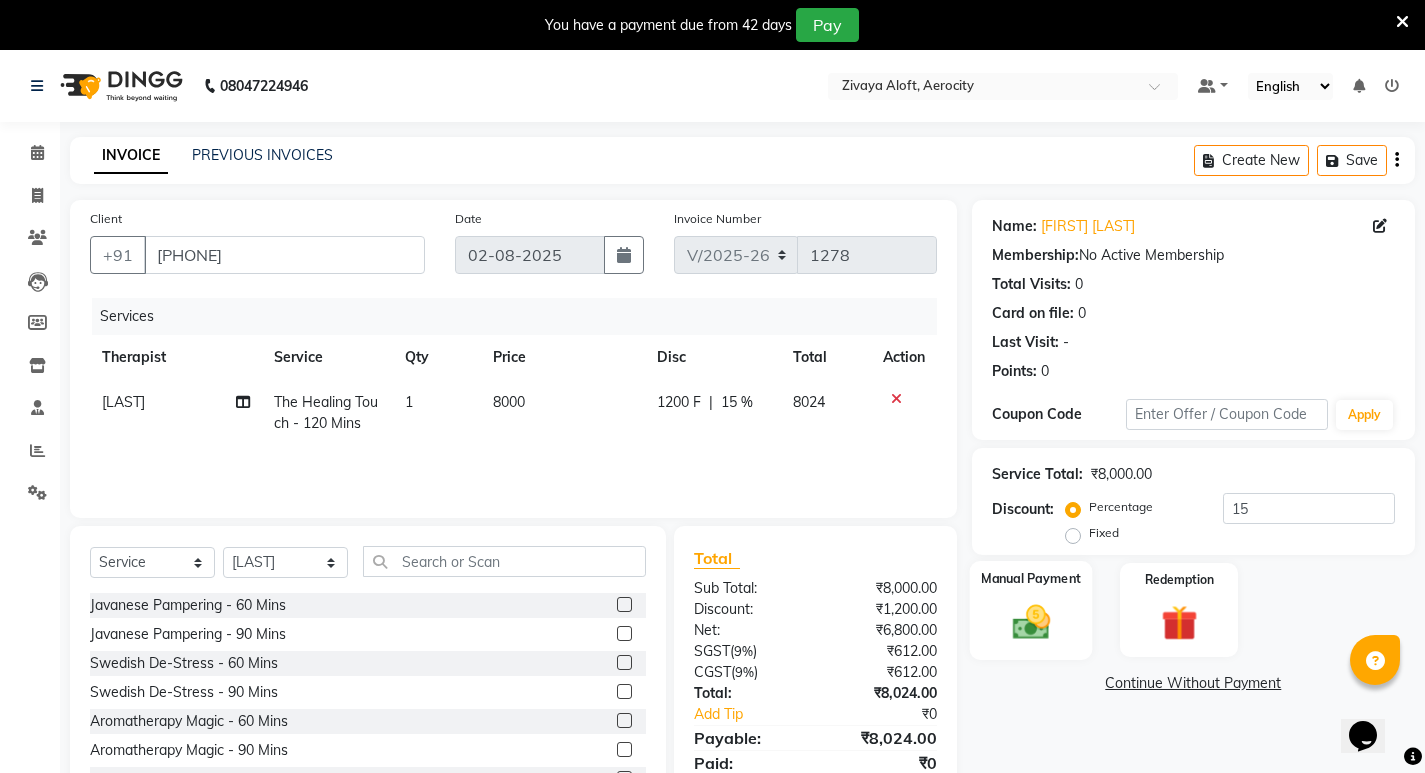 click 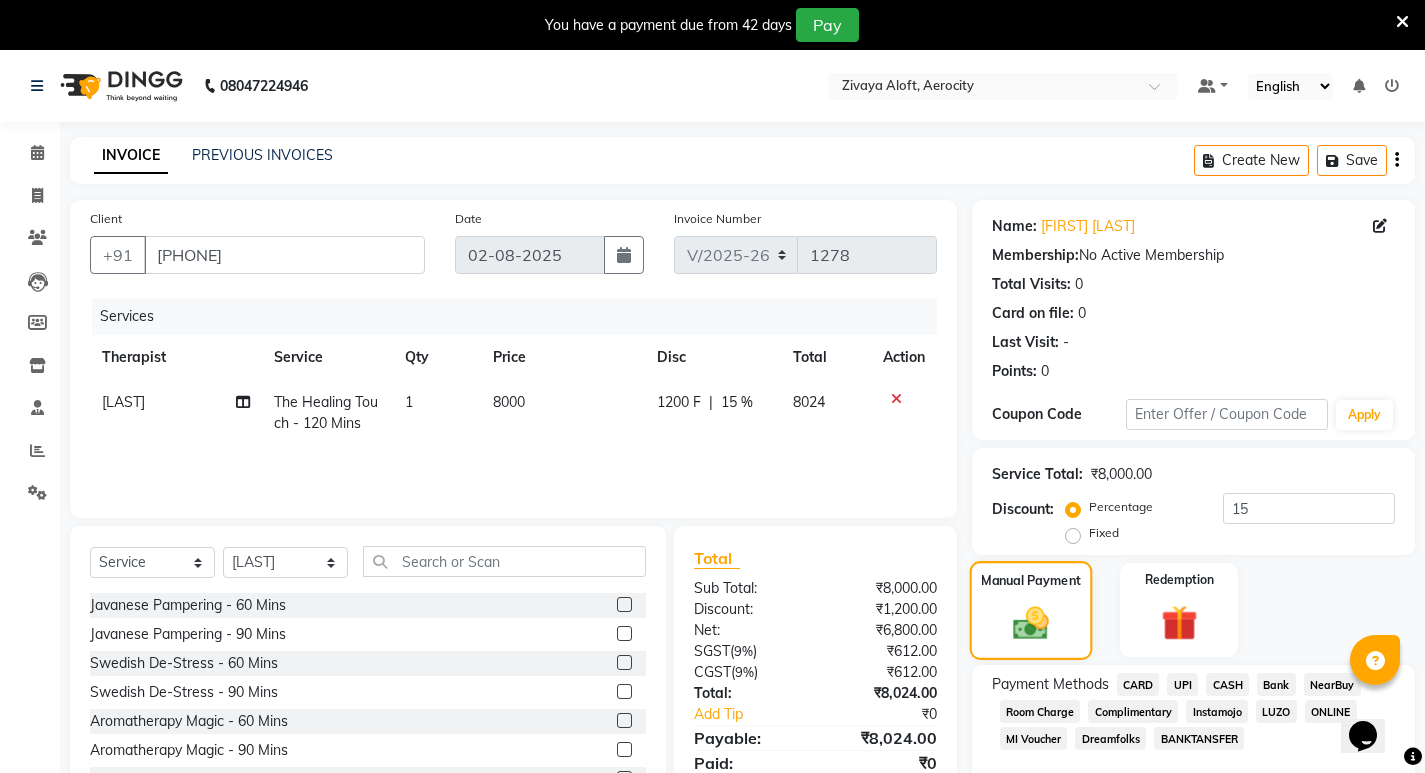scroll, scrollTop: 83, scrollLeft: 0, axis: vertical 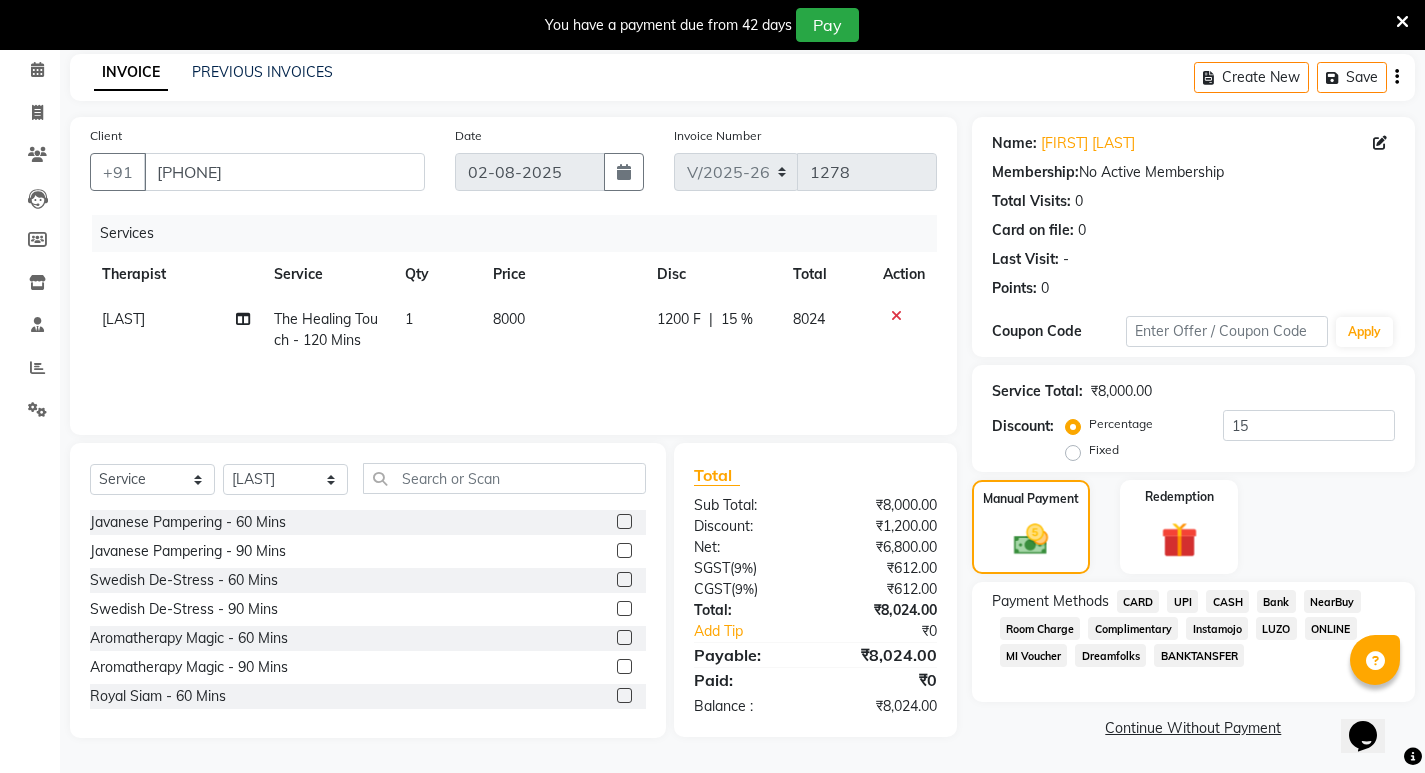 click on "UPI" 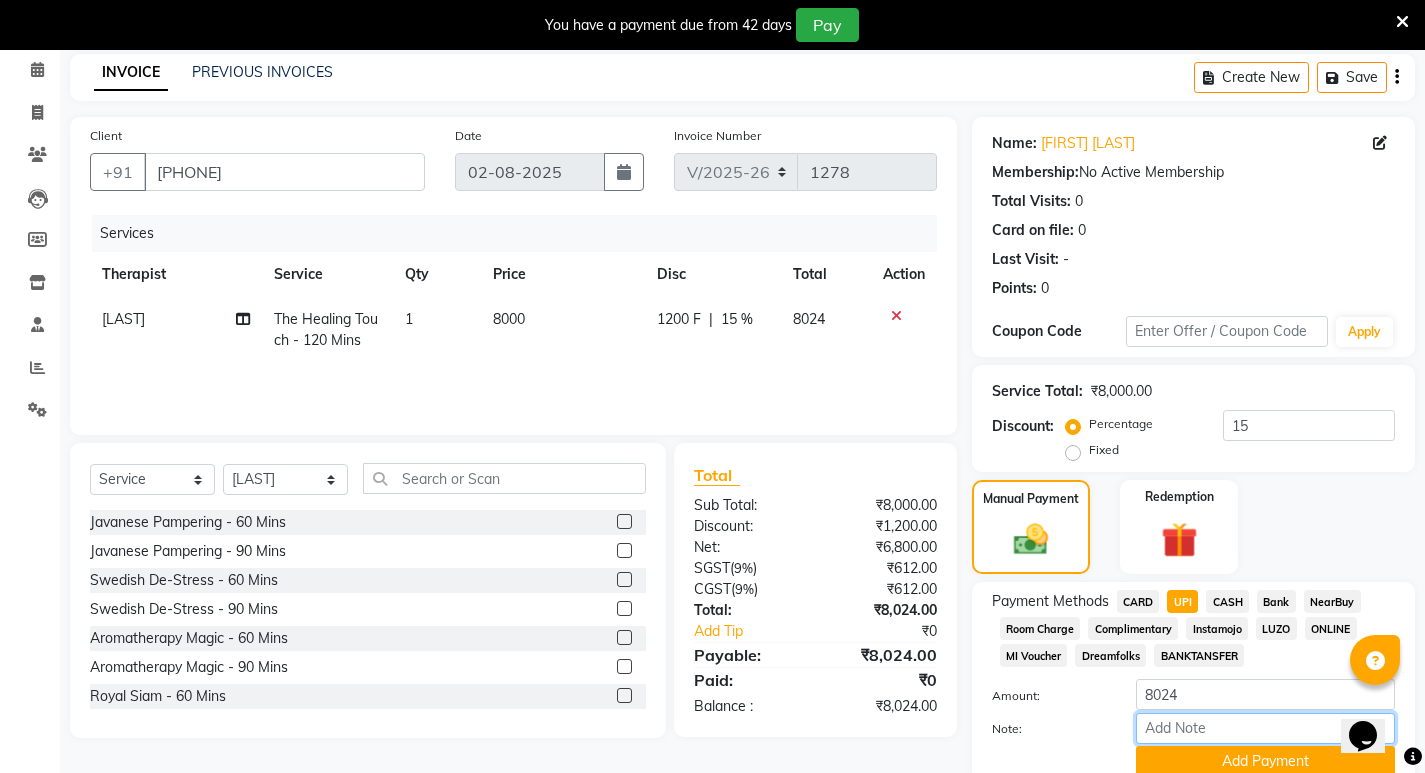 click on "Note:" at bounding box center (1265, 728) 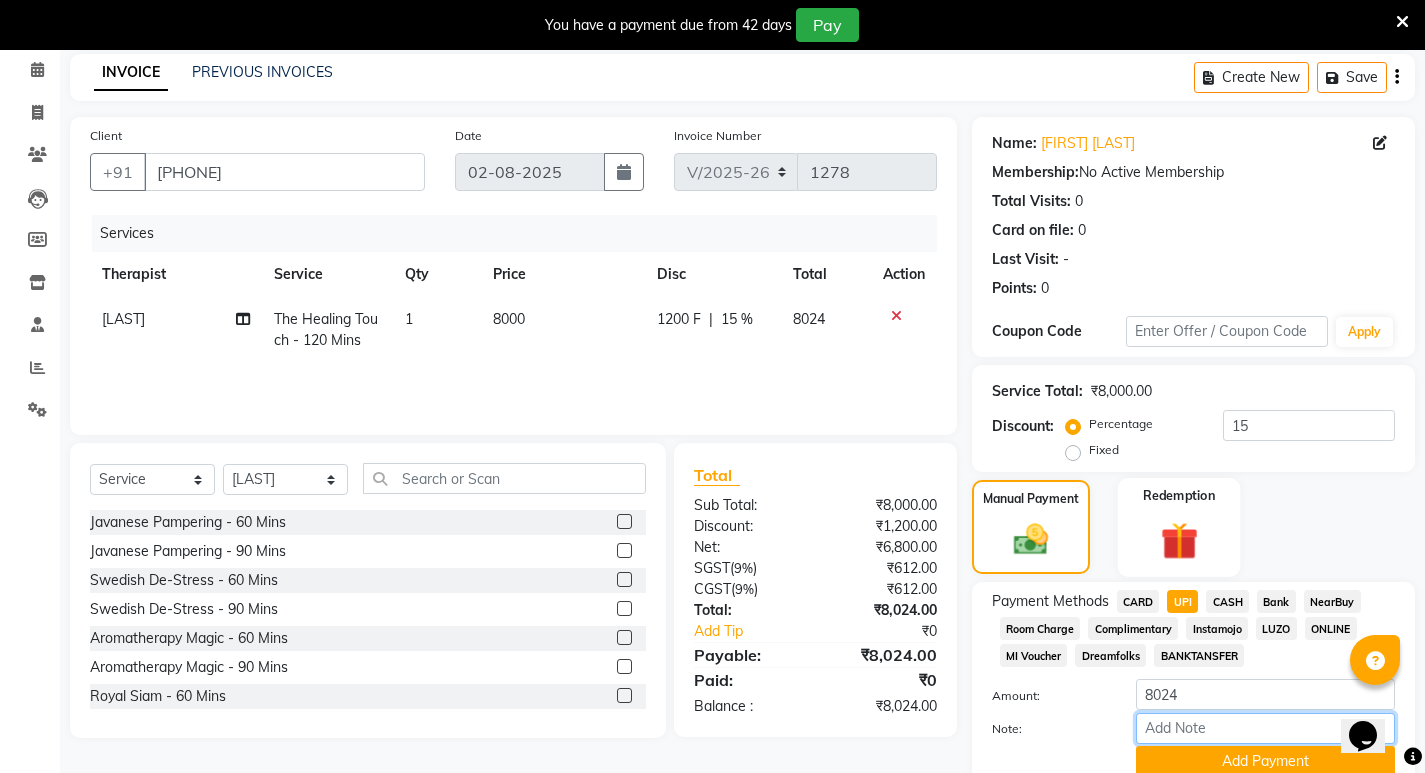 type on "UPI-" 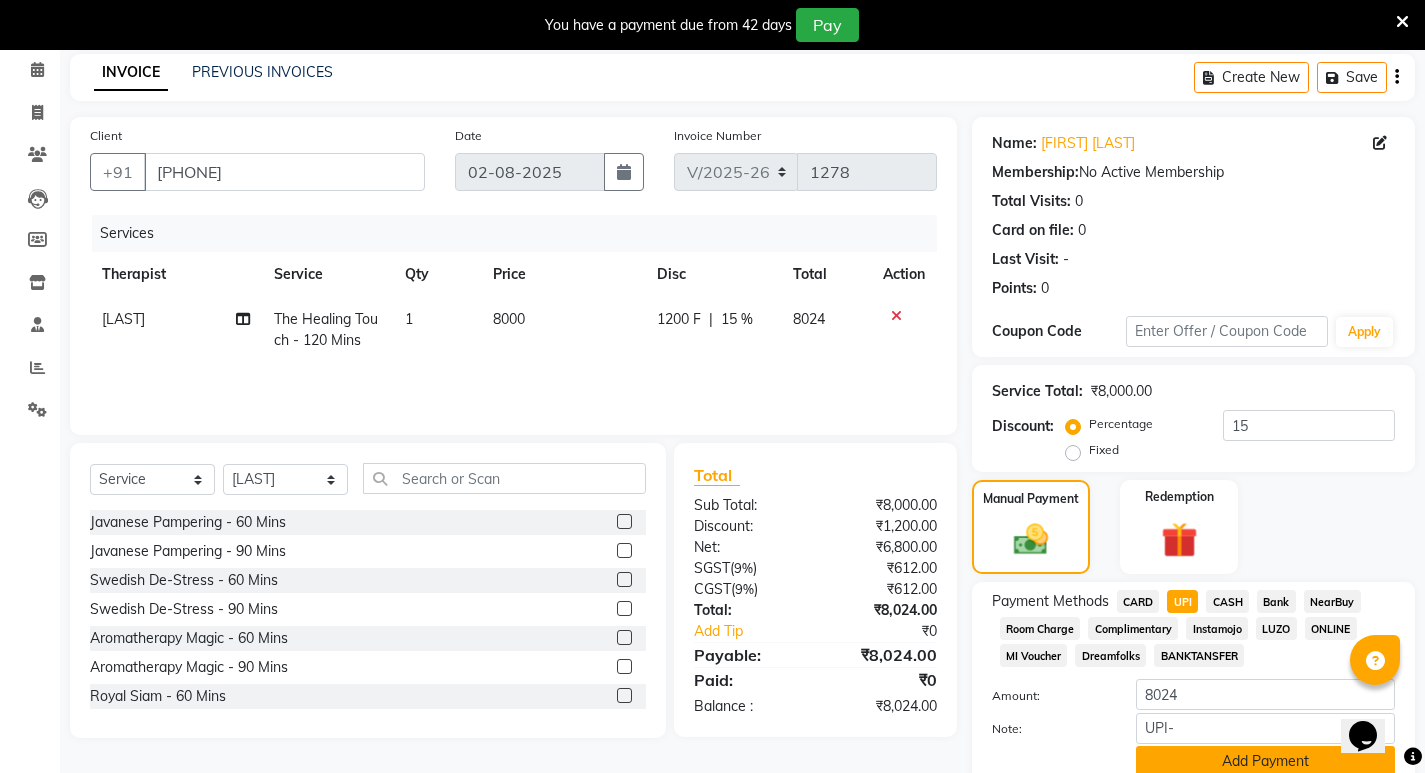 click on "Add Payment" 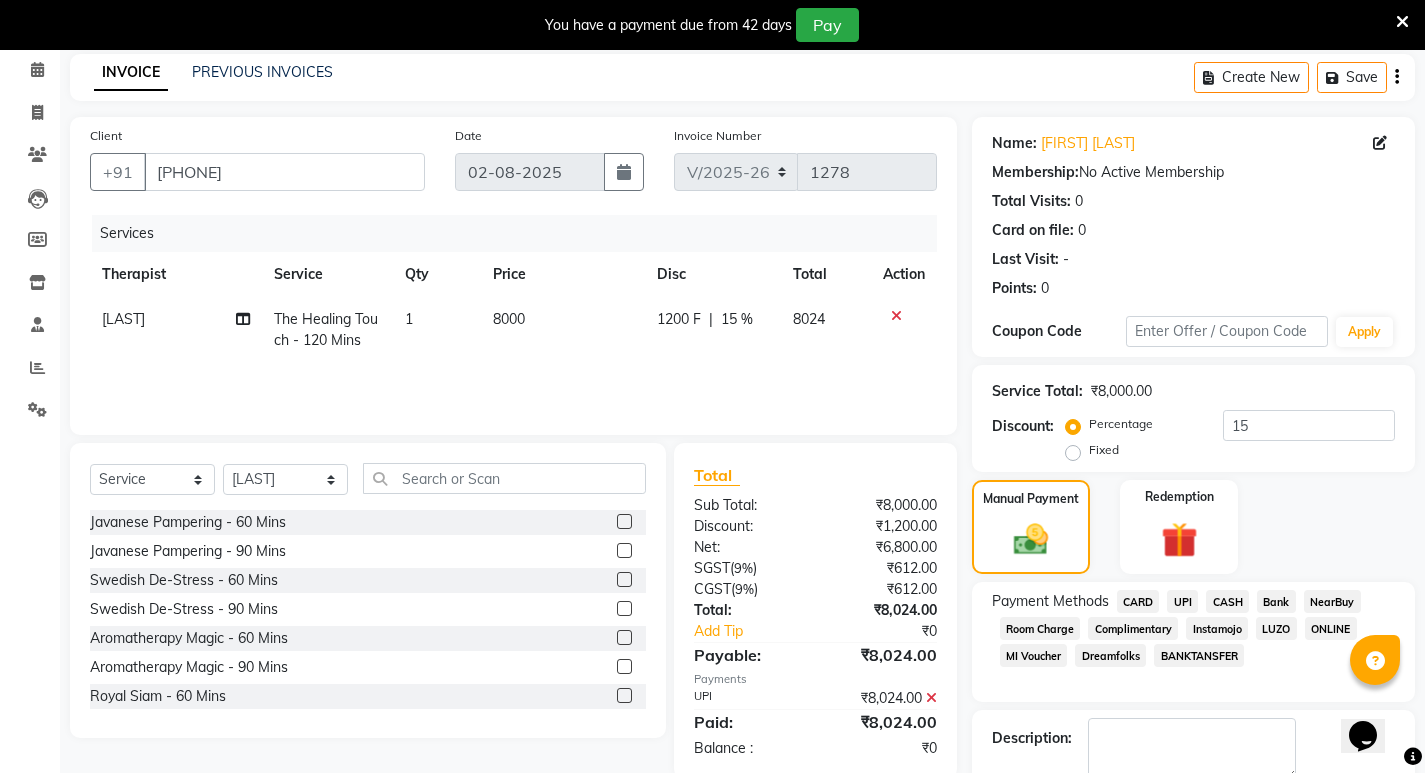 scroll, scrollTop: 235, scrollLeft: 0, axis: vertical 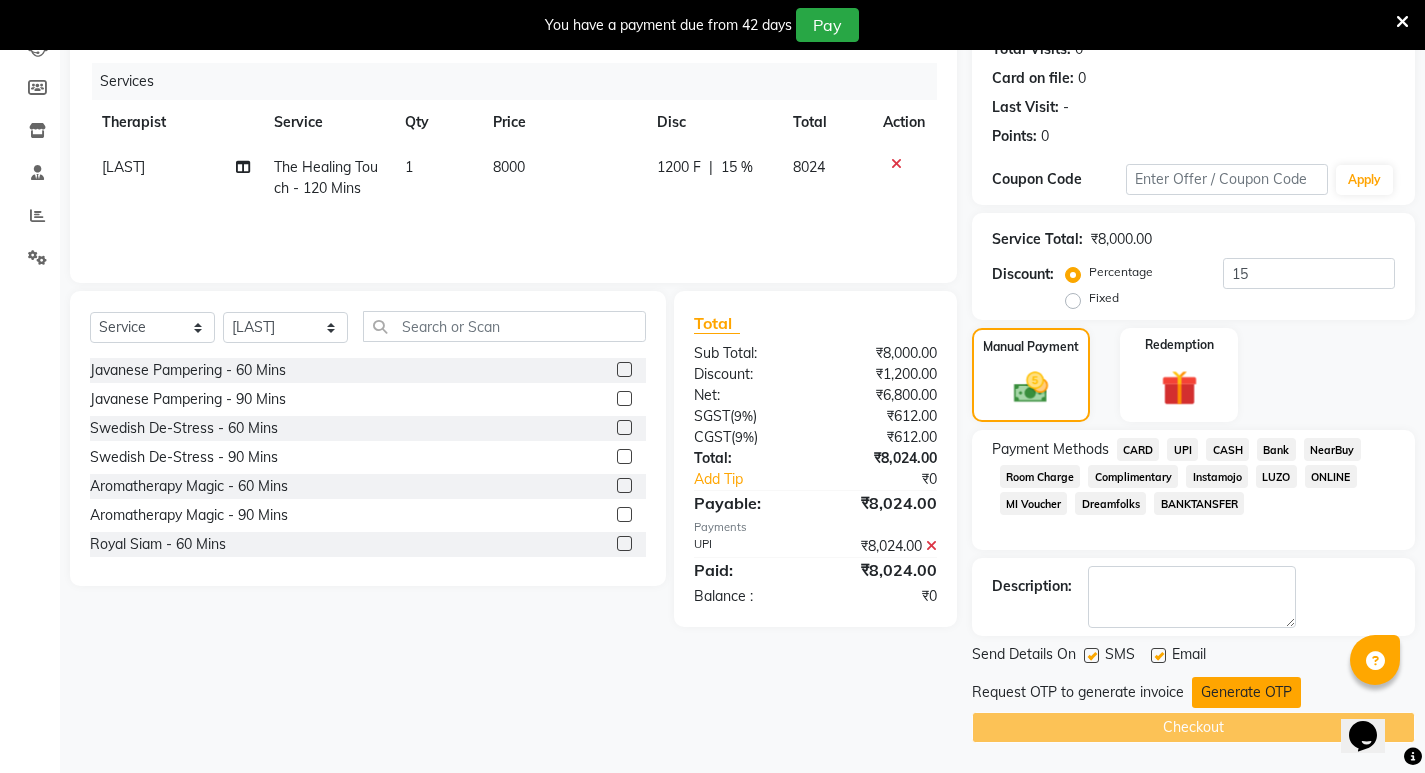 click on "Generate OTP" 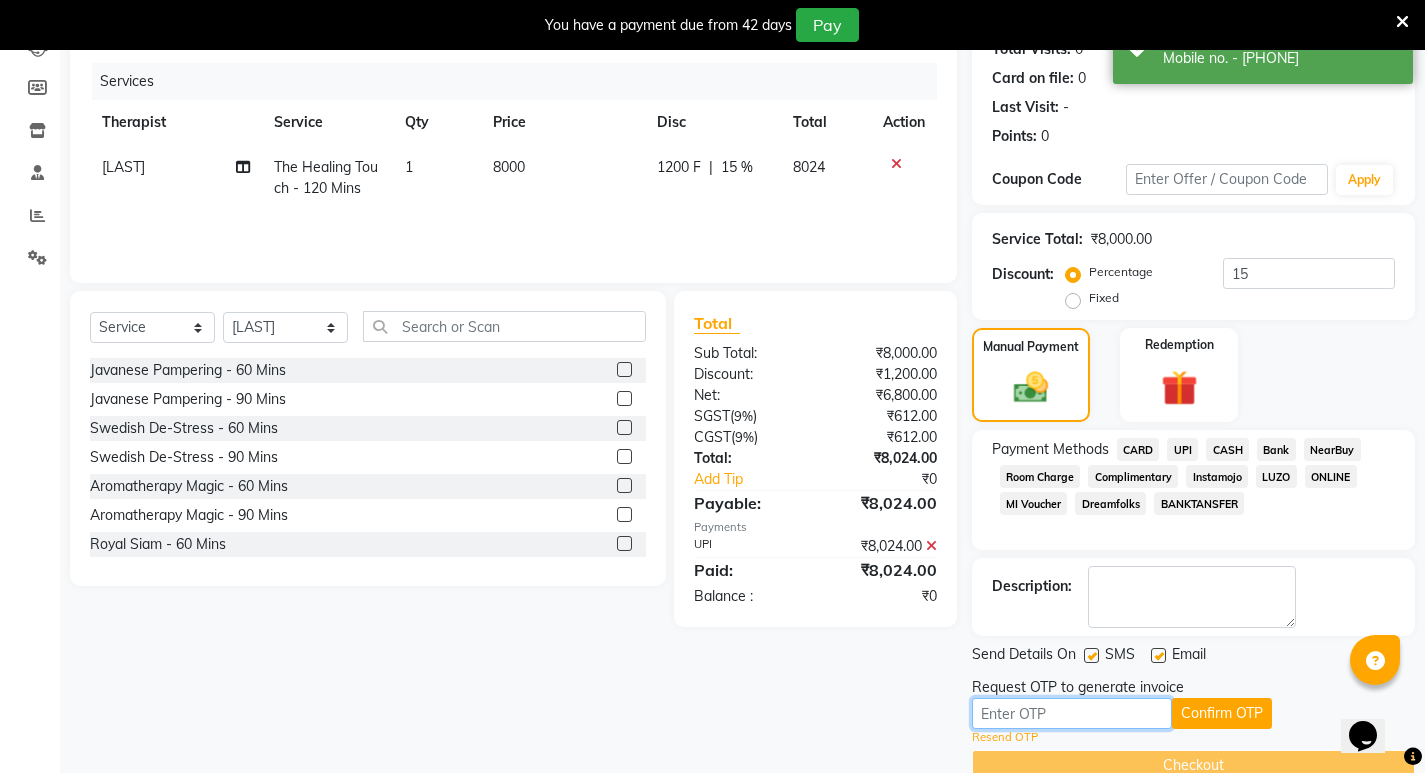 click at bounding box center [1072, 713] 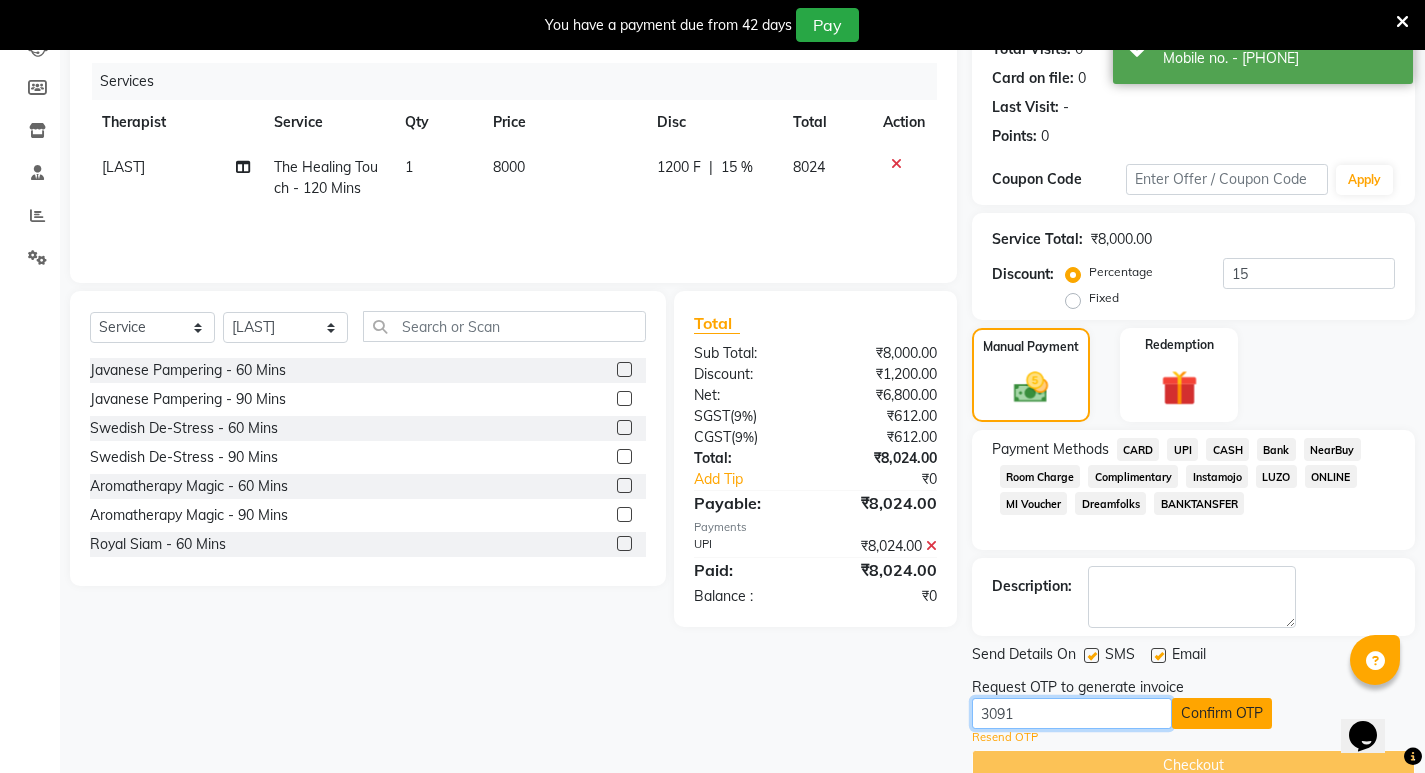 type on "3091" 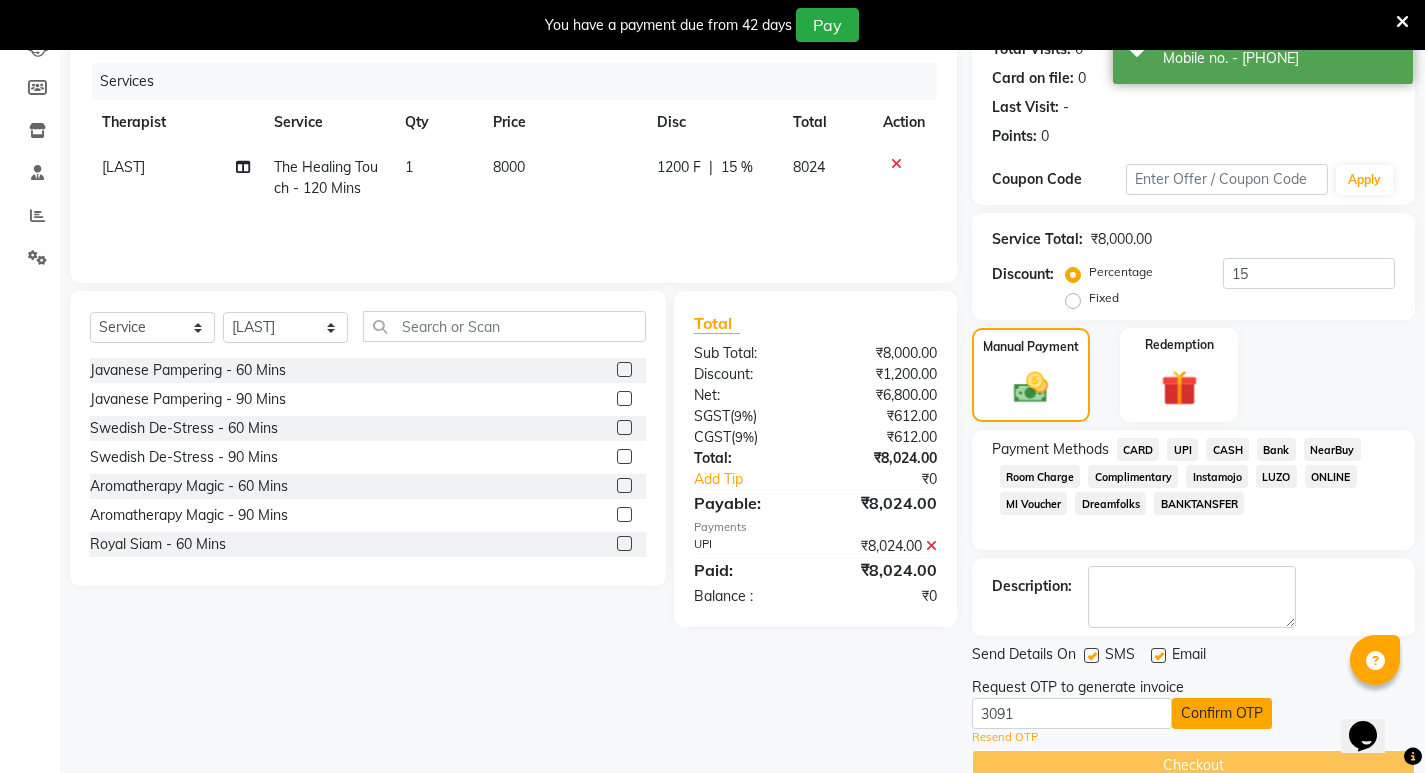click on "Confirm OTP" 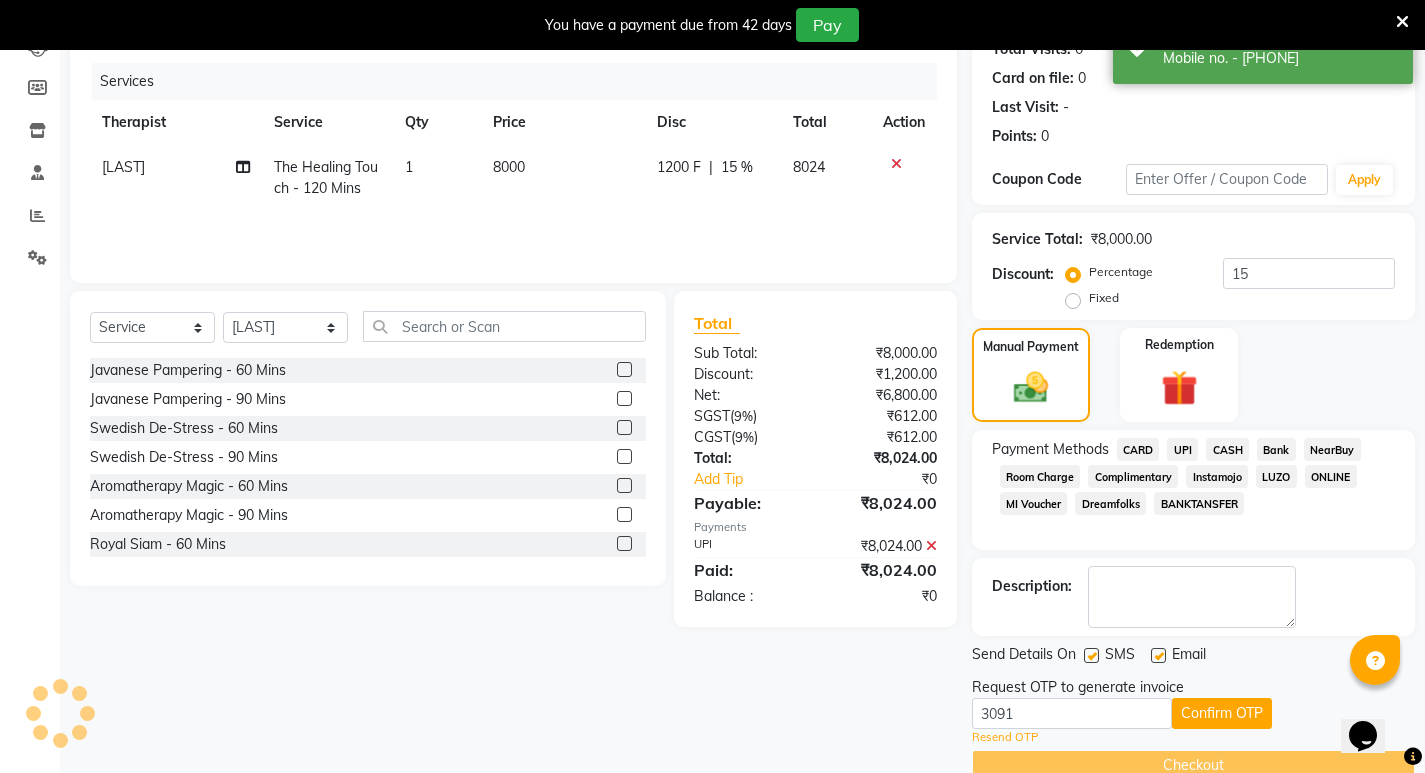 scroll, scrollTop: 196, scrollLeft: 0, axis: vertical 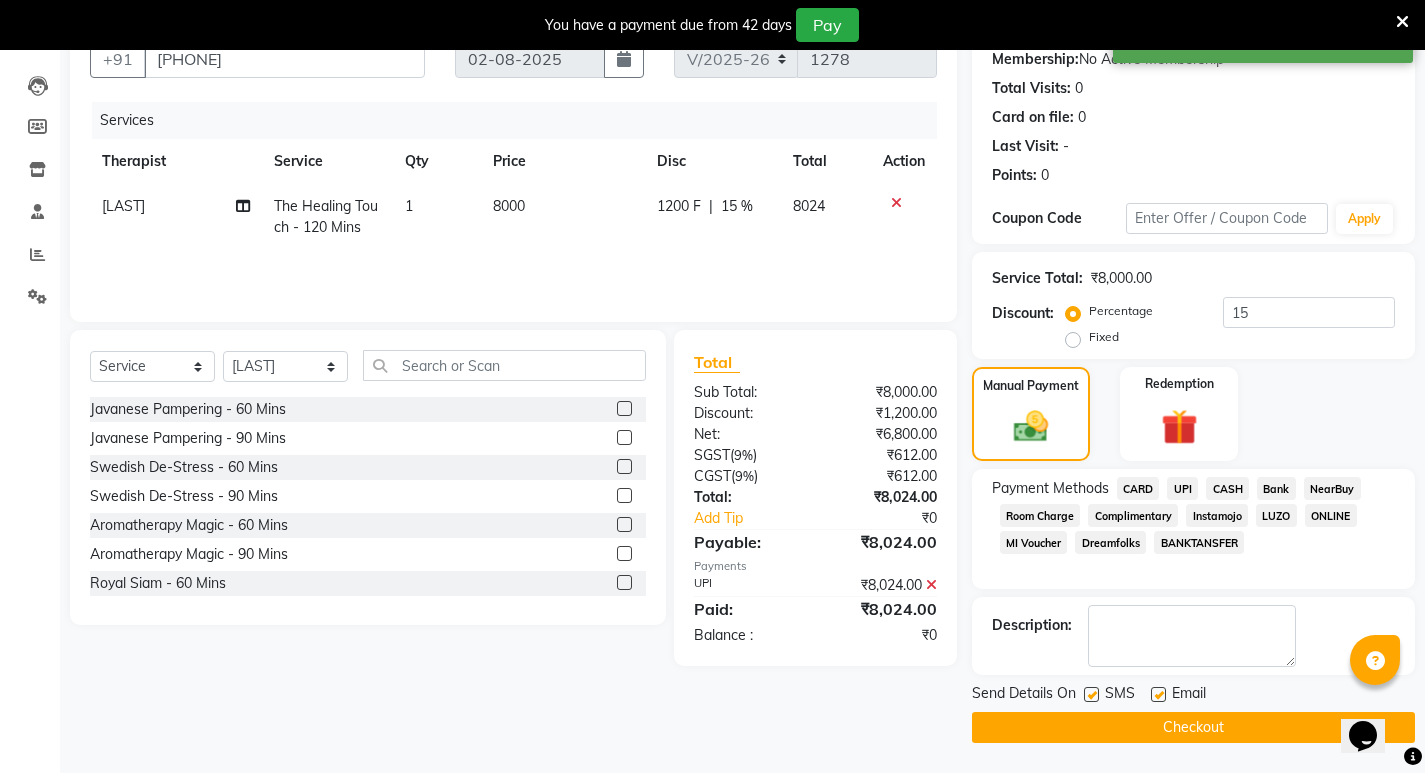 click on "Checkout" 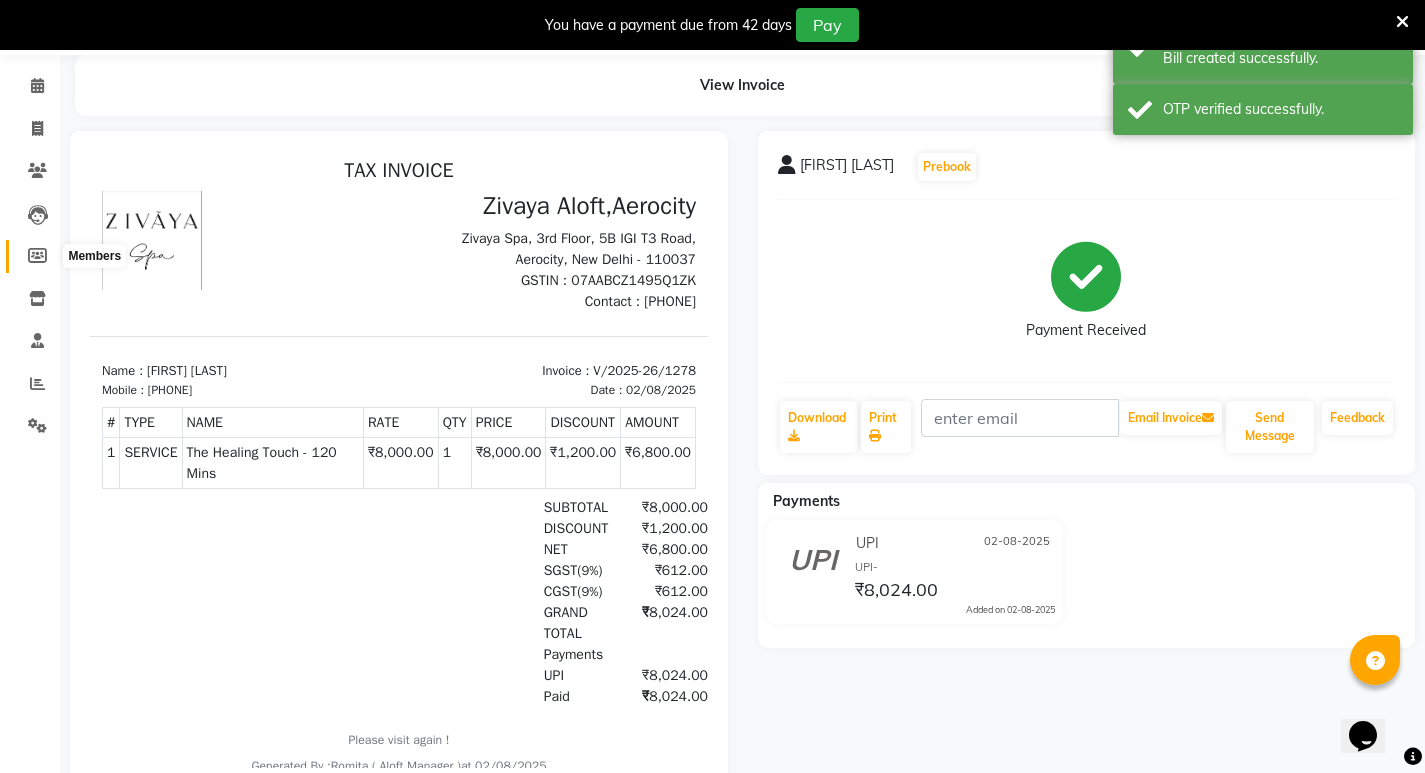 scroll, scrollTop: 0, scrollLeft: 0, axis: both 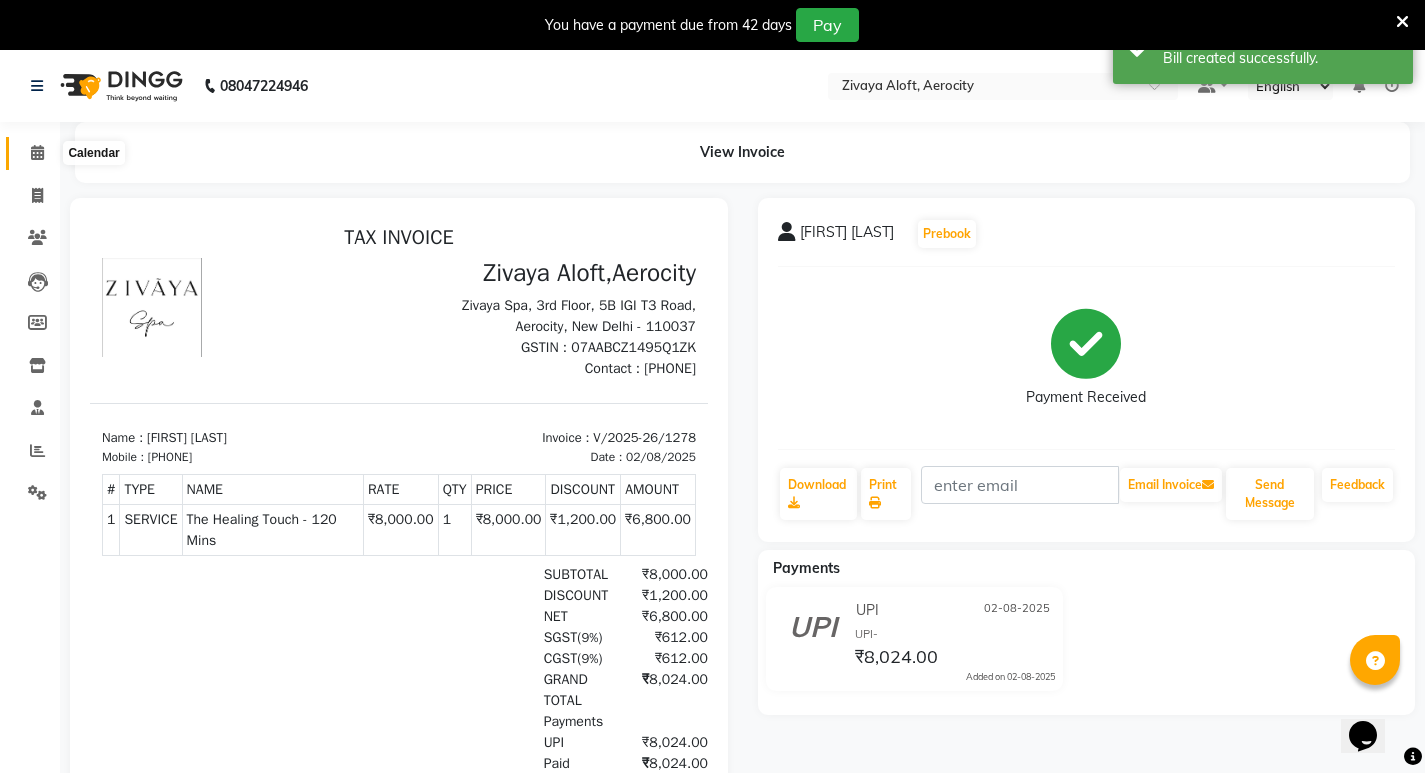 click 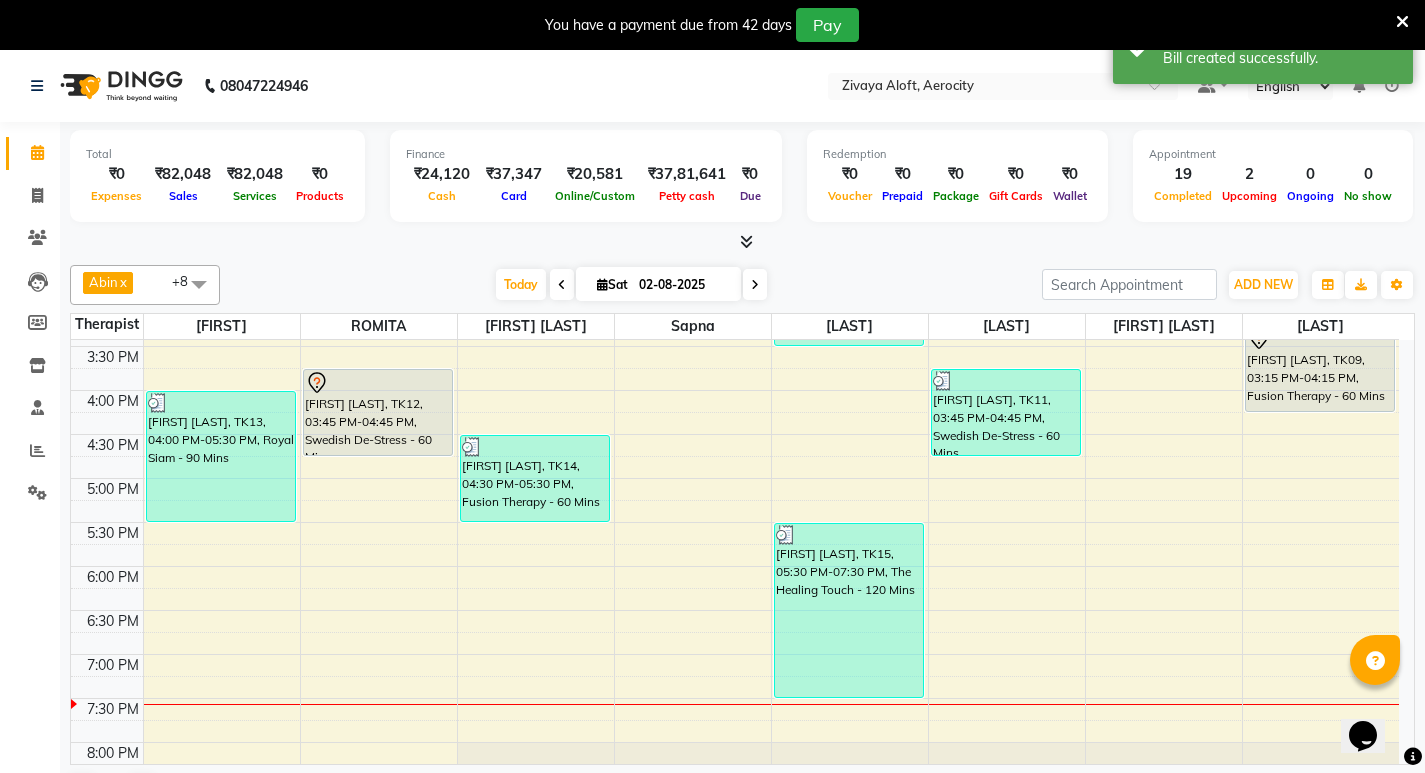 scroll, scrollTop: 692, scrollLeft: 0, axis: vertical 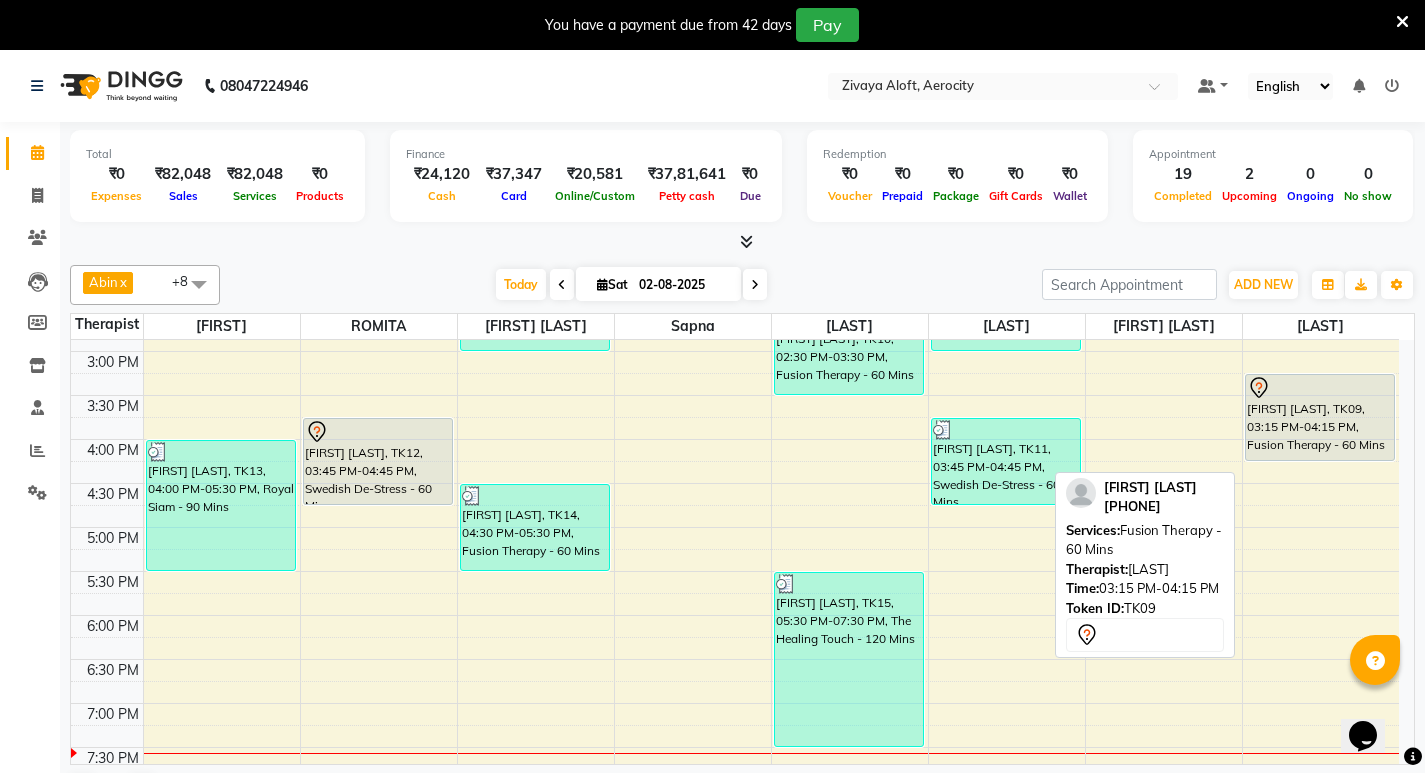click on "[FIRST] [LAST], TK09, 03:15 PM-04:15 PM, Fusion Therapy - 60 Mins" at bounding box center (1320, 417) 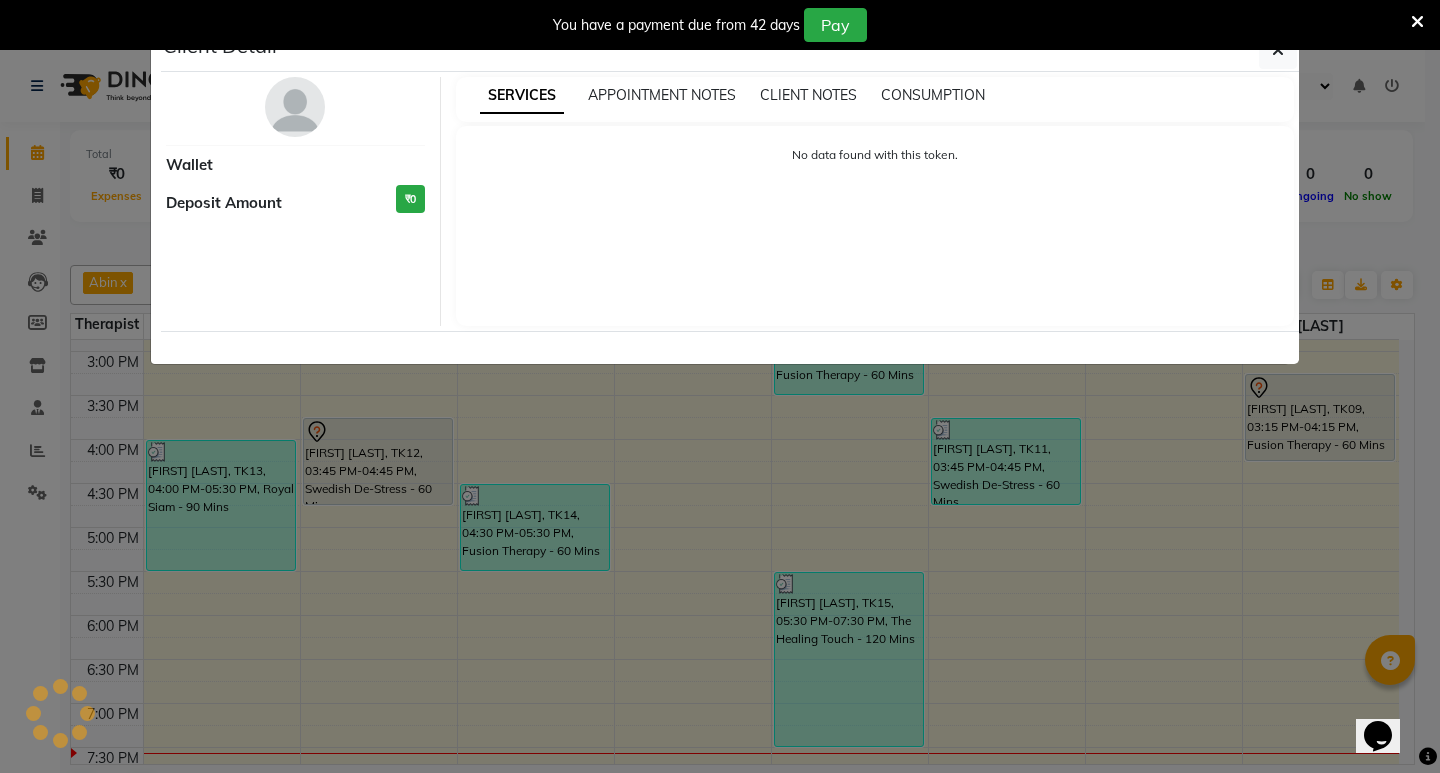 select on "7" 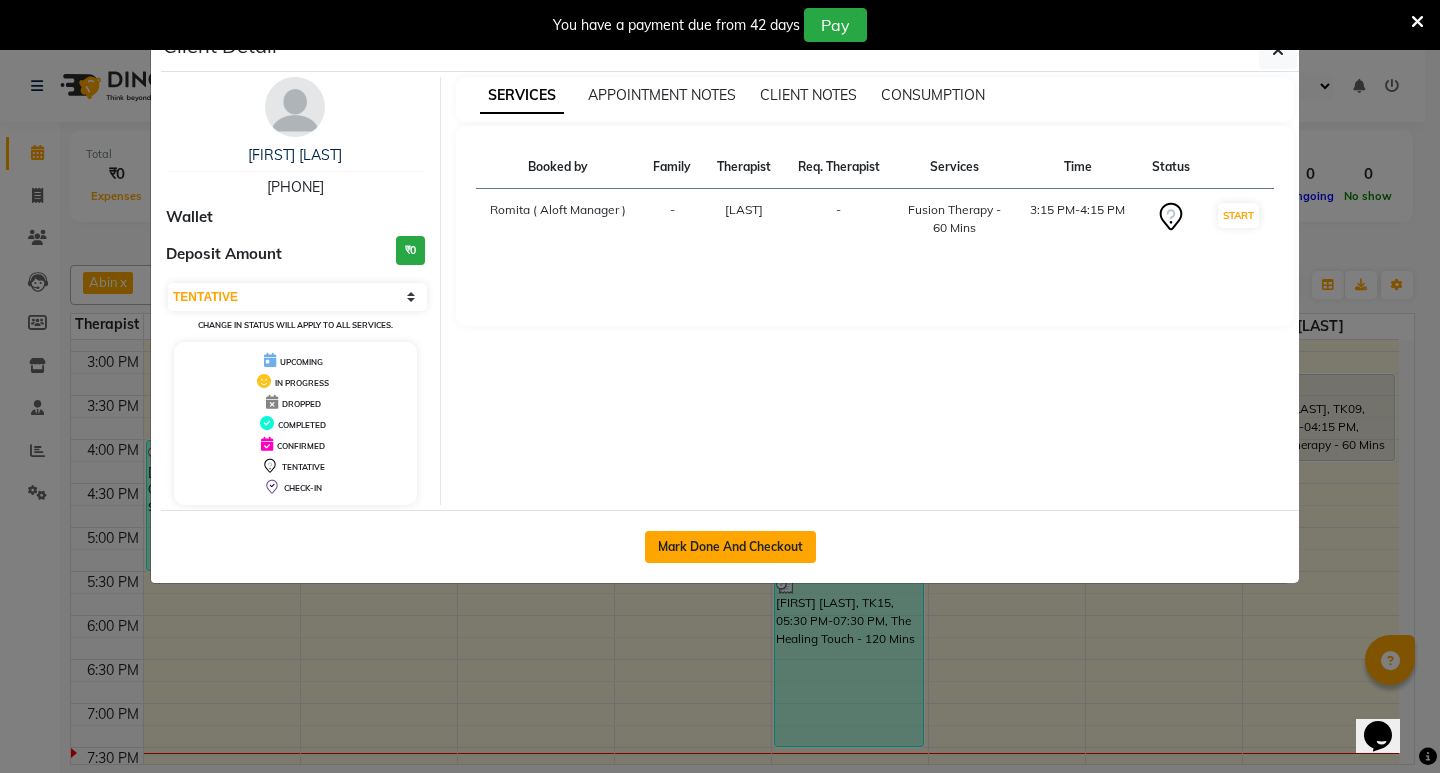 click on "Mark Done And Checkout" 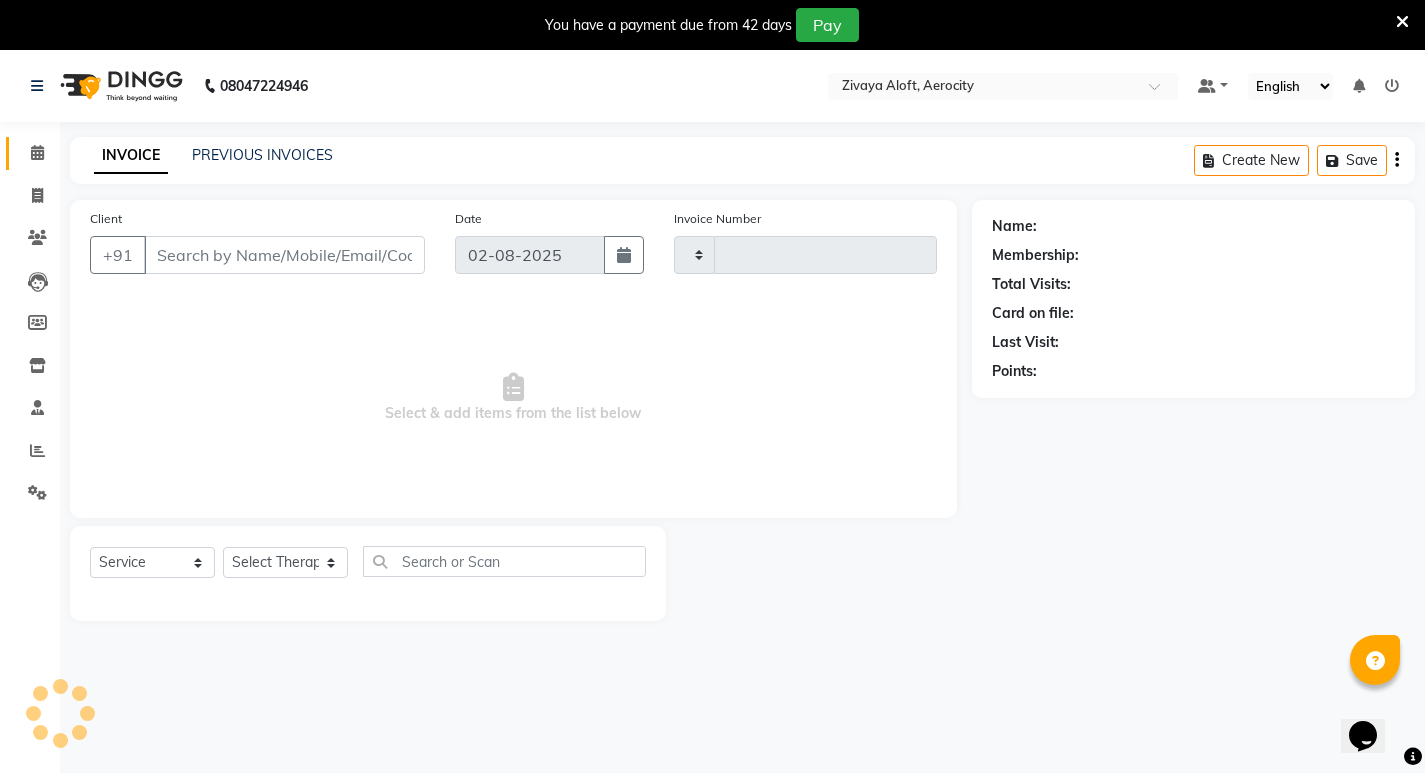 type on "1279" 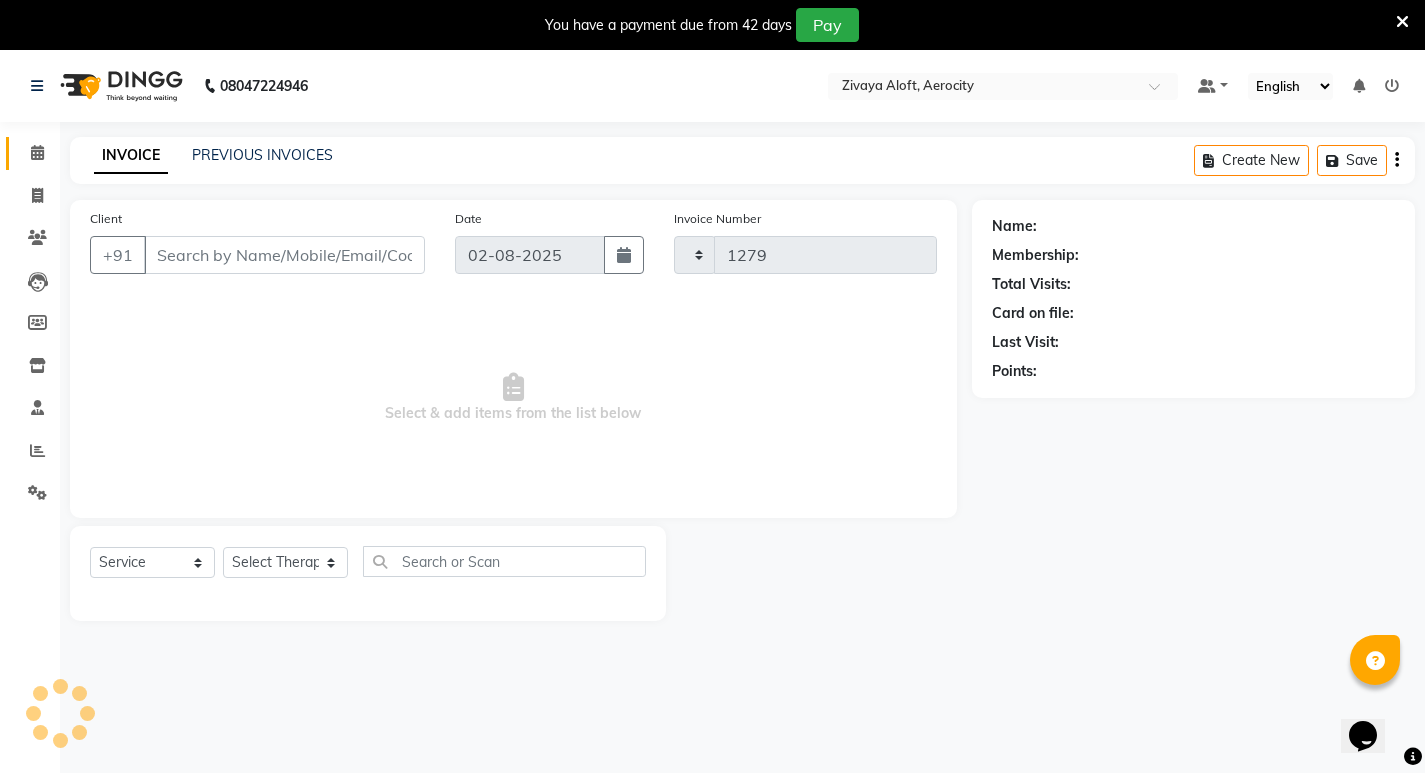 type on "[PHONE]" 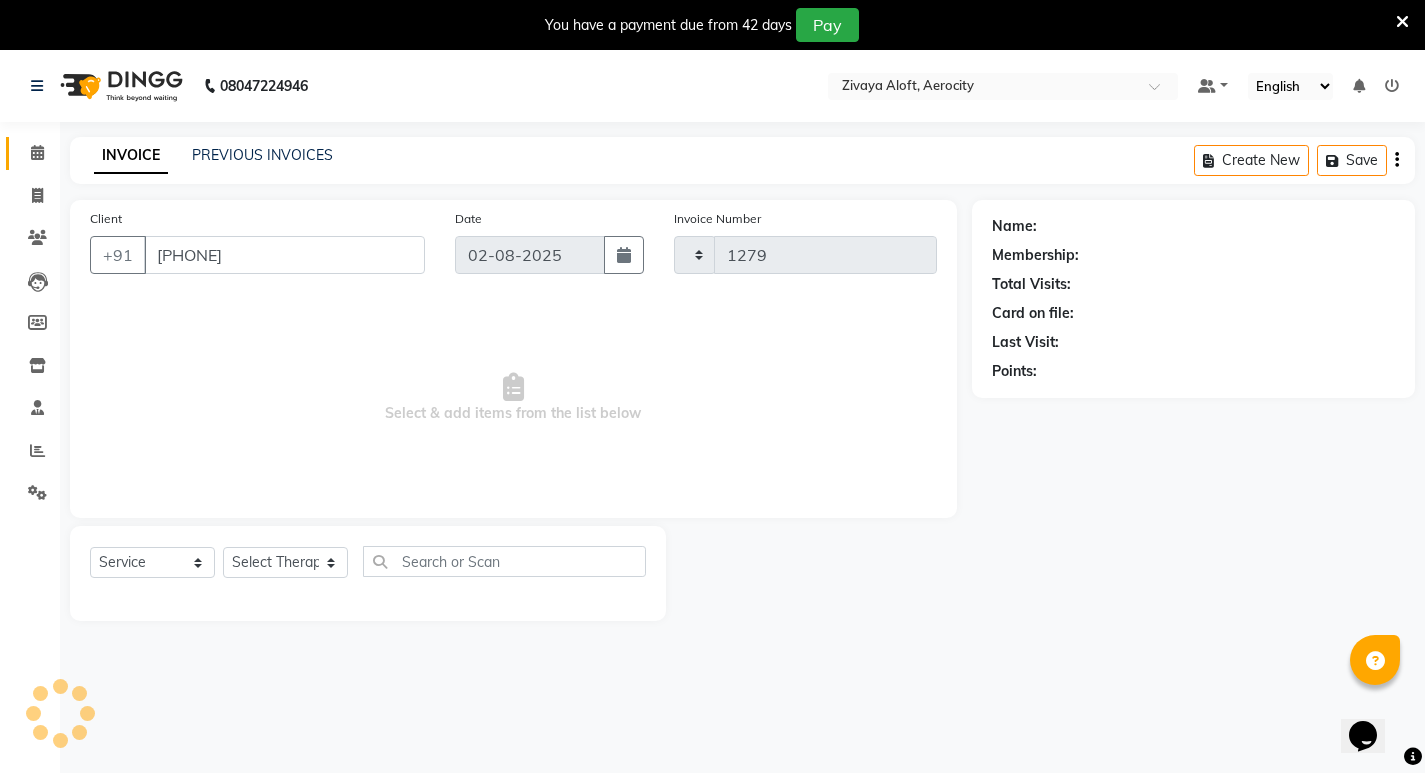 select on "6403" 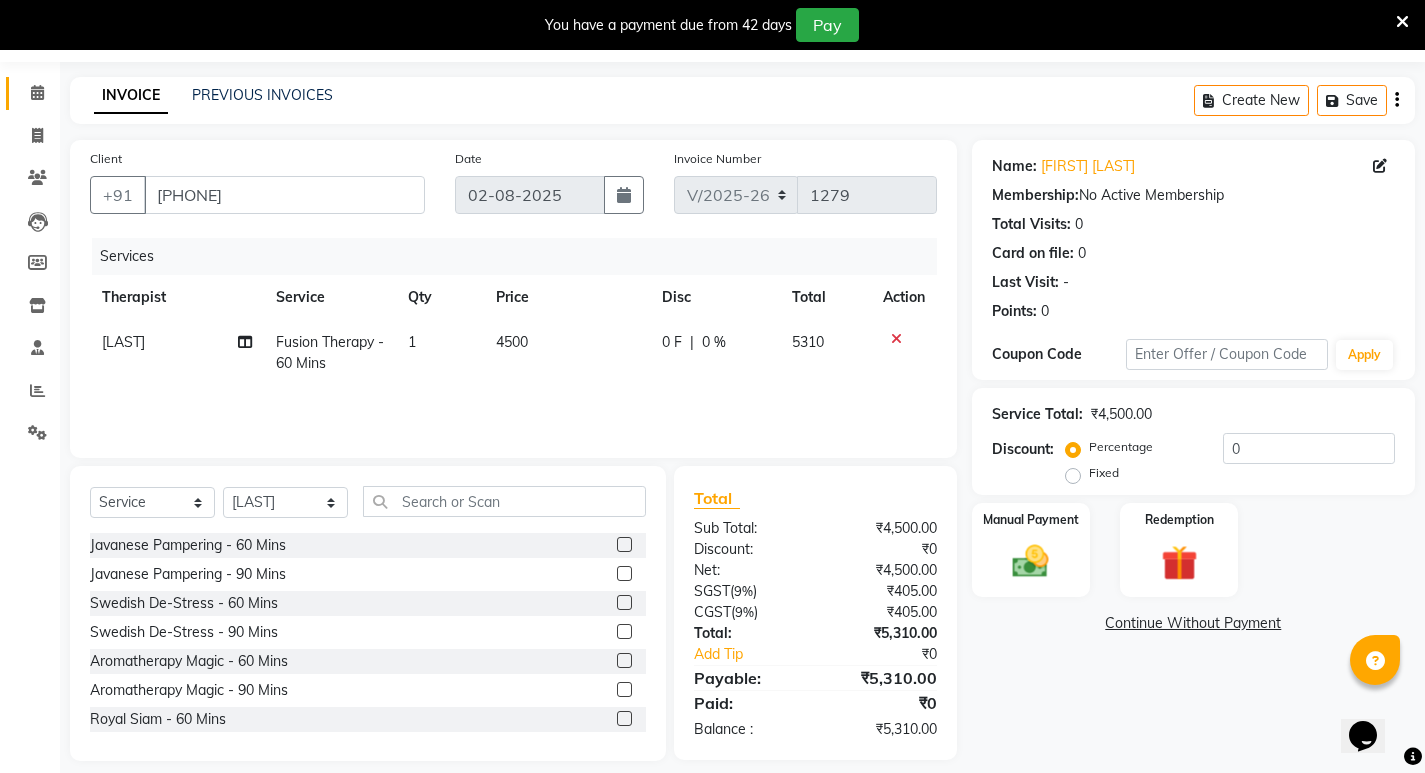 scroll, scrollTop: 78, scrollLeft: 0, axis: vertical 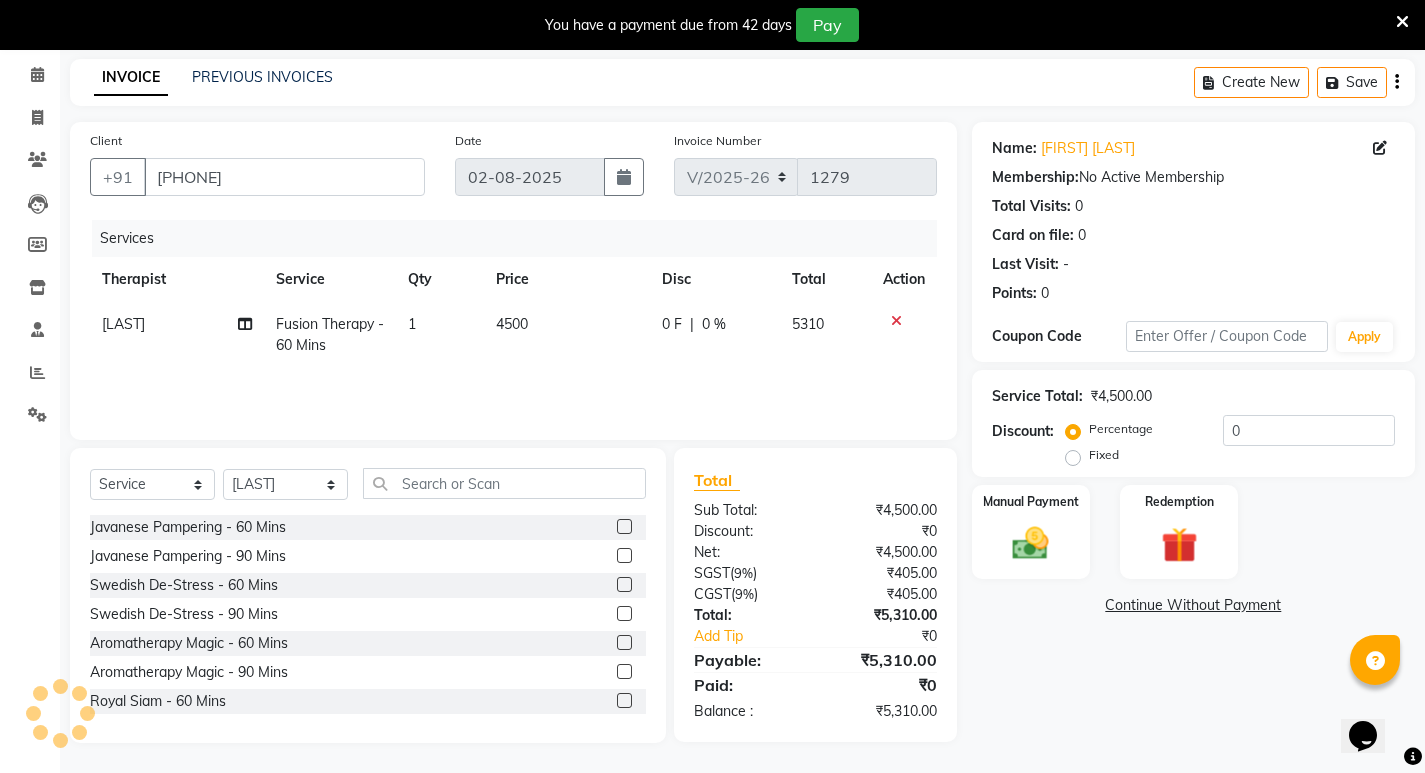 click on "0 F" 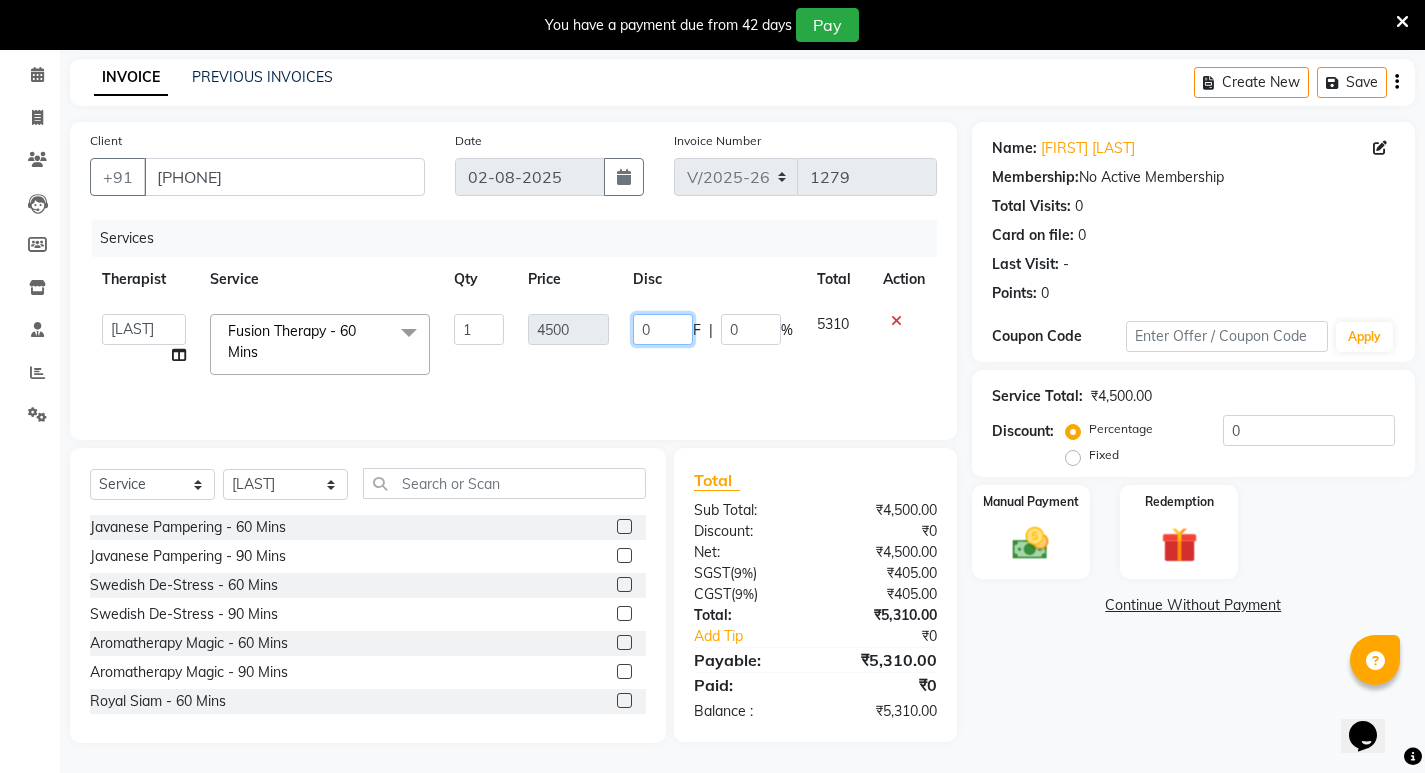 drag, startPoint x: 653, startPoint y: 334, endPoint x: 615, endPoint y: 337, distance: 38.118237 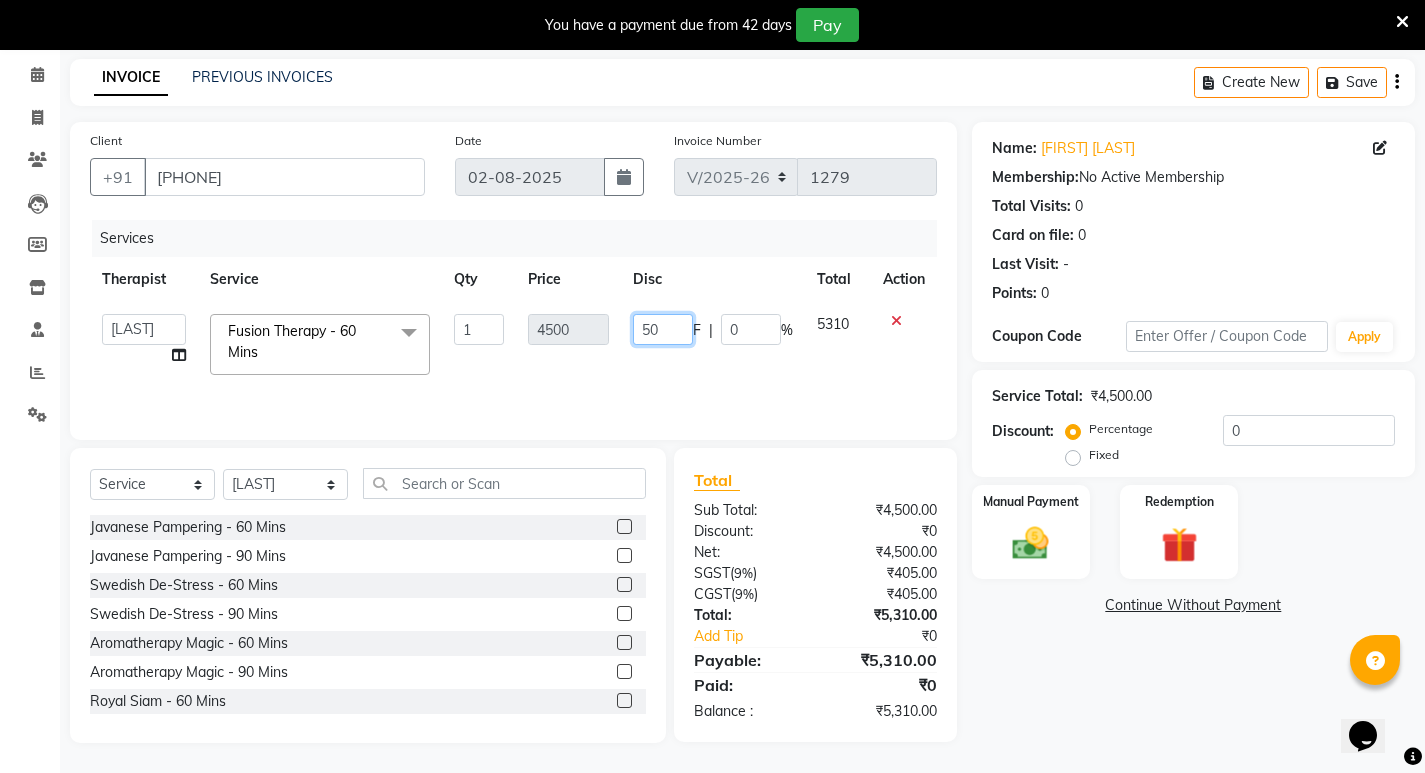type on "500" 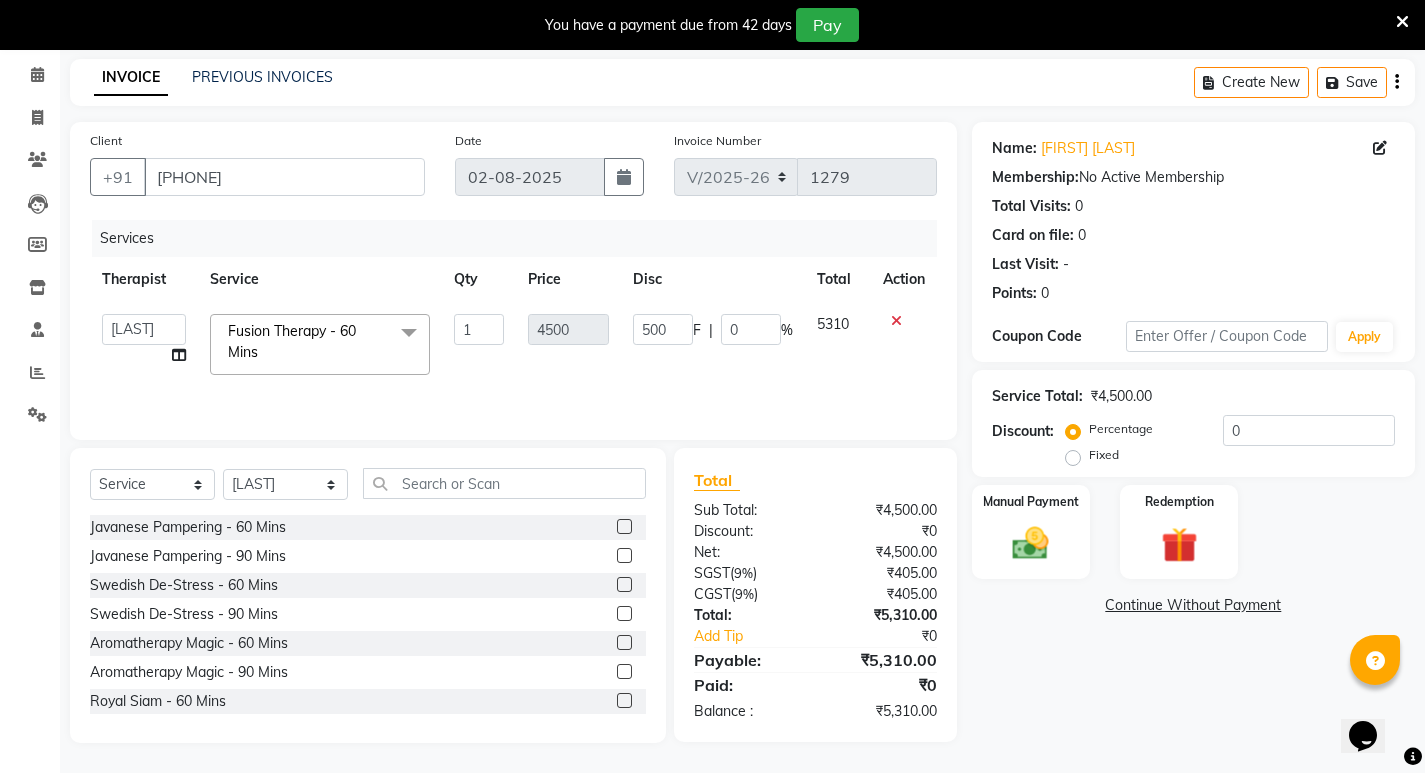 click on "Name: [FIRST] [LAST] Membership:  No Active Membership  Total Visits:  0 Card on file:  0 Last Visit:   - Points:   0  Coupon Code Apply Service Total:  ₹4,500.00  Discount:  Percentage   Fixed  0 Manual Payment Redemption  Continue Without Payment" 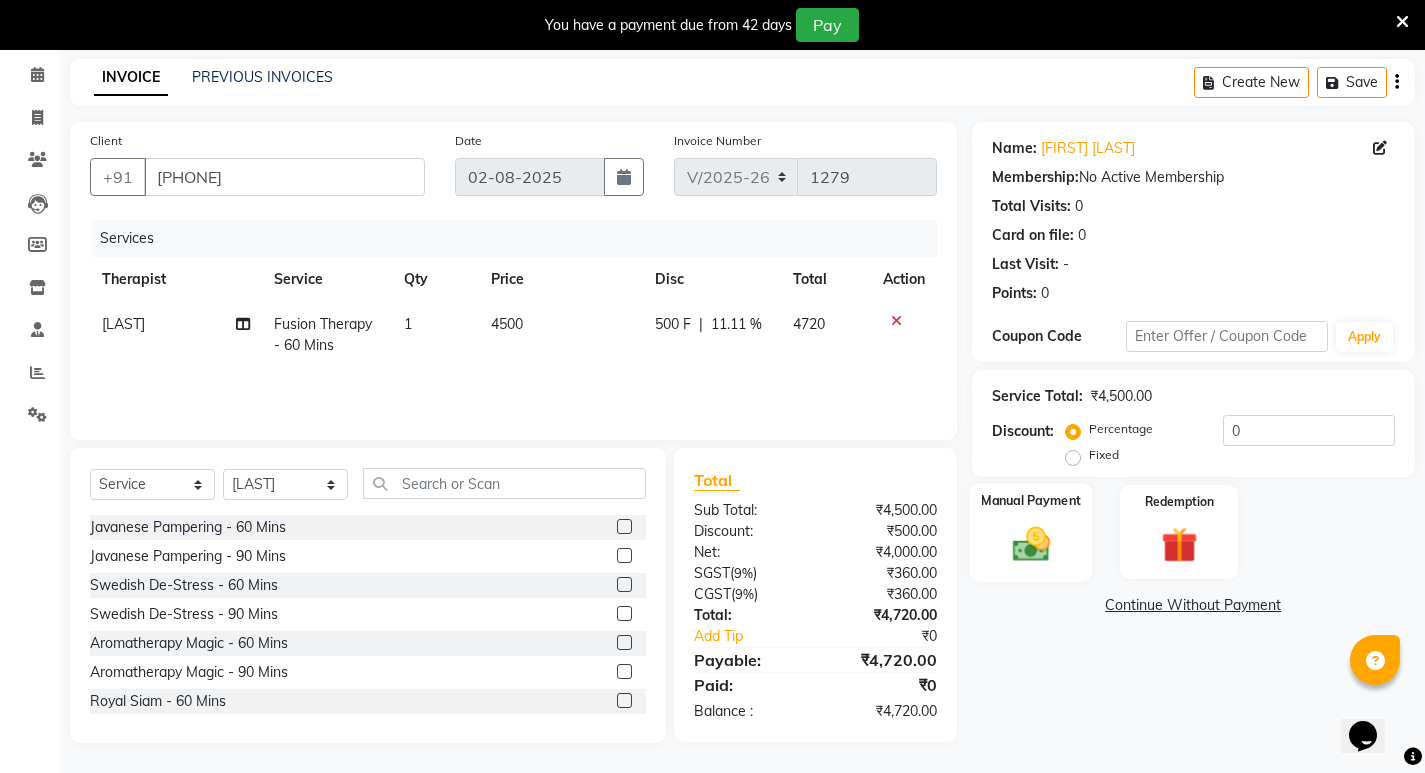 click 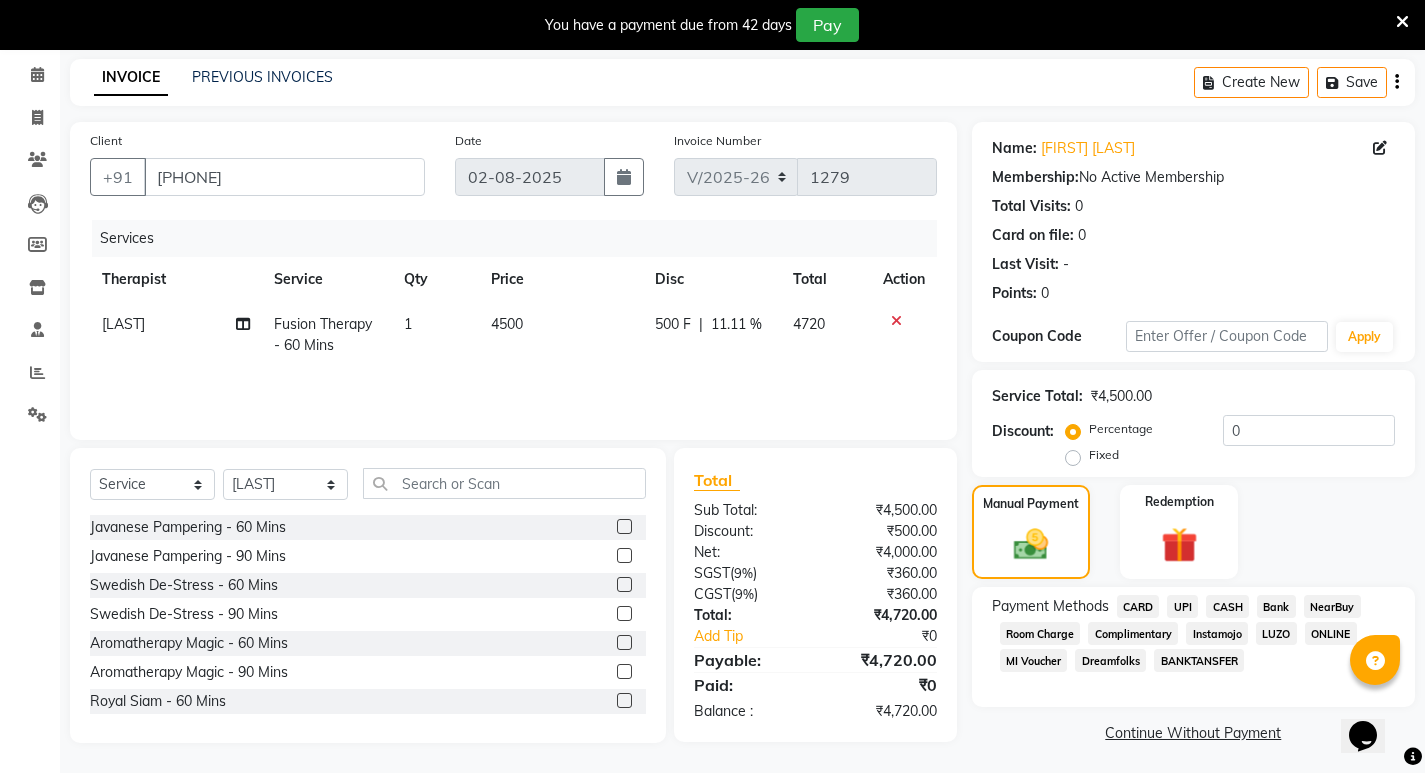 click on "Room Charge" 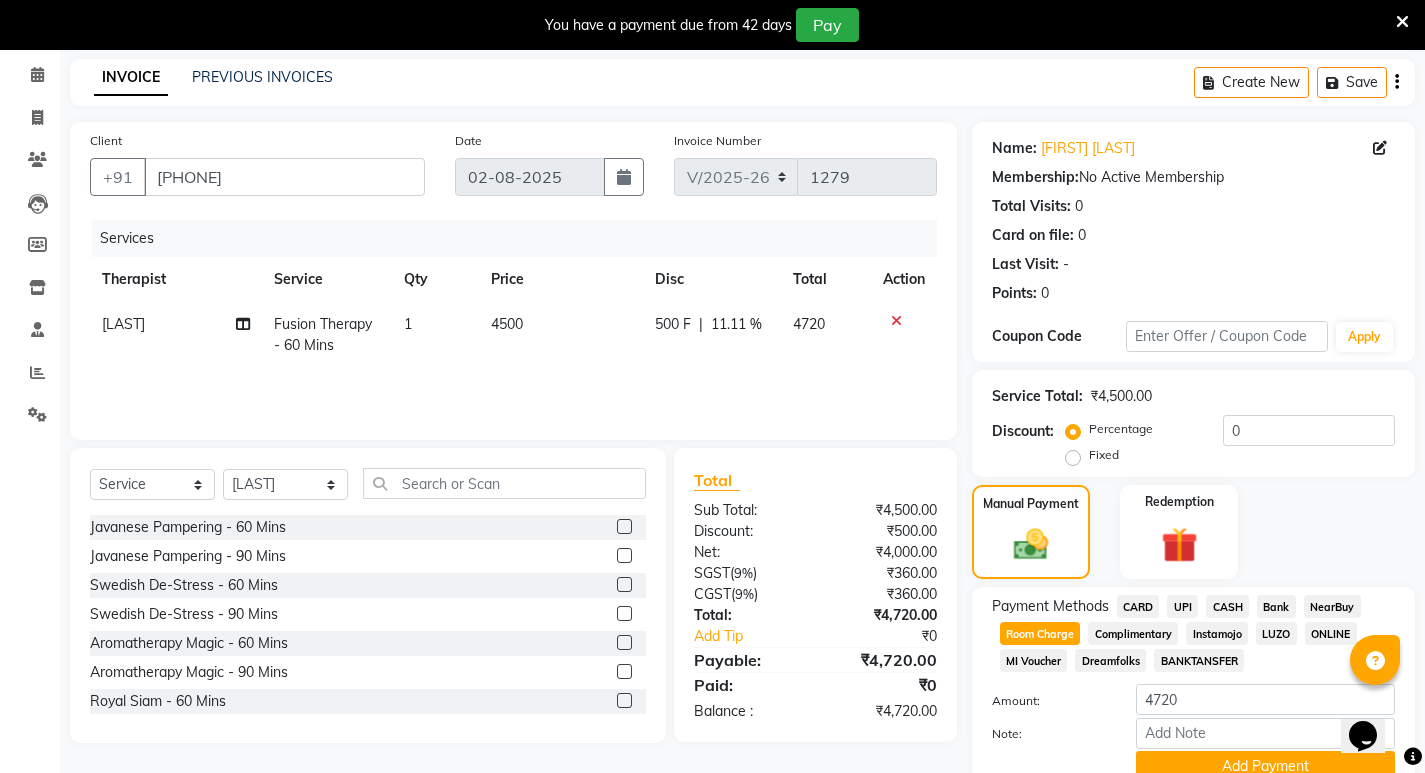 scroll, scrollTop: 166, scrollLeft: 0, axis: vertical 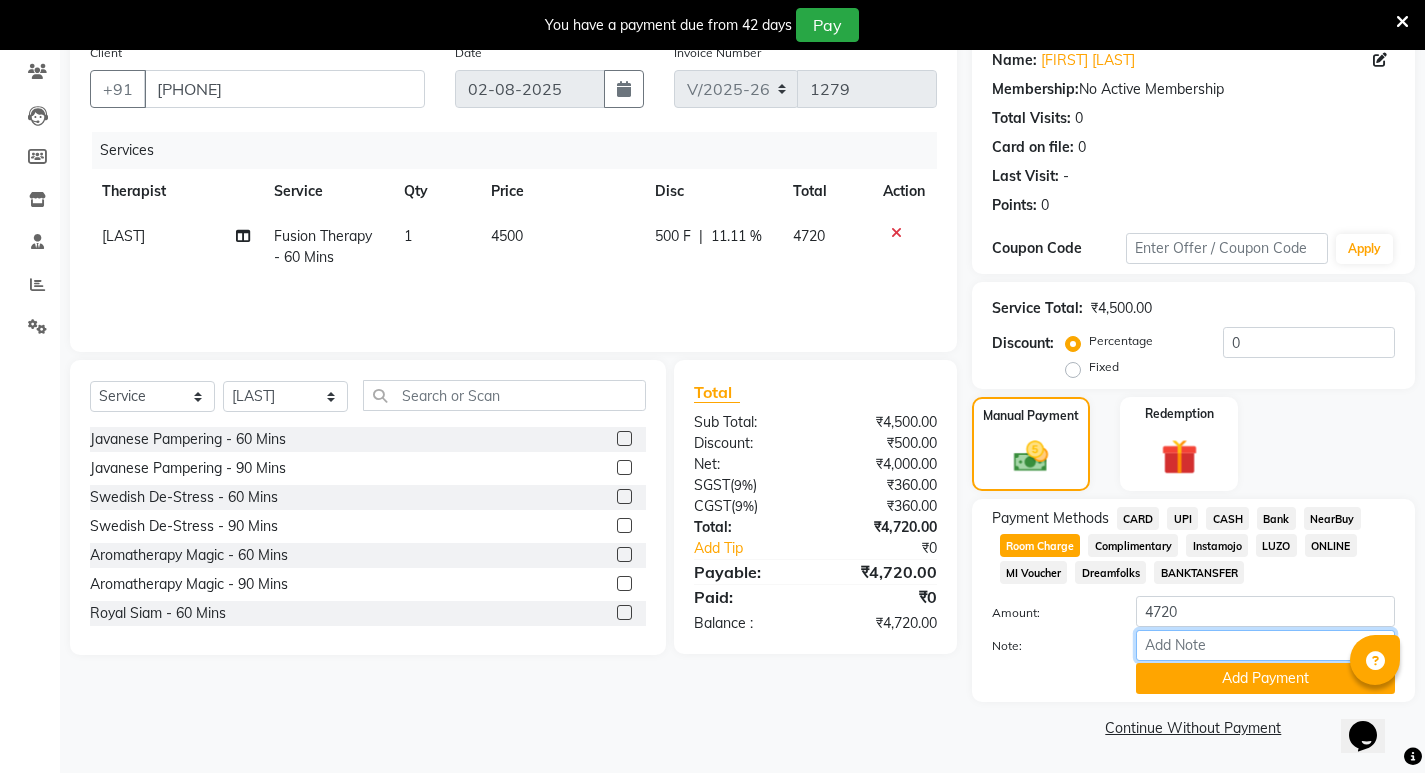 click on "Note:" at bounding box center [1265, 645] 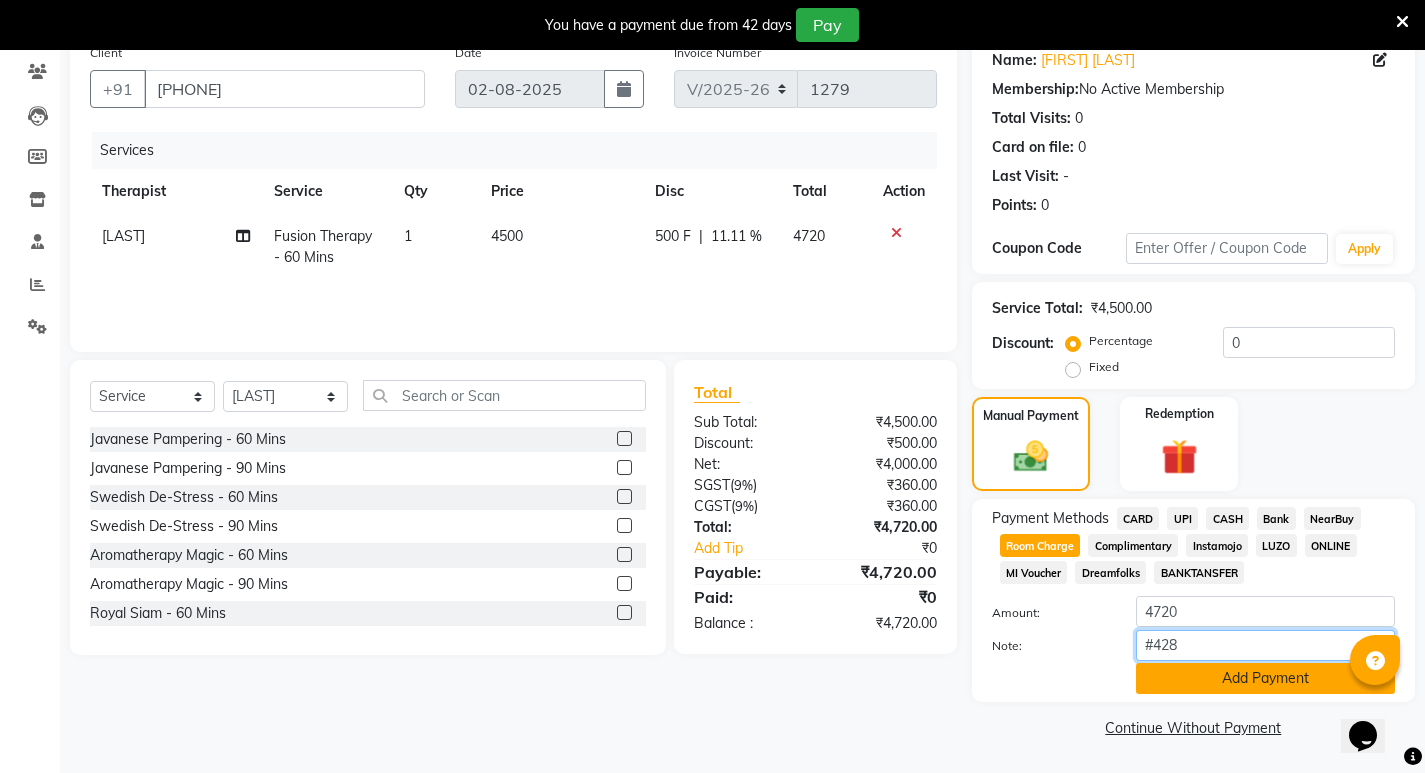 type on "#428" 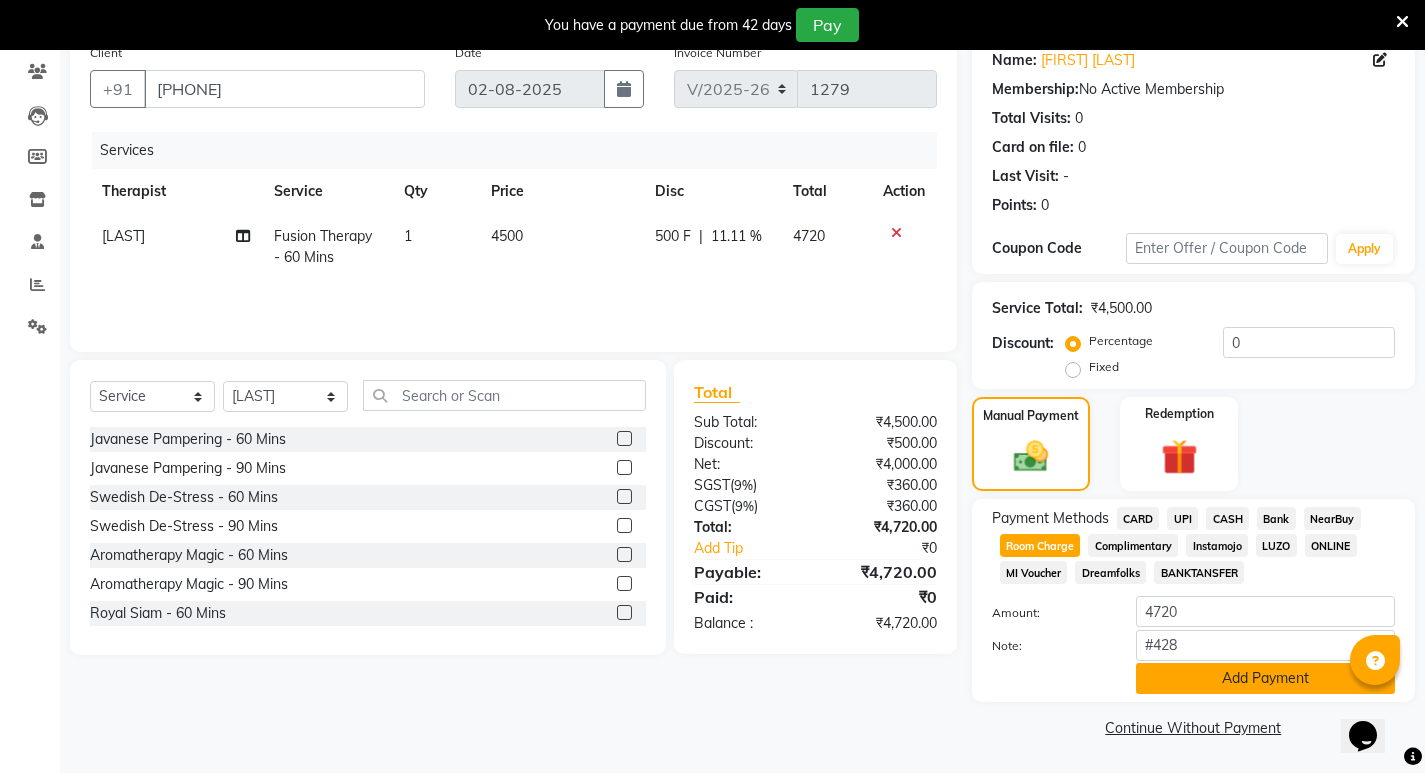click on "Add Payment" 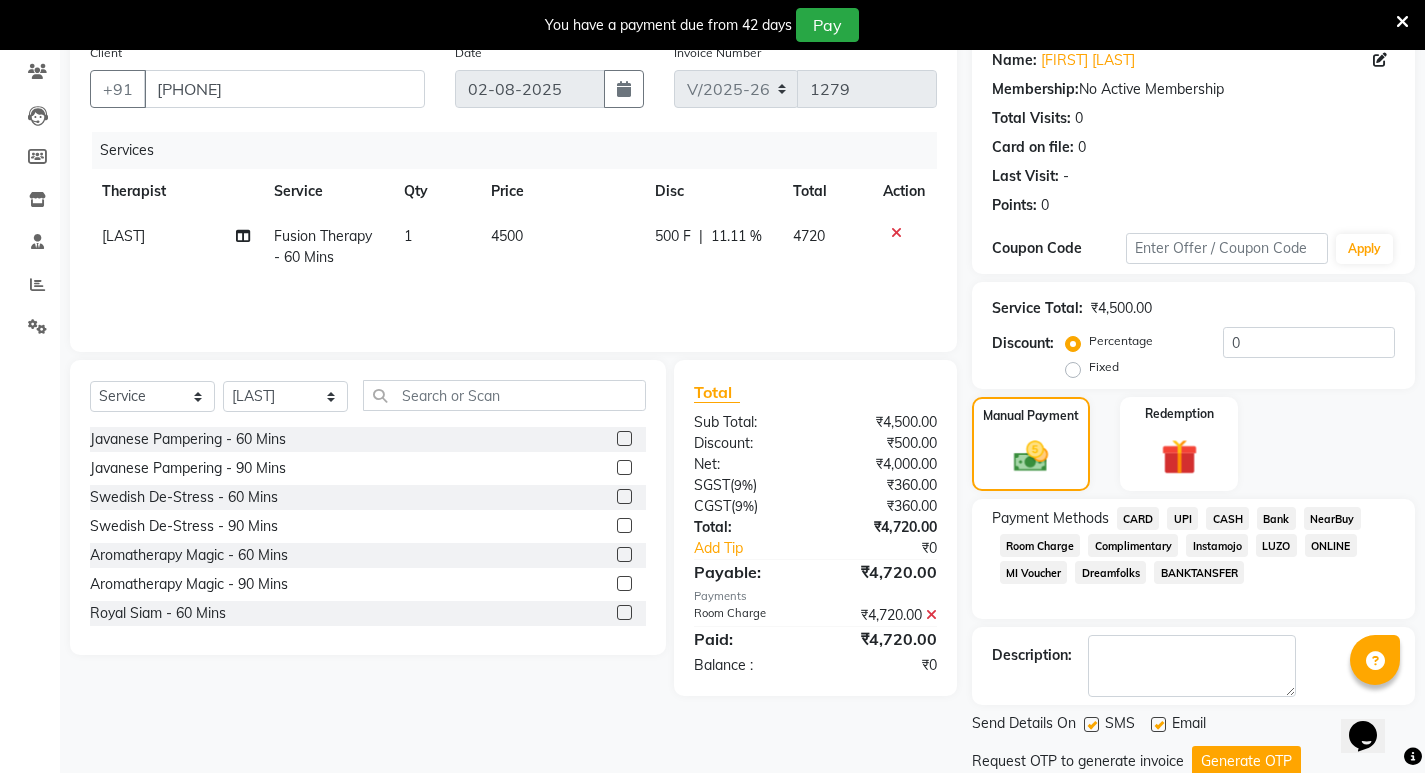 scroll, scrollTop: 235, scrollLeft: 0, axis: vertical 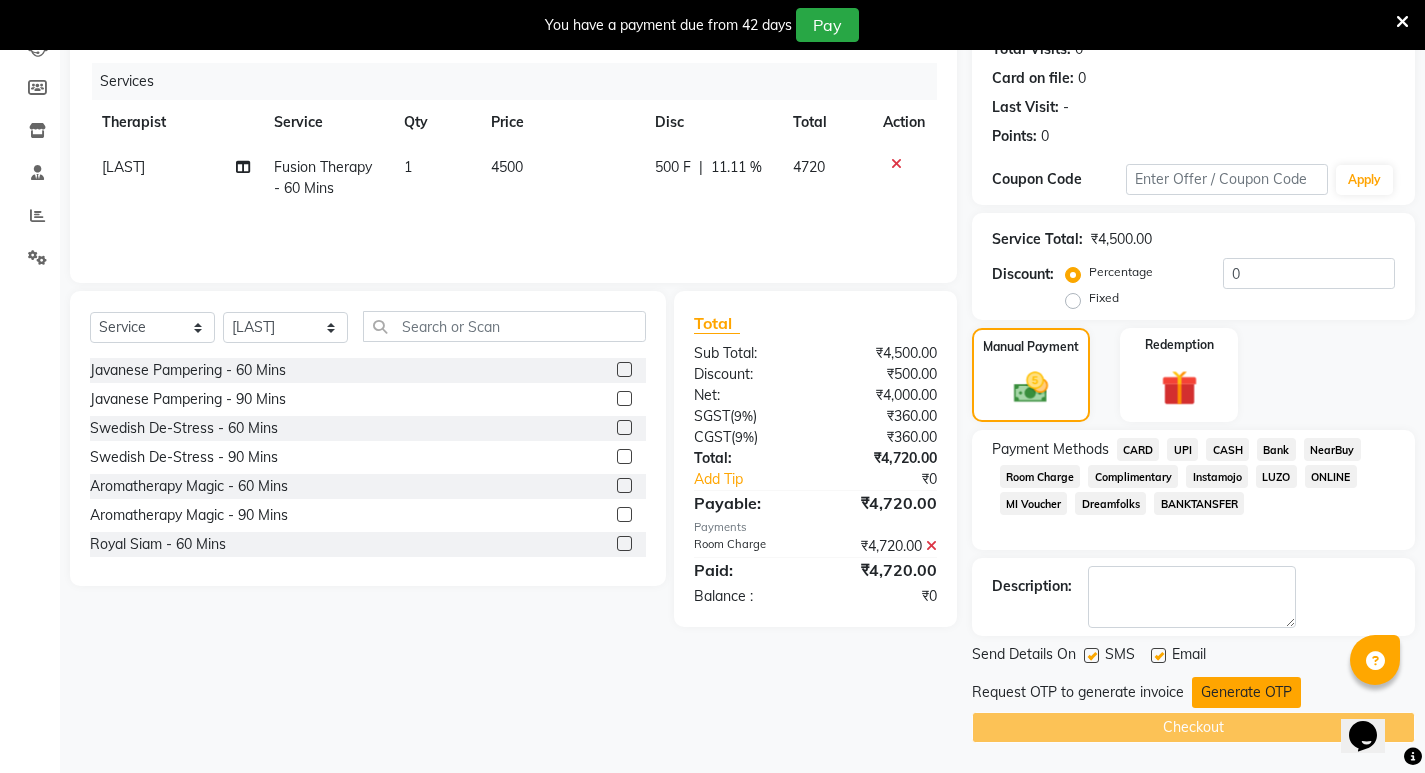 click on "Generate OTP" 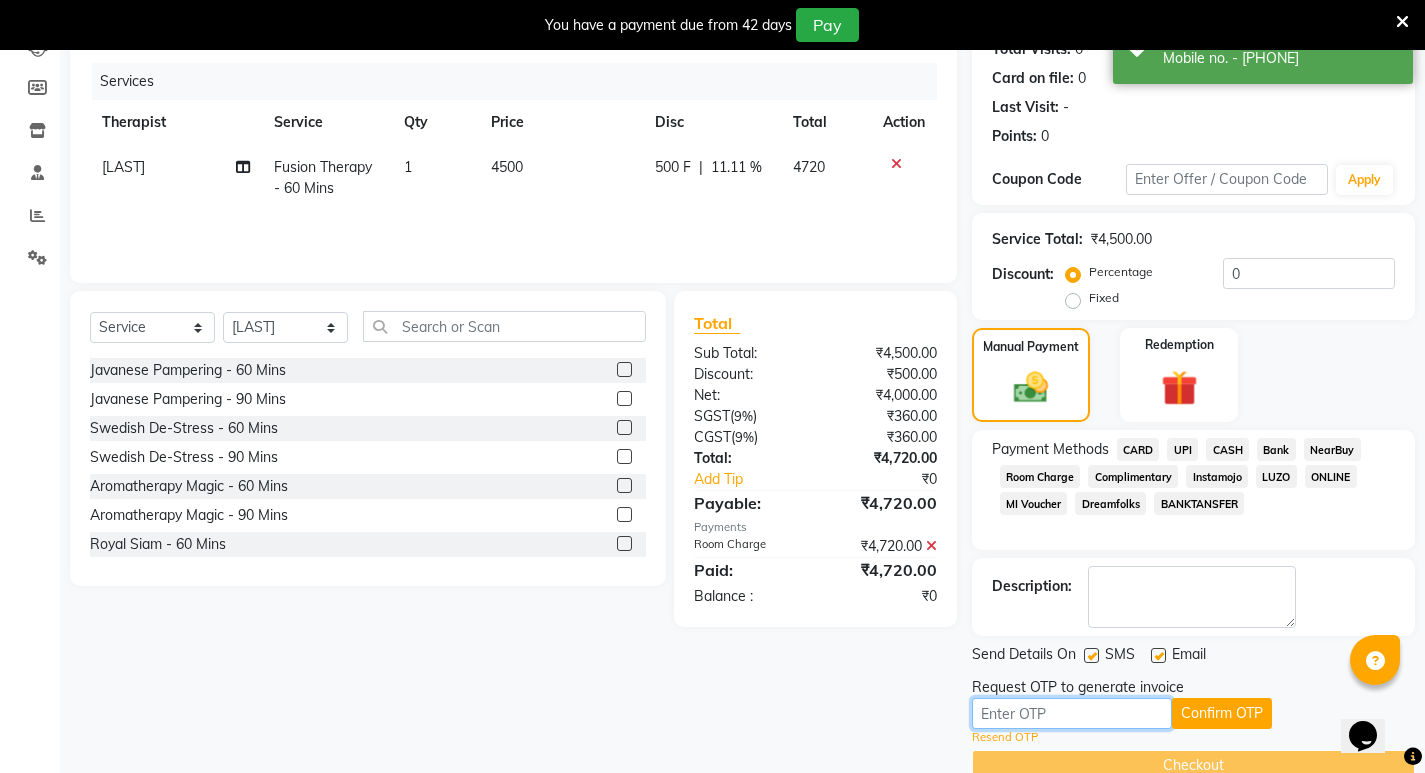 click at bounding box center (1072, 713) 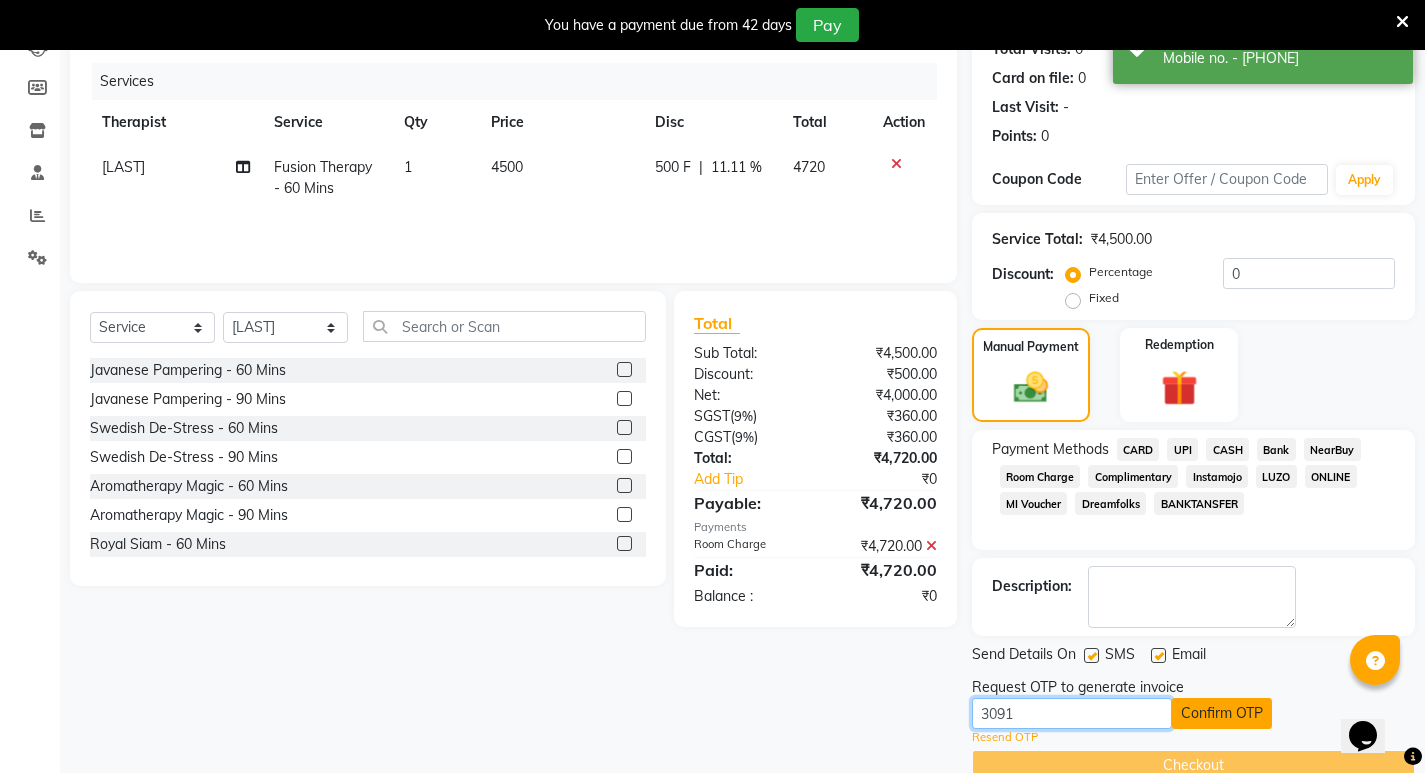 type on "3091" 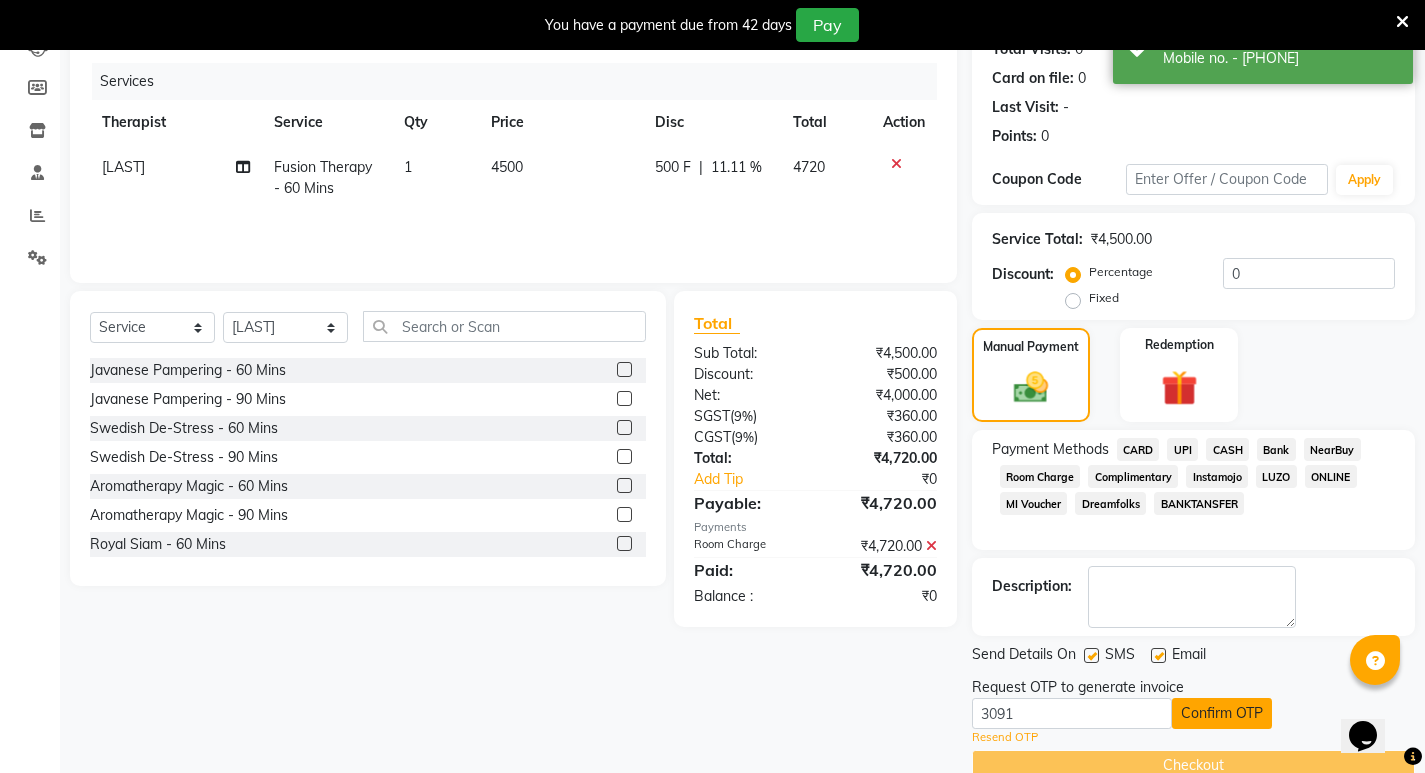 click on "Confirm OTP" 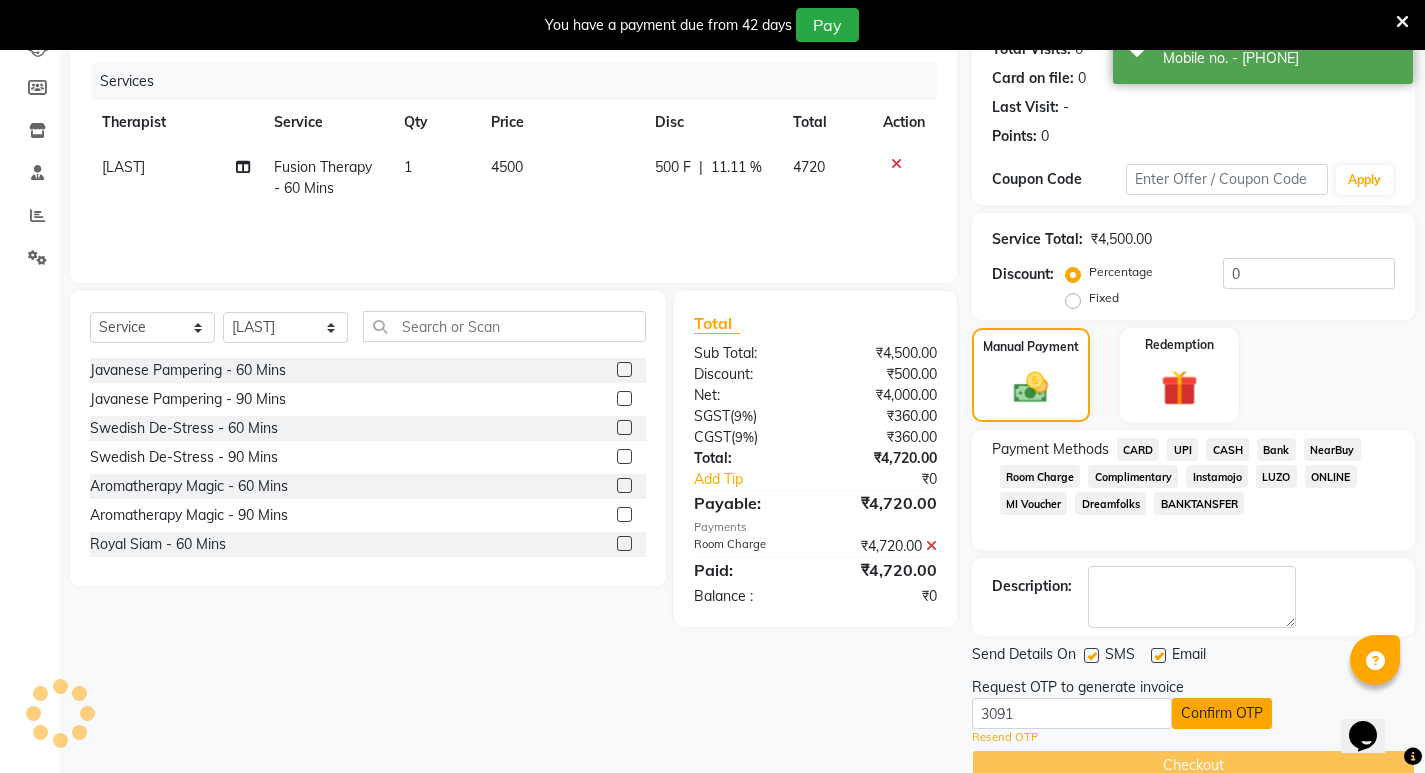 scroll, scrollTop: 196, scrollLeft: 0, axis: vertical 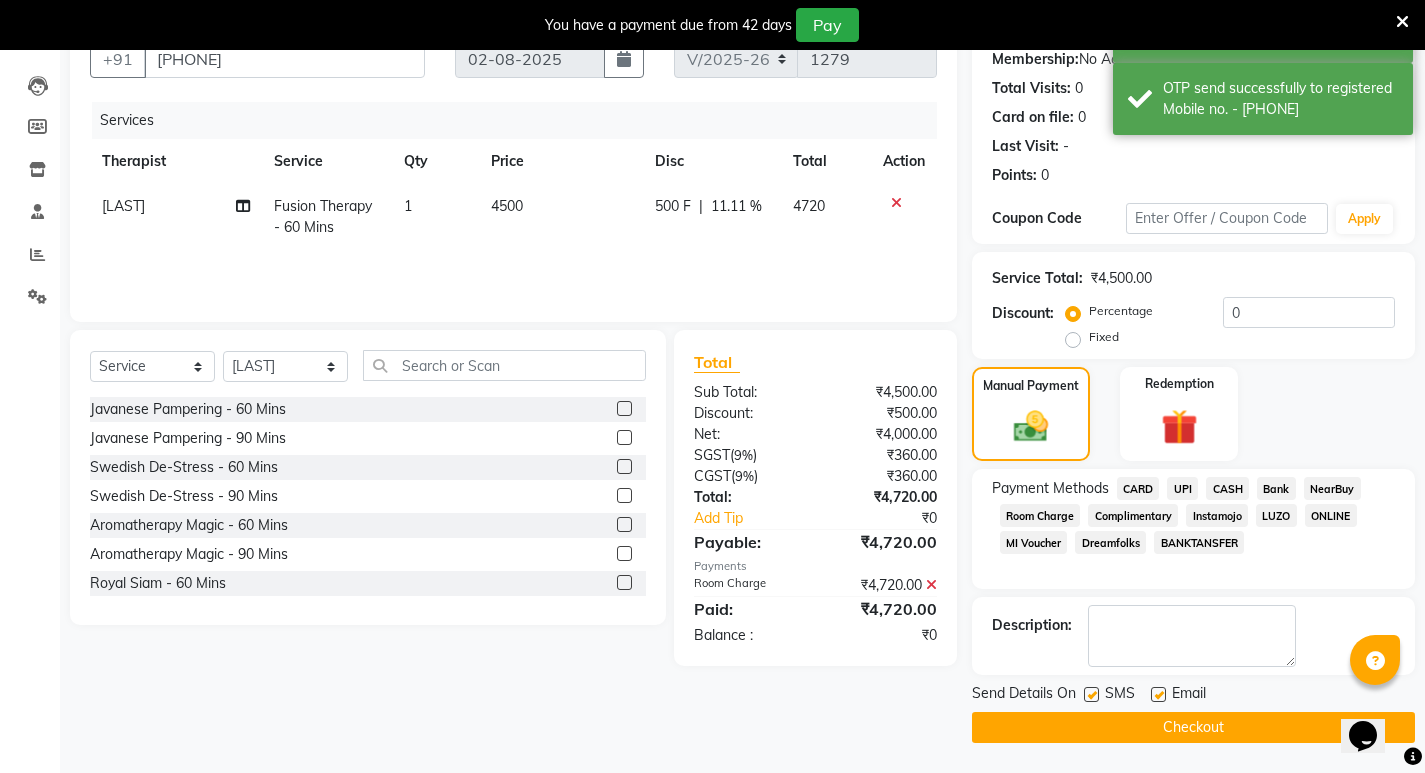 click on "Checkout" 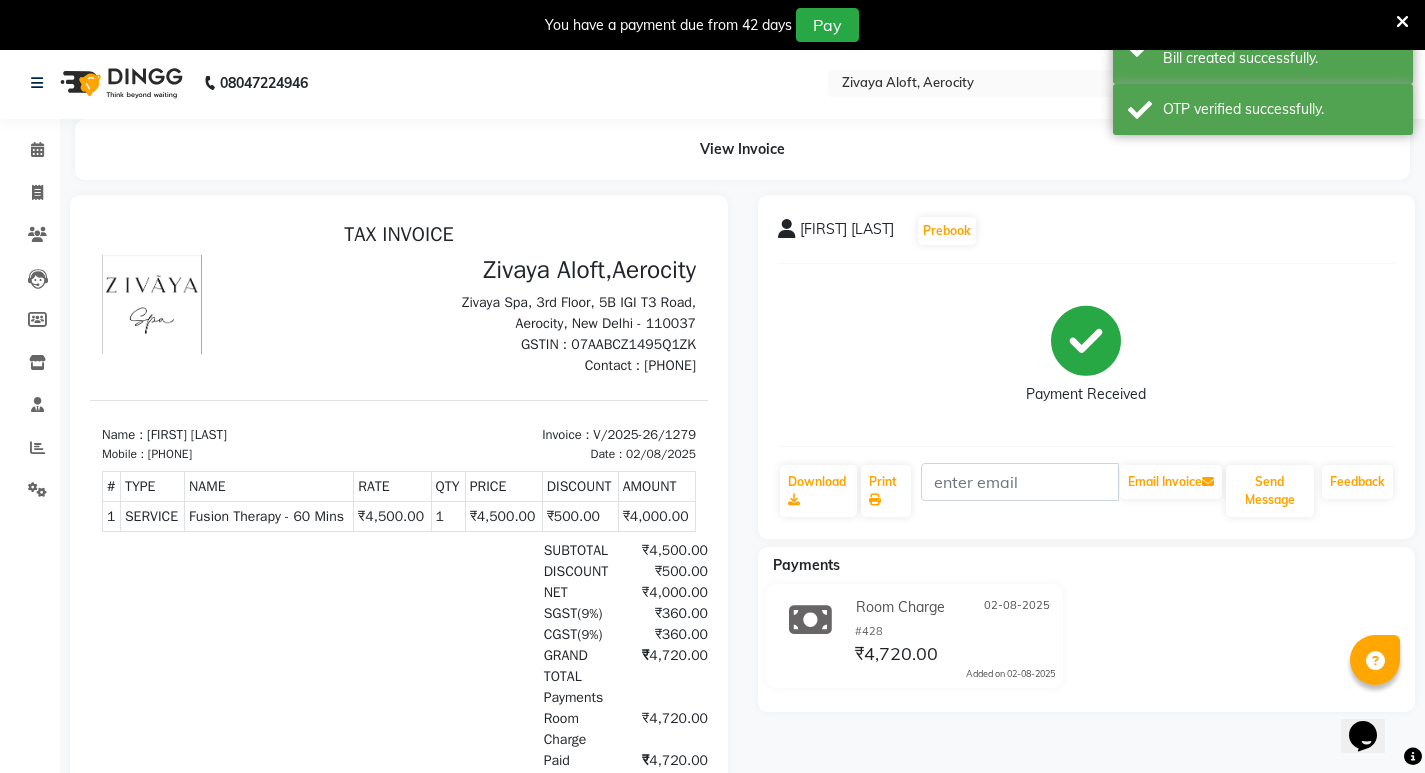 scroll, scrollTop: 0, scrollLeft: 0, axis: both 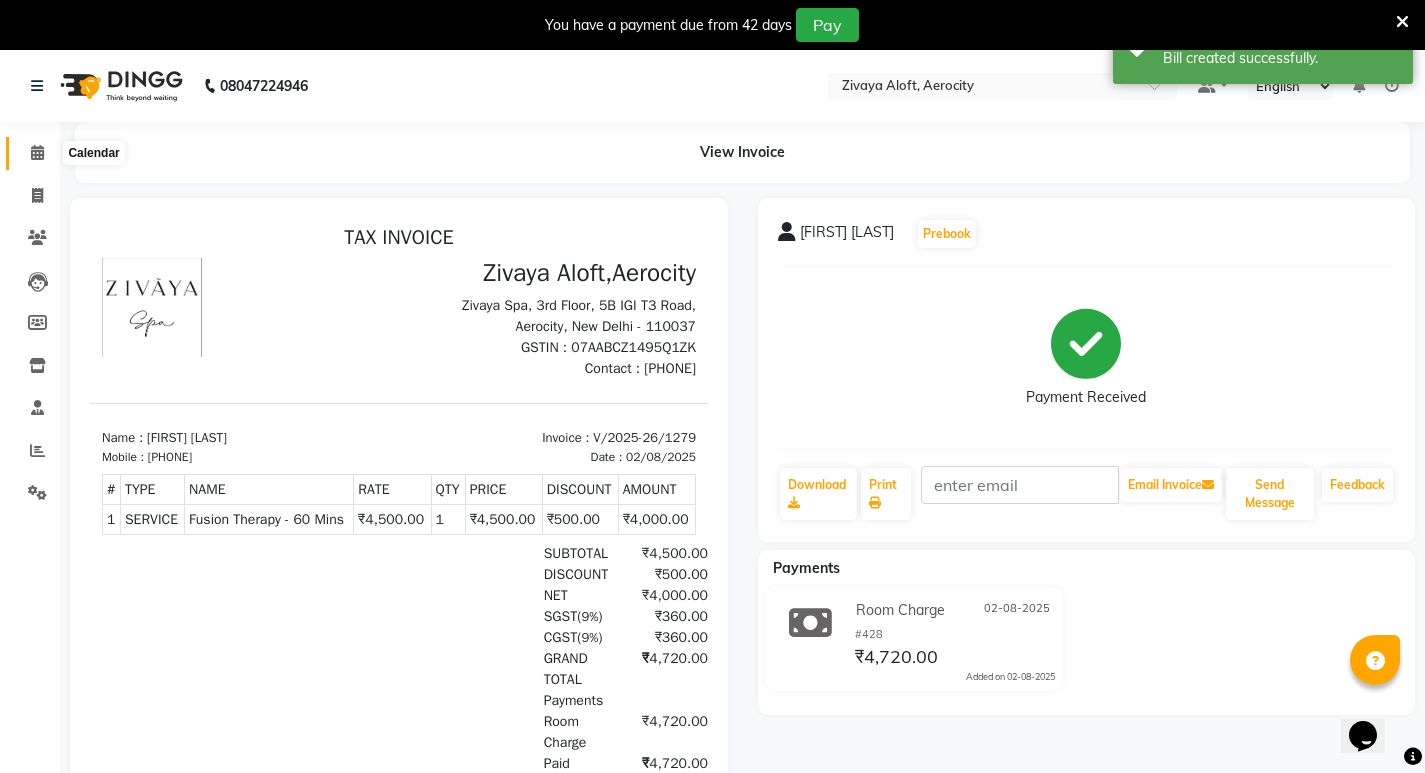 click 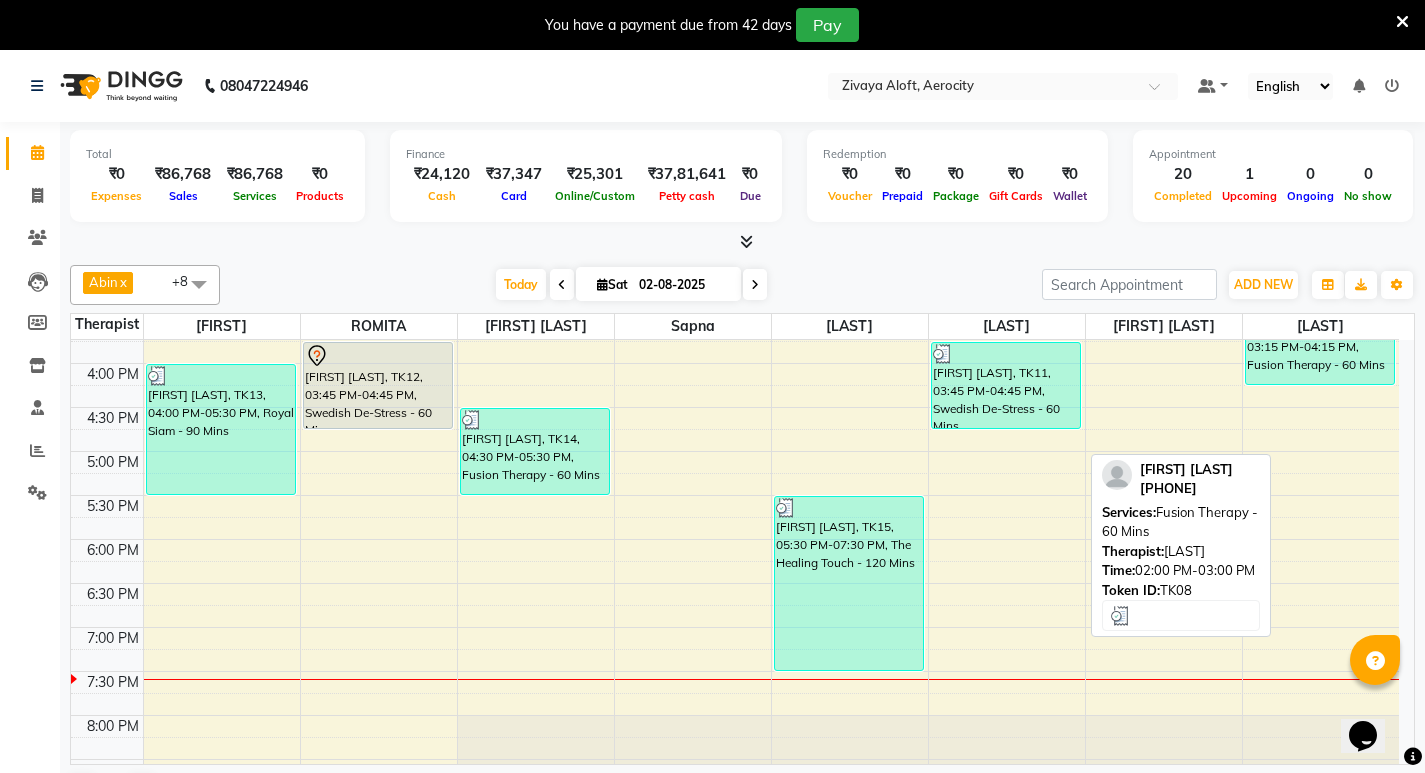 scroll, scrollTop: 800, scrollLeft: 0, axis: vertical 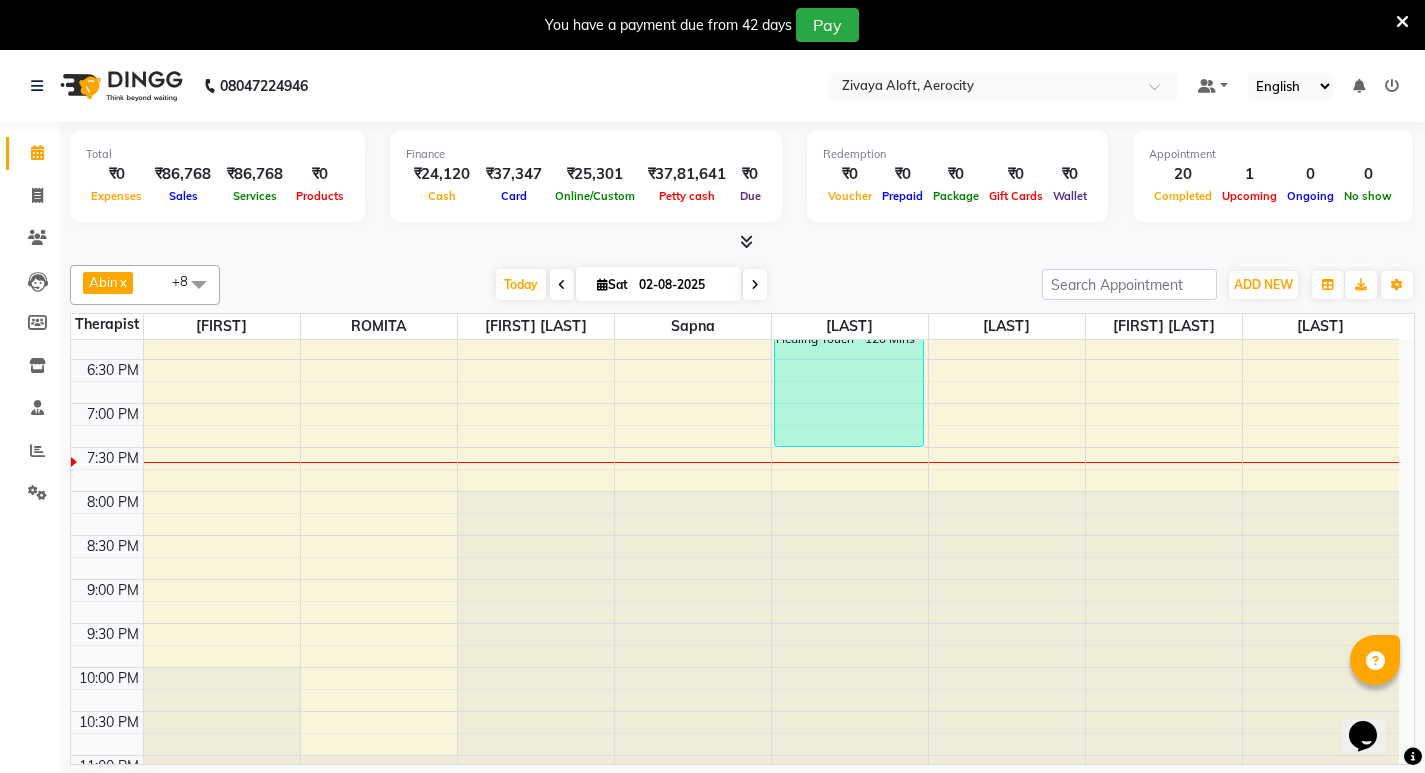 click on "7:00 AM 7:30 AM 8:00 AM 8:30 AM 9:00 AM 9:30 AM 10:00 AM 10:30 AM 11:00 AM 11:30 AM 12:00 PM 12:30 PM 1:00 PM 1:30 PM 2:00 PM 2:30 PM 3:00 PM 3:30 PM 4:00 PM 4:30 PM 5:00 PM 5:30 PM 6:00 PM 6:30 PM 7:00 PM 7:30 PM 8:00 PM 8:30 PM 9:00 PM 9:30 PM 10:00 PM 10:30 PM 11:00 PM 11:30 PM     [FIRST] [LAST], TK01, 08:15 AM-08:45 AM, Signature Foot Massage - 30 Mins     [FIRST] [LAST], TK01, 08:45 AM-09:15 AM, Signature Head Massage - 30 Mins     [FIRST] [LAST], TK03, 09:45 AM-10:45 AM, Swedish De-Stress - 60 Mins     [FIRST] [LAST], TK04, 11:00 AM-12:00 PM, Fusion Therapy - 60 Mins     [FIRST] [LAST], TK13, 04:00 PM-05:30 PM, Royal Siam - 90 Mins             [FIRST] [LAST], TK12, 03:45 PM-04:45 PM, Swedish De-Stress - 60 Mins     [FIRST] [LAST], TK08, 02:00 PM-03:00 PM, Fusion Therapy - 60 Mins     [FIRST] [LAST], TK14, 04:30 PM-05:30 PM, Fusion Therapy - 60 Mins     [FIRST] [LAST], TK06, 12:30 PM-01:00 PM, De-Stress Back & Shoulder Massage - 30 Mins" at bounding box center (735, 95) 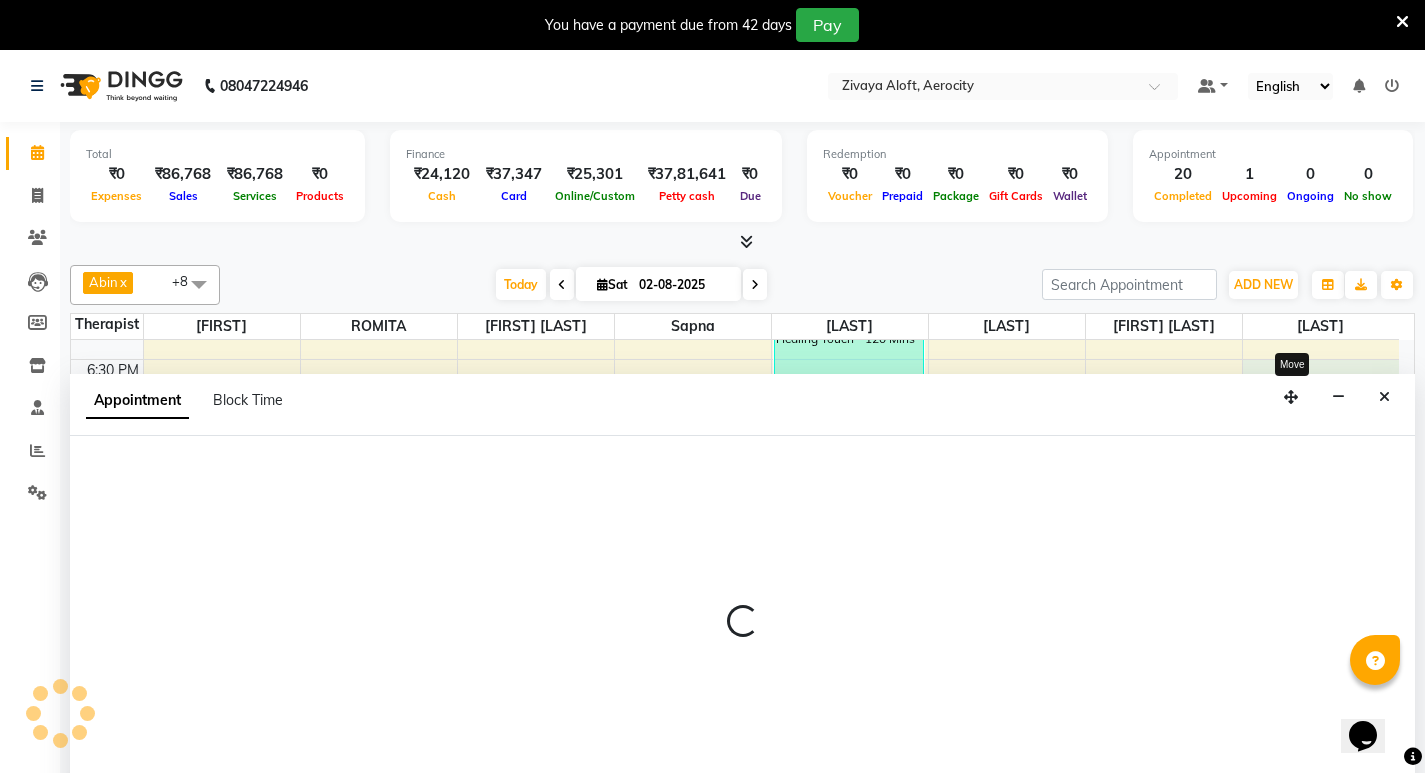 select on "48462" 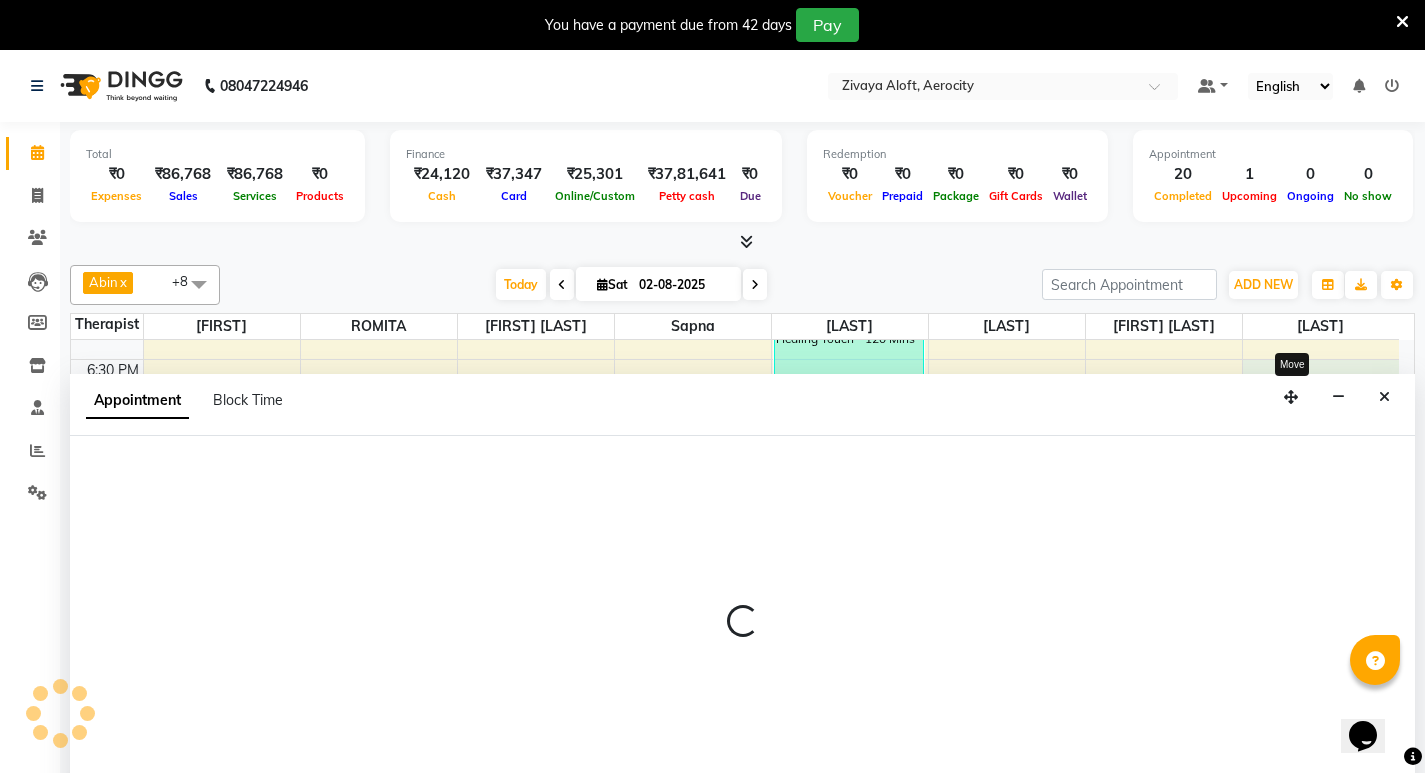 select on "tentative" 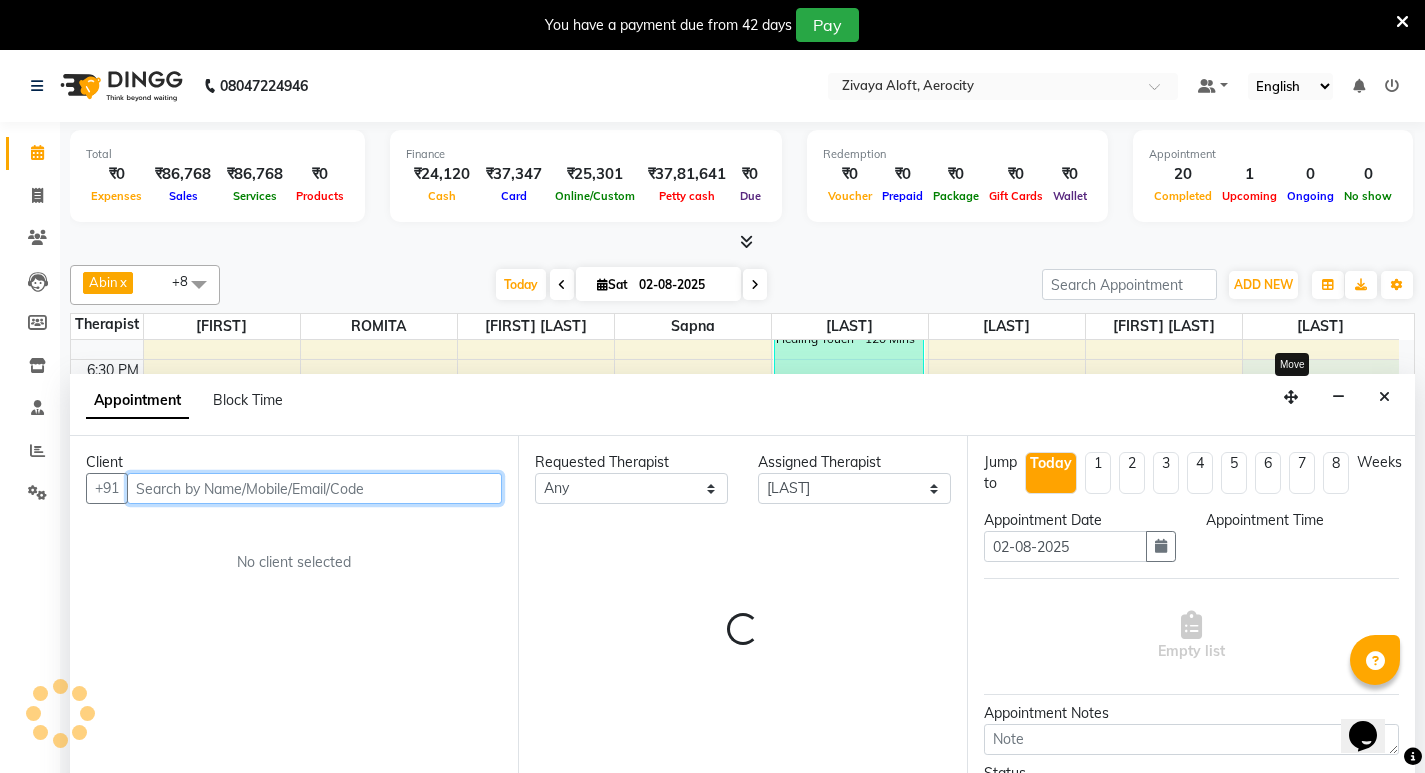 select on "1110" 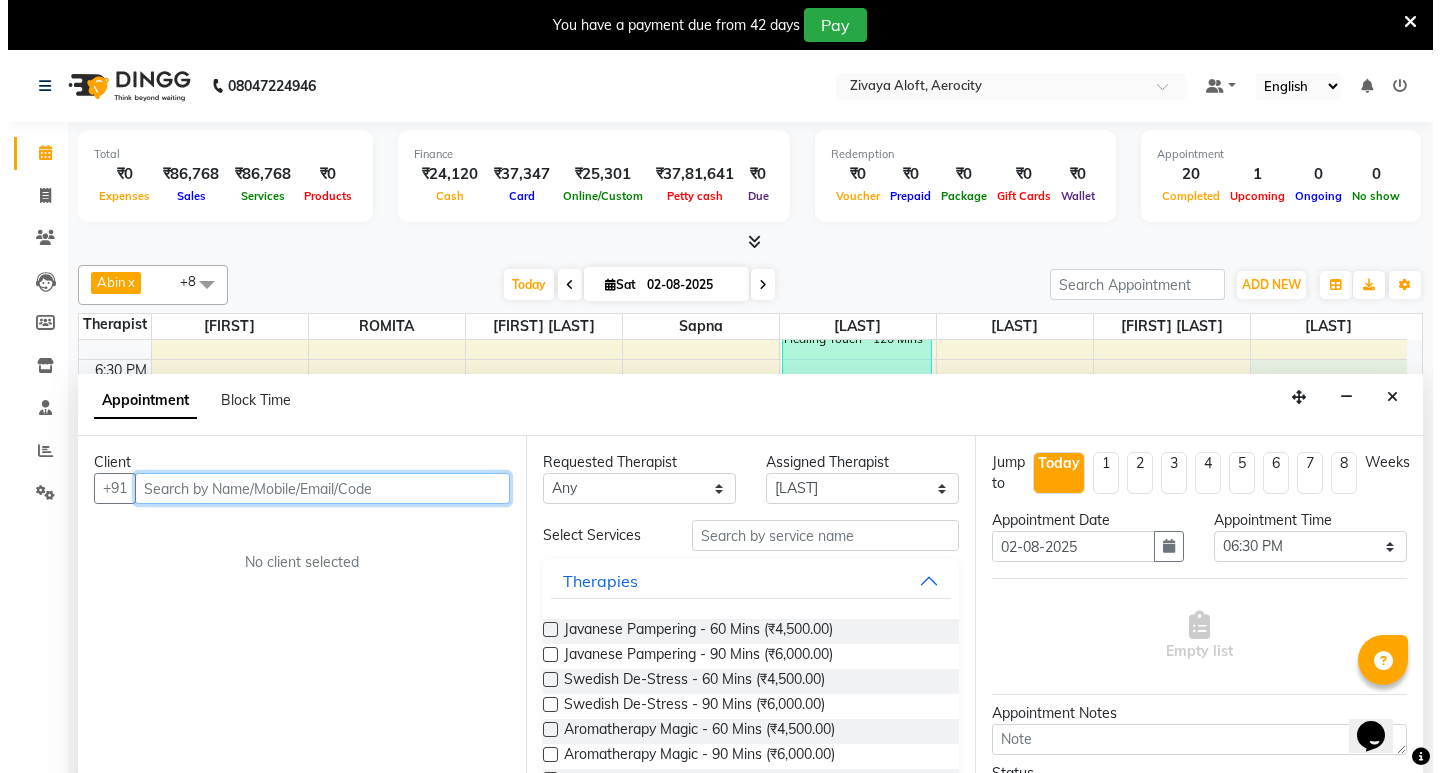 scroll, scrollTop: 51, scrollLeft: 0, axis: vertical 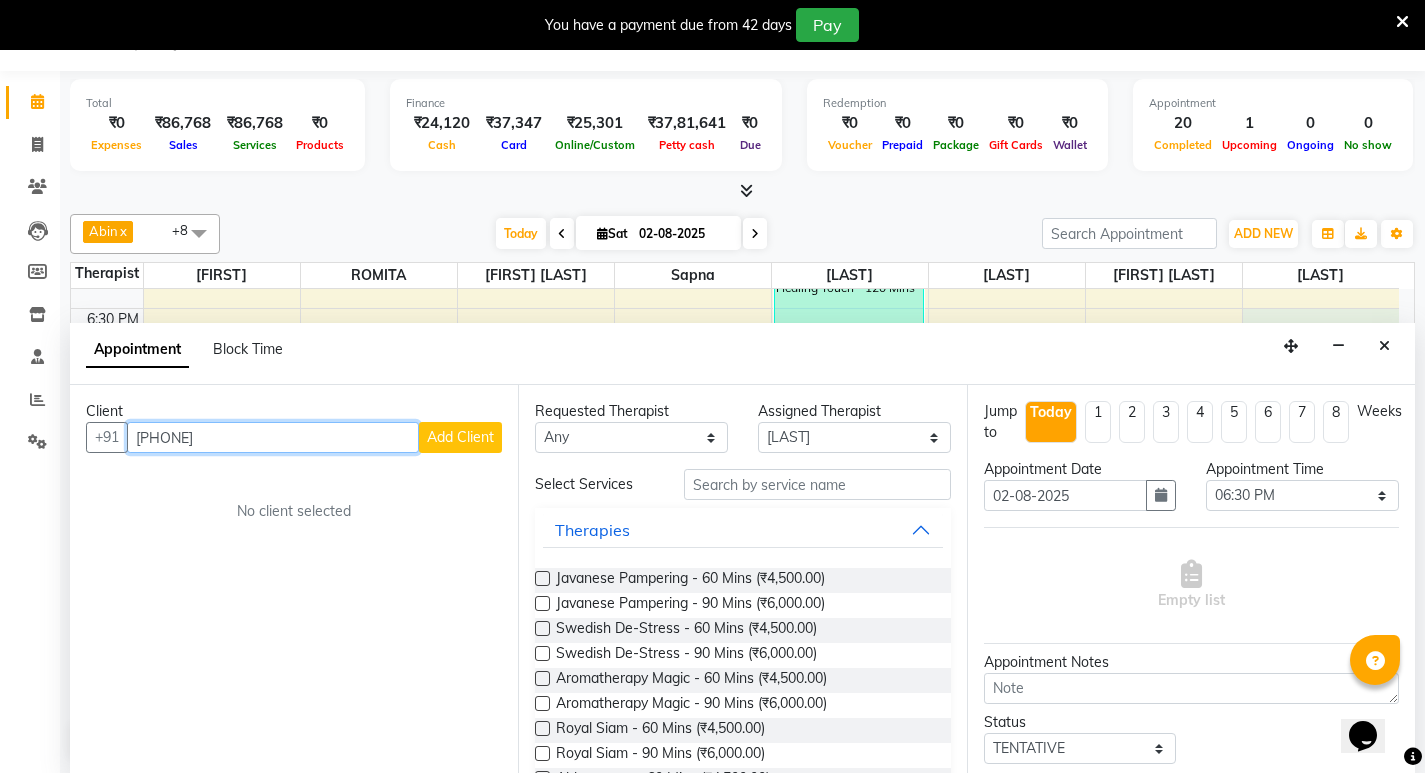 type on "[PHONE]" 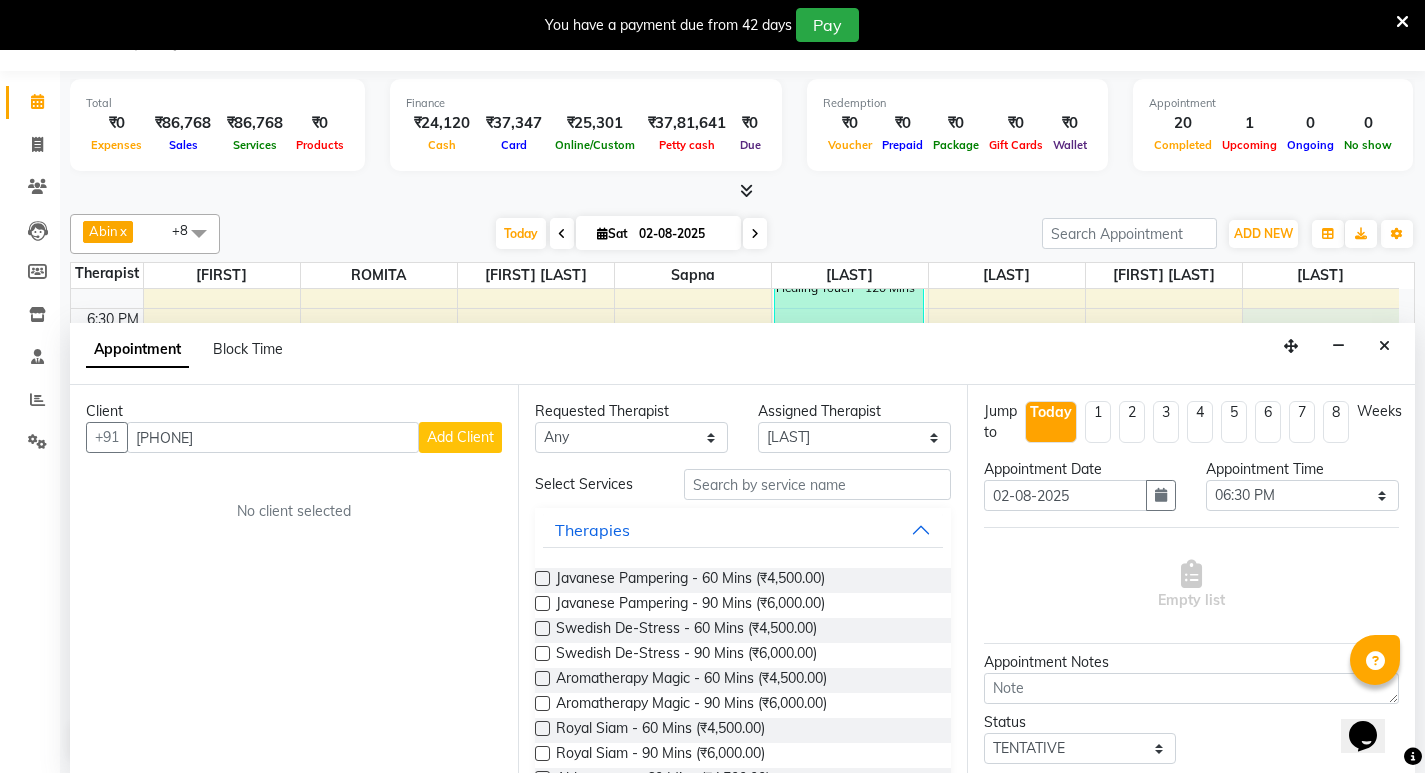 click on "Add Client" at bounding box center [460, 437] 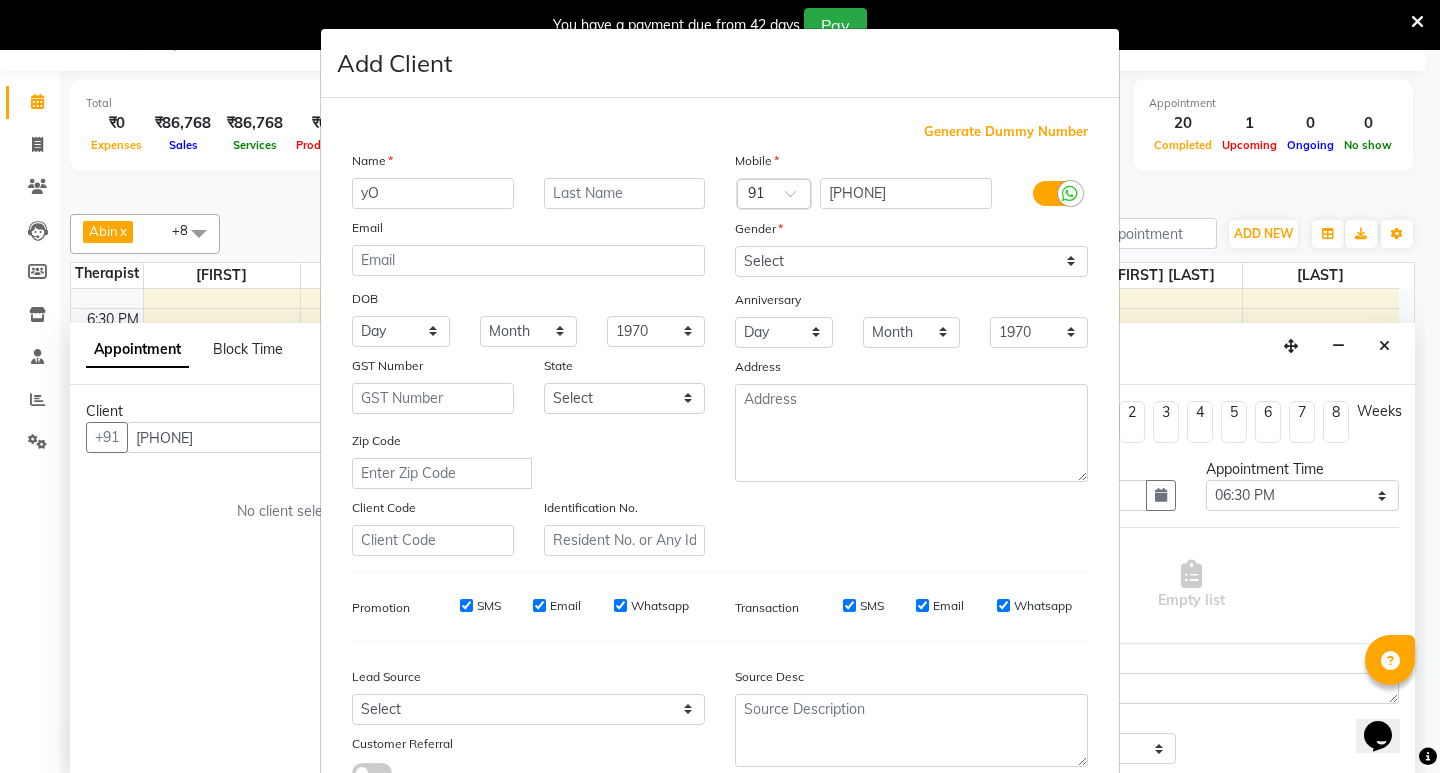 type on "y" 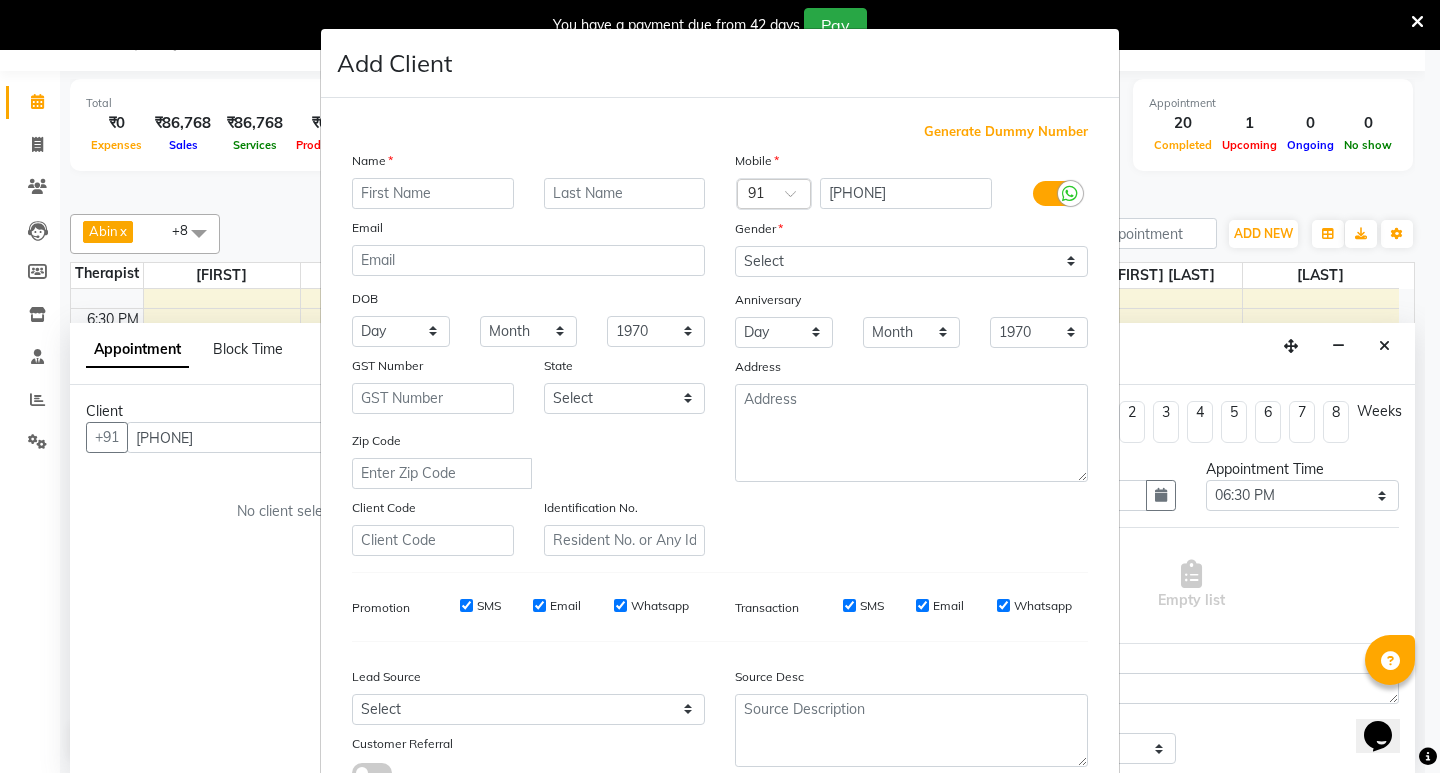 type on "y" 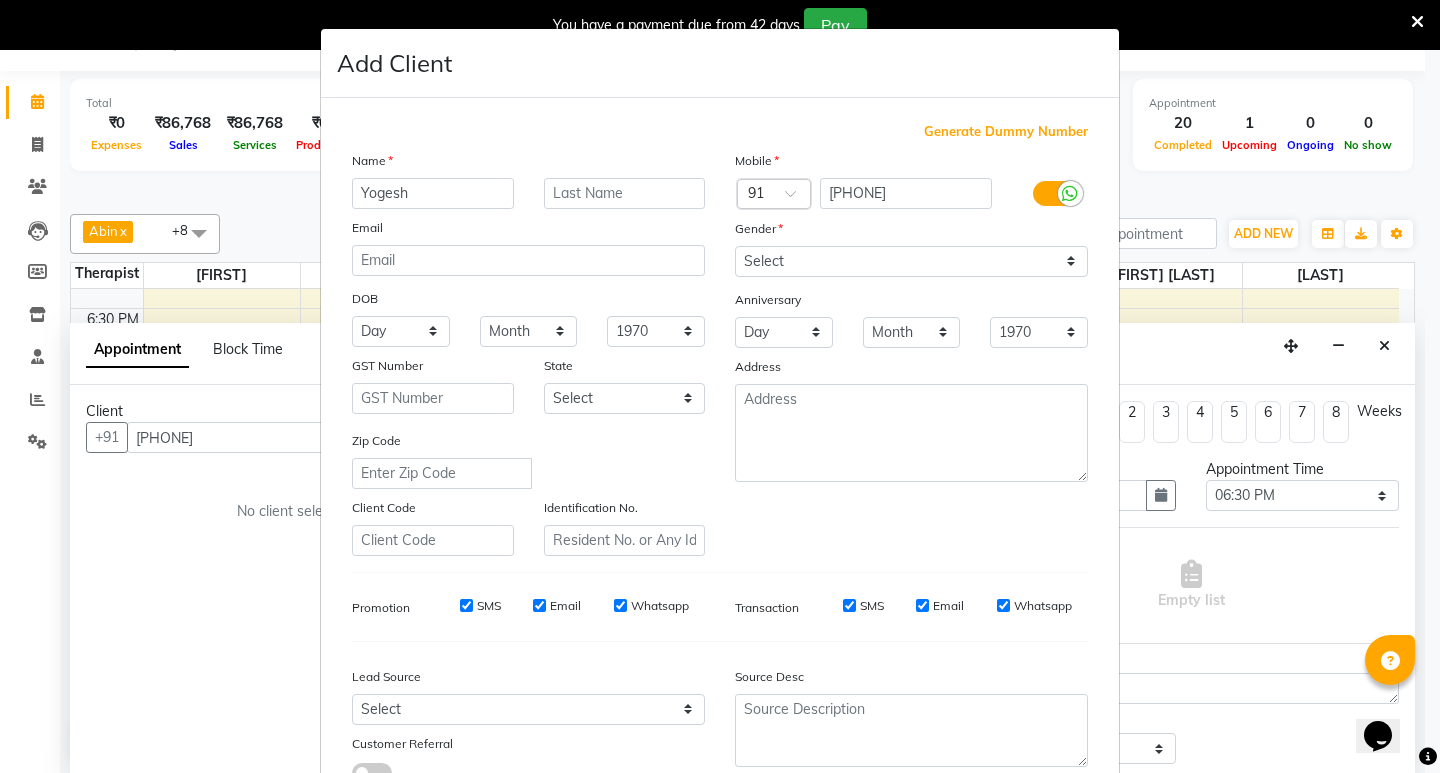 type on "Yogesh" 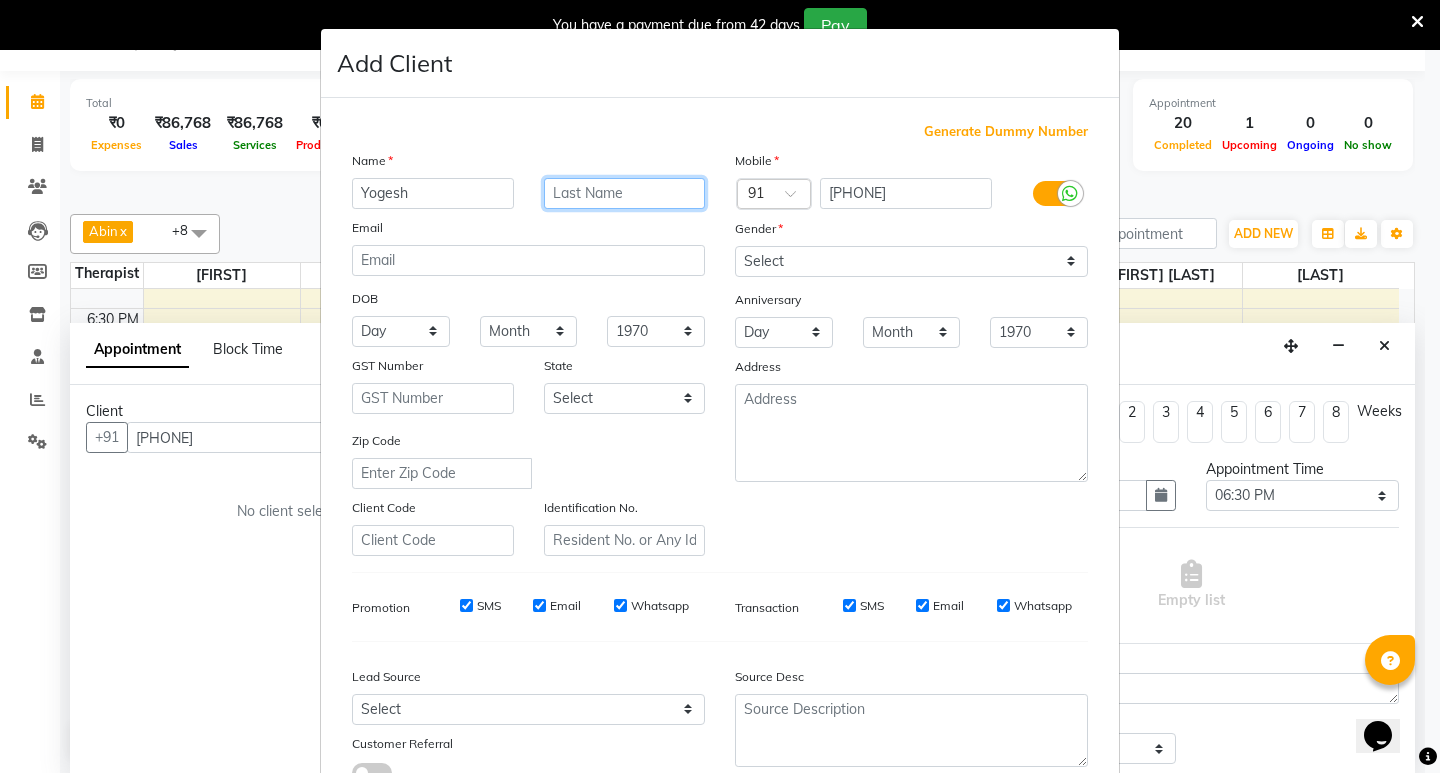 click at bounding box center (625, 193) 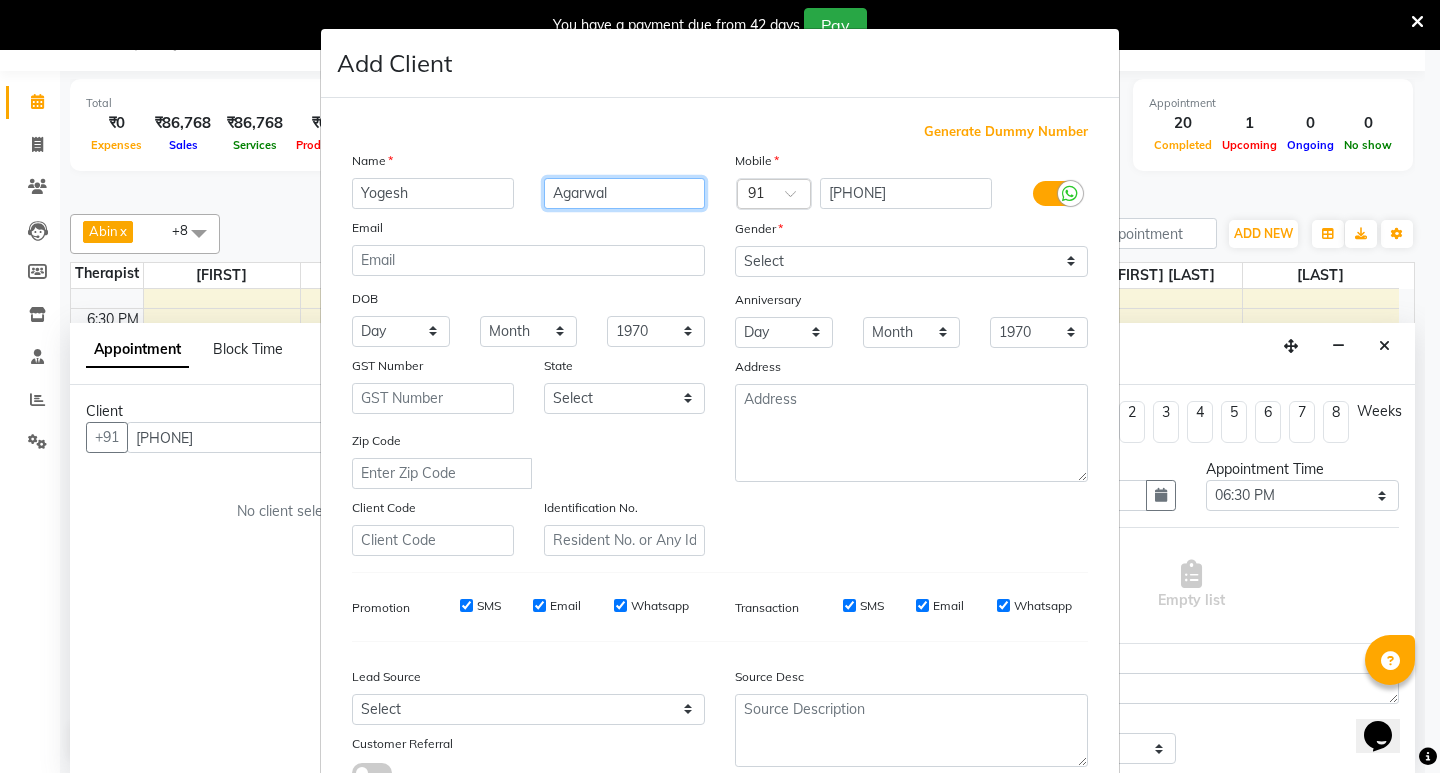 type on "Agarwal" 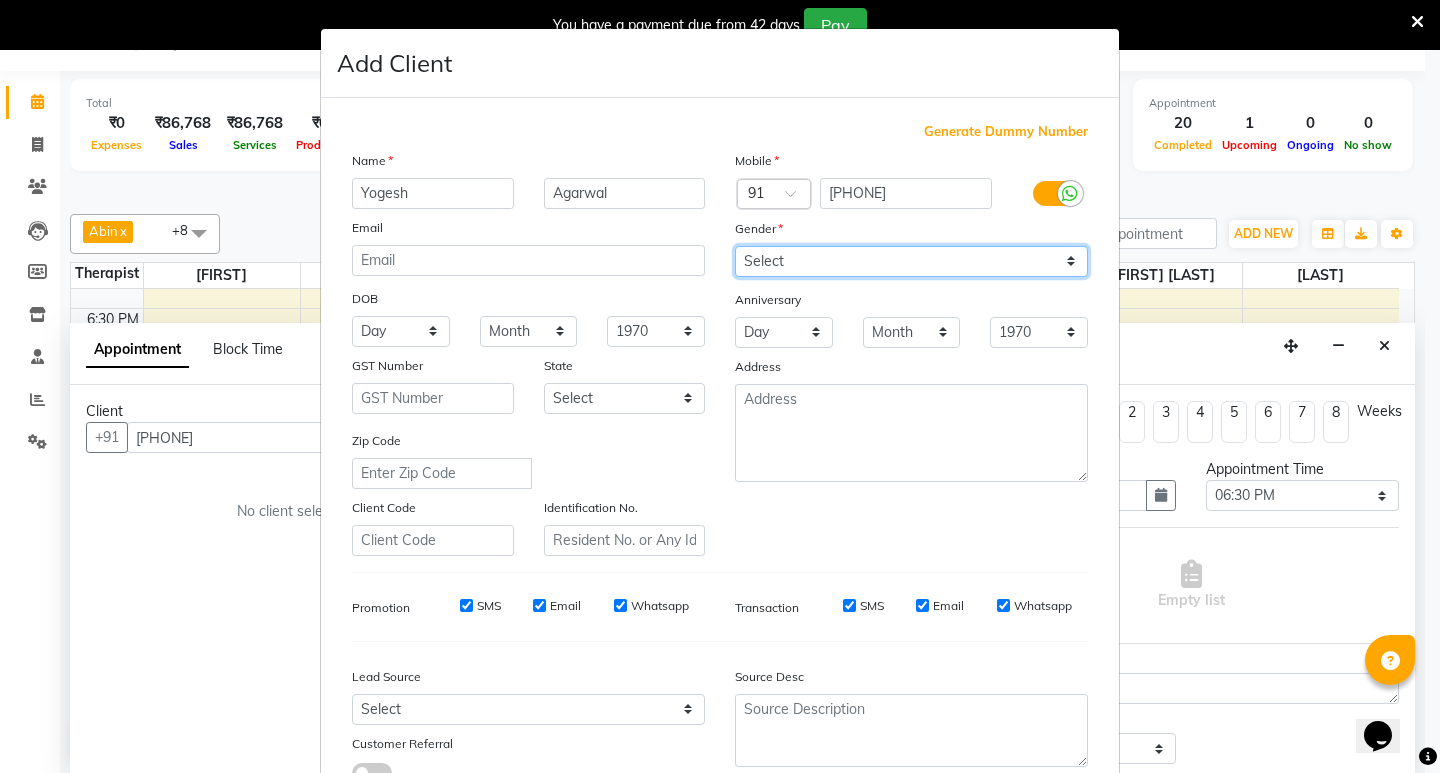 click on "Select Male Female Other Prefer Not To Say" at bounding box center (911, 261) 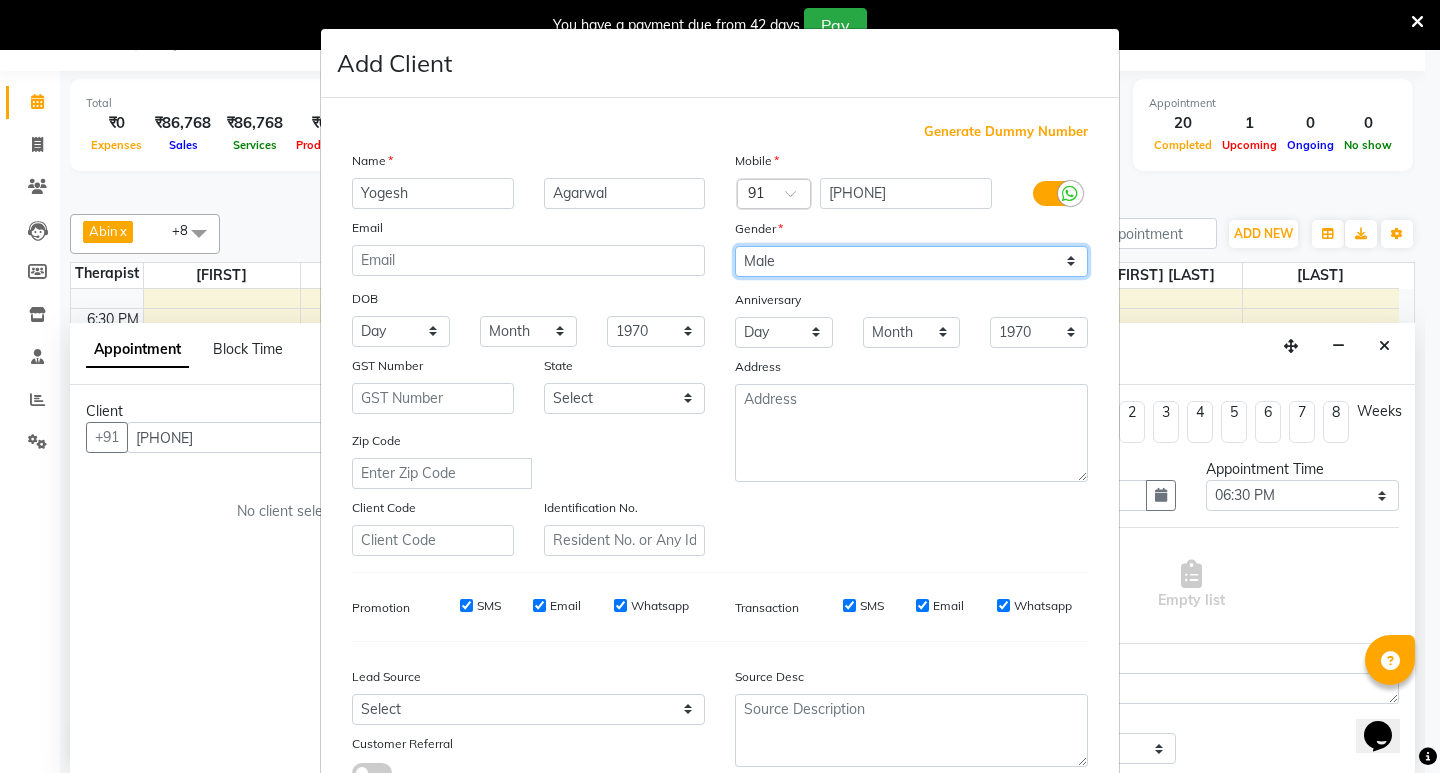 click on "Select Male Female Other Prefer Not To Say" at bounding box center (911, 261) 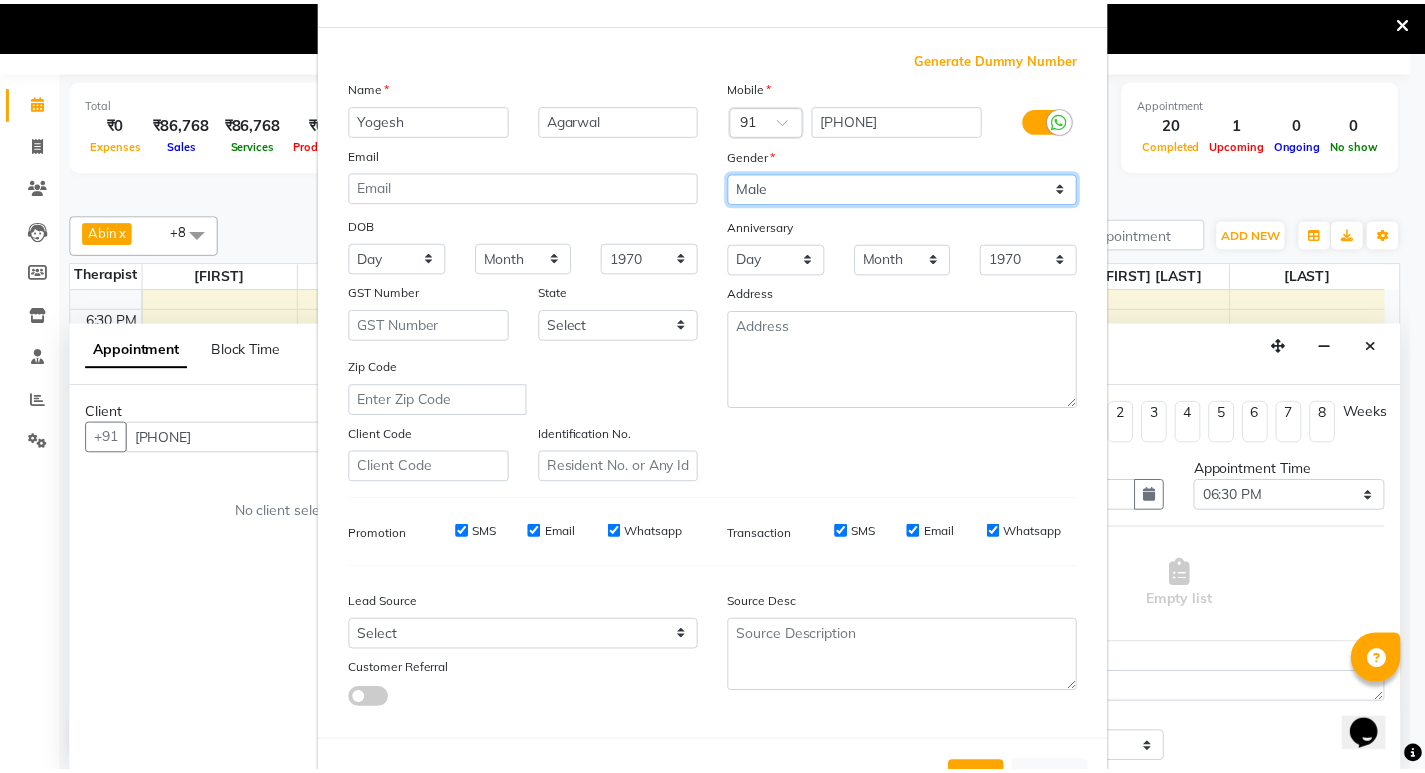 scroll, scrollTop: 150, scrollLeft: 0, axis: vertical 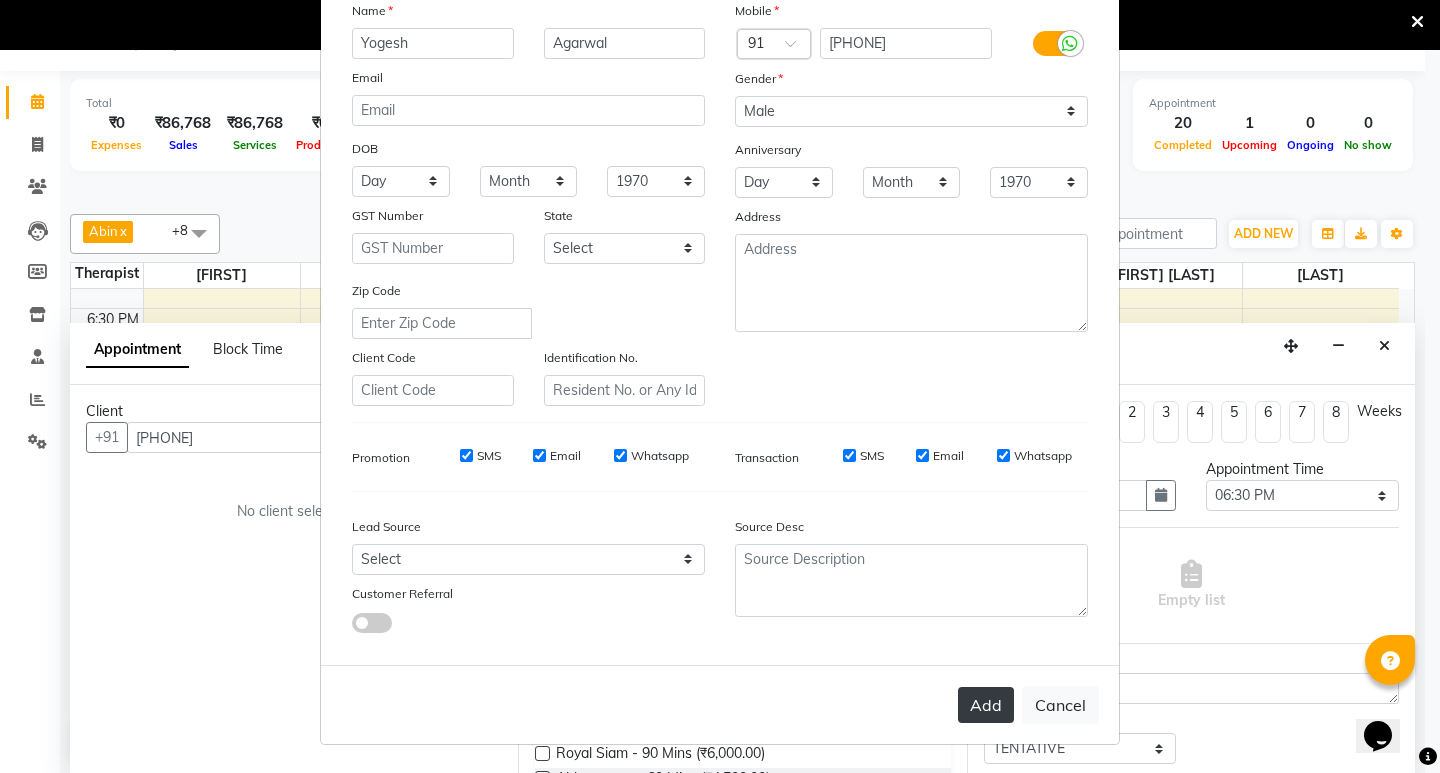 click on "Add" at bounding box center (986, 705) 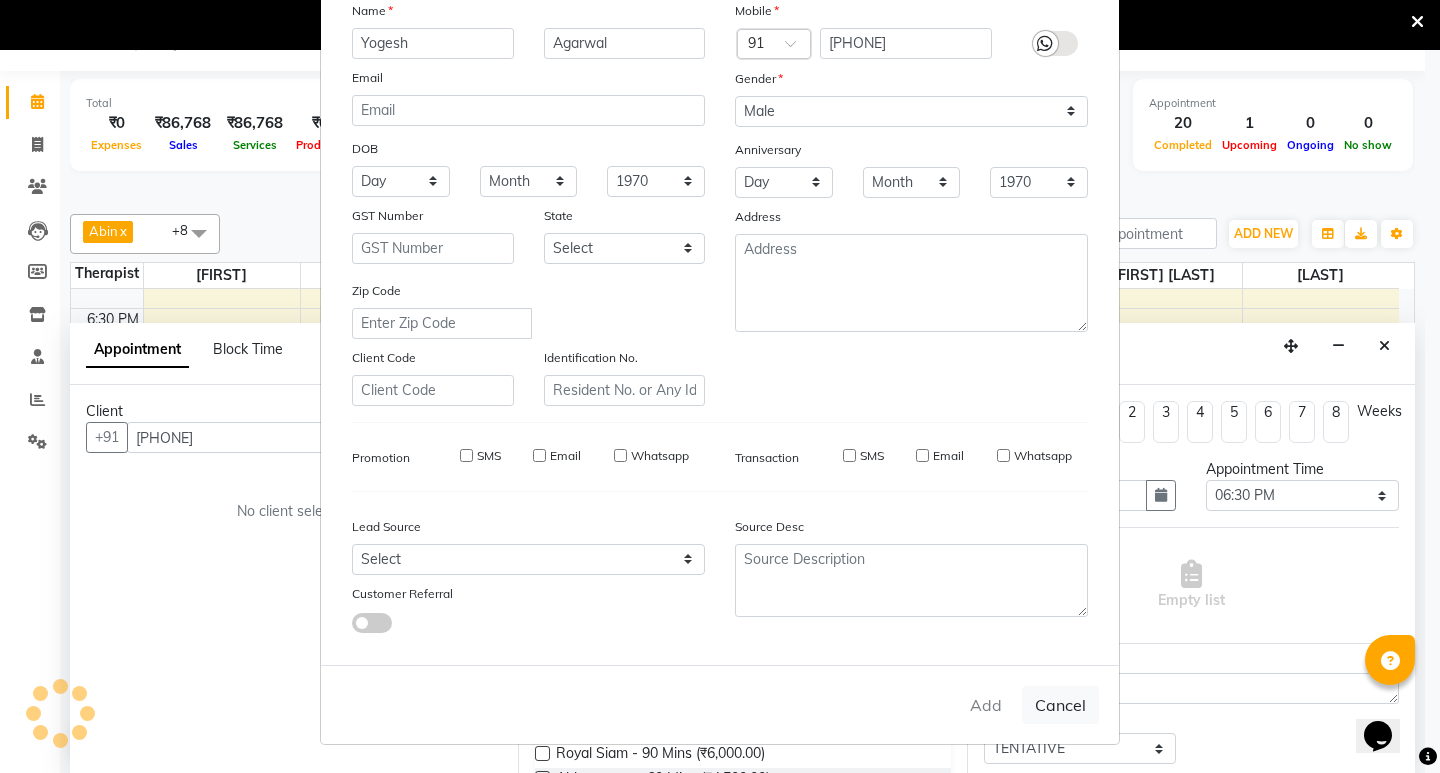 type 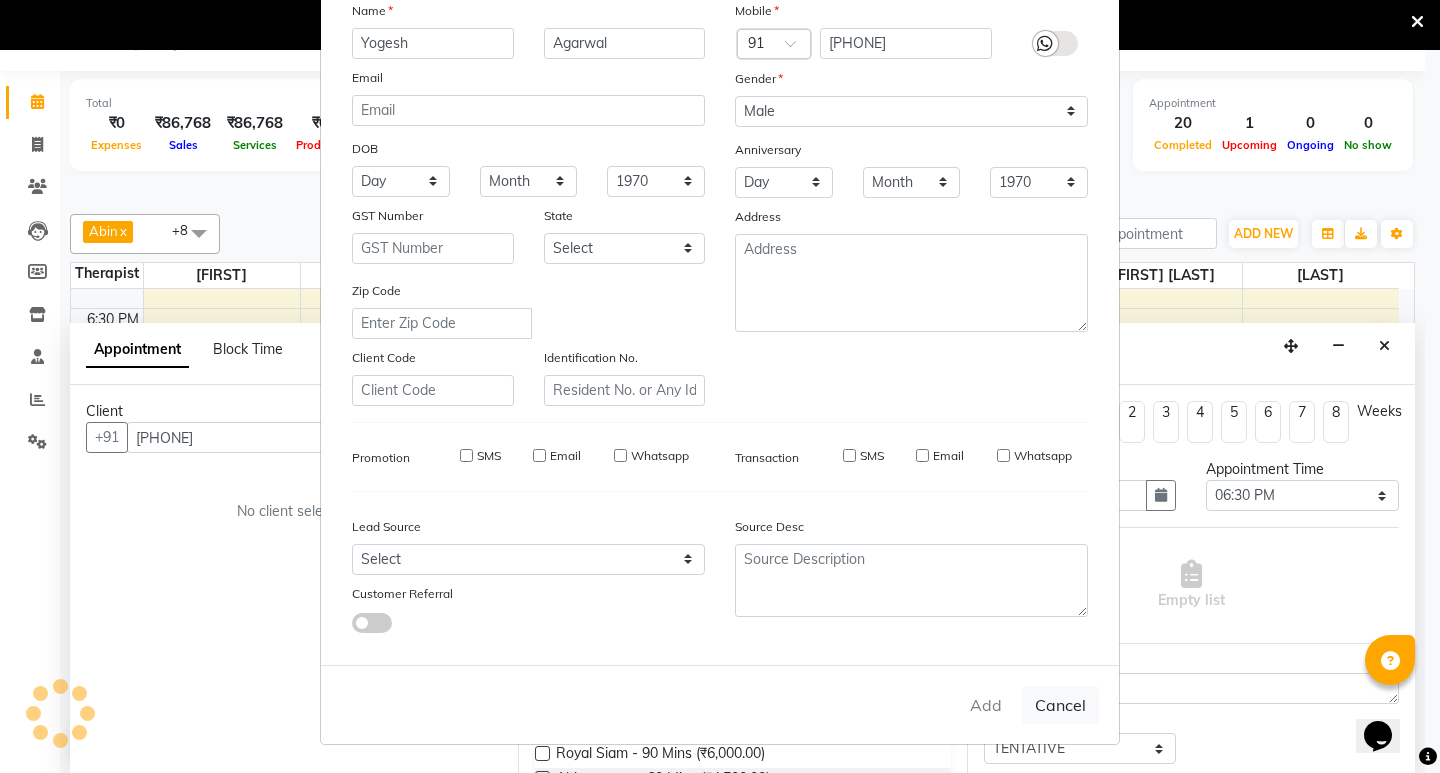 type 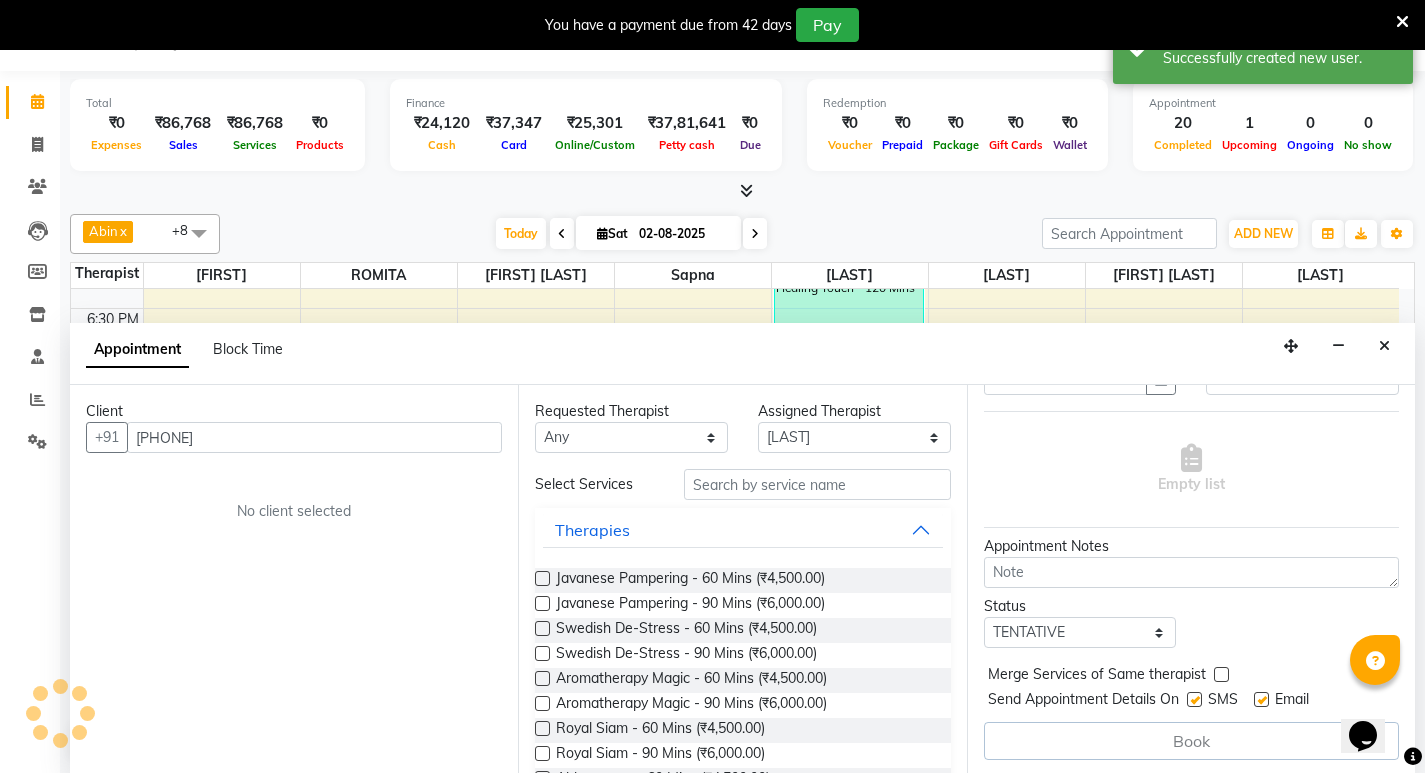 scroll, scrollTop: 119, scrollLeft: 0, axis: vertical 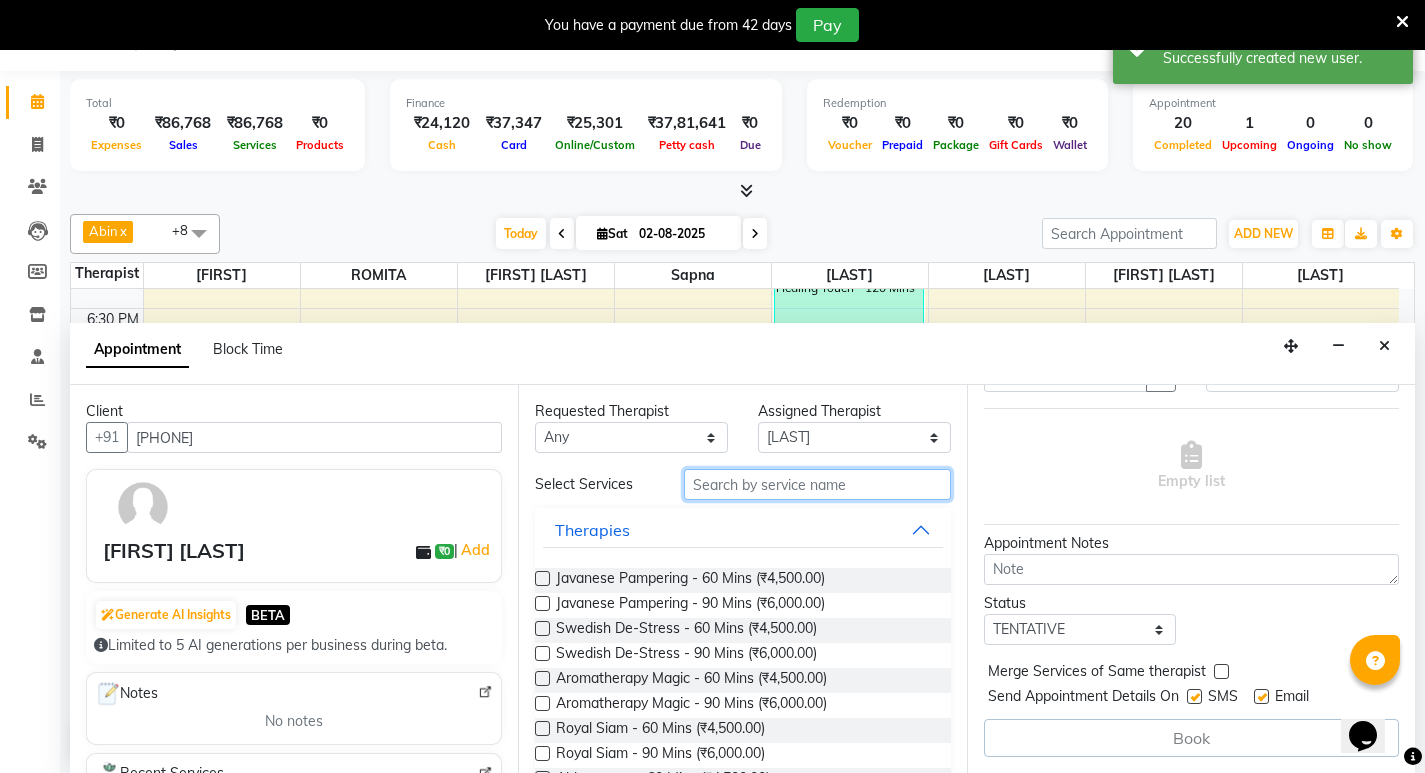 click at bounding box center (817, 484) 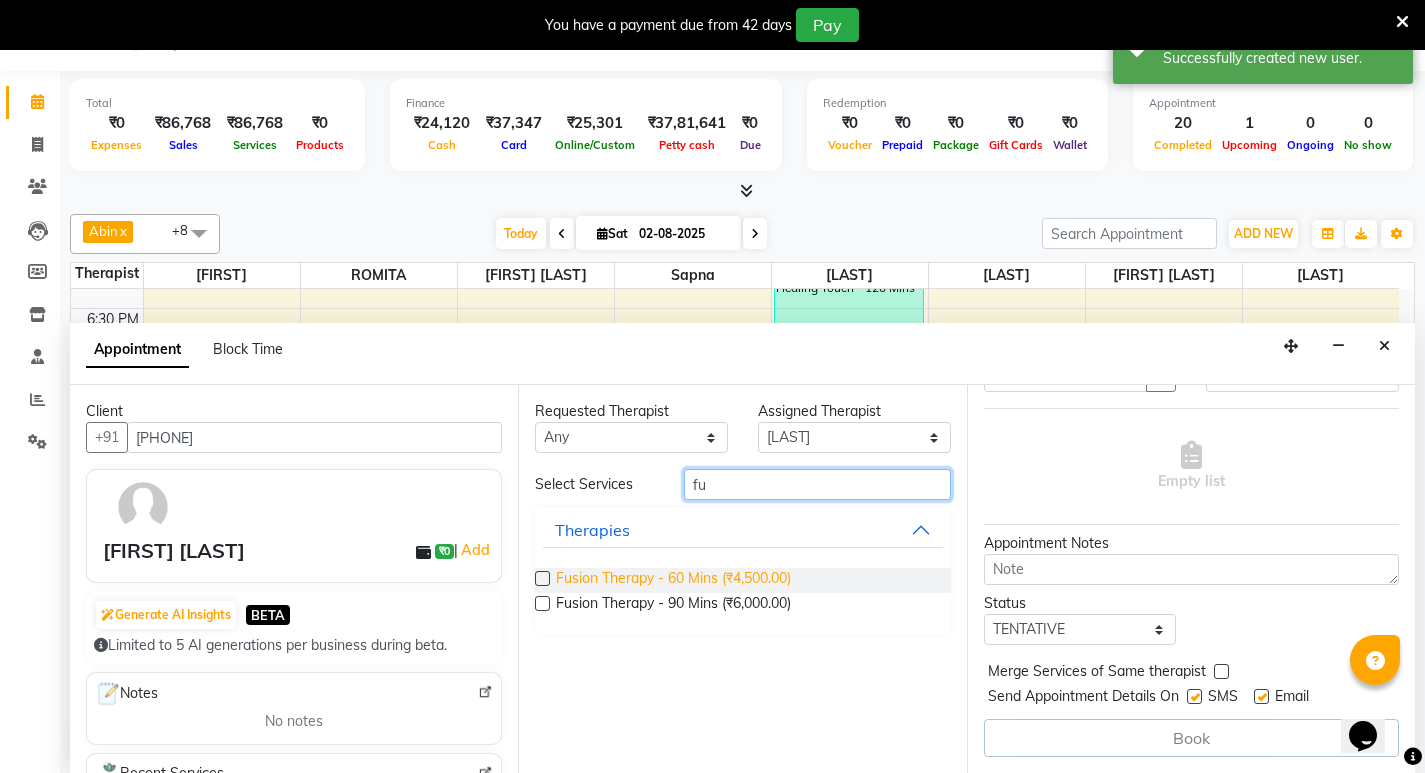 type on "fu" 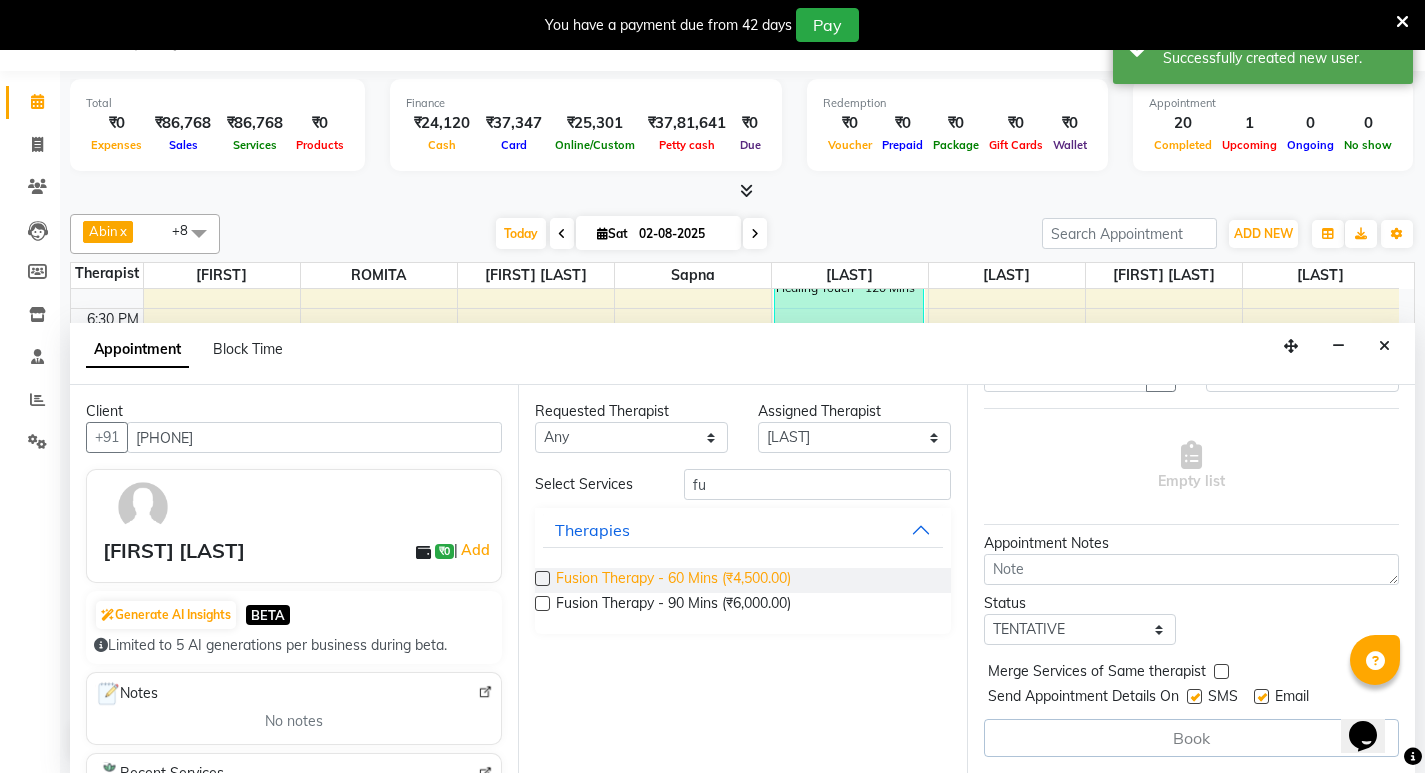 click on "Fusion Therapy - 60 Mins (₹4,500.00)" at bounding box center [673, 580] 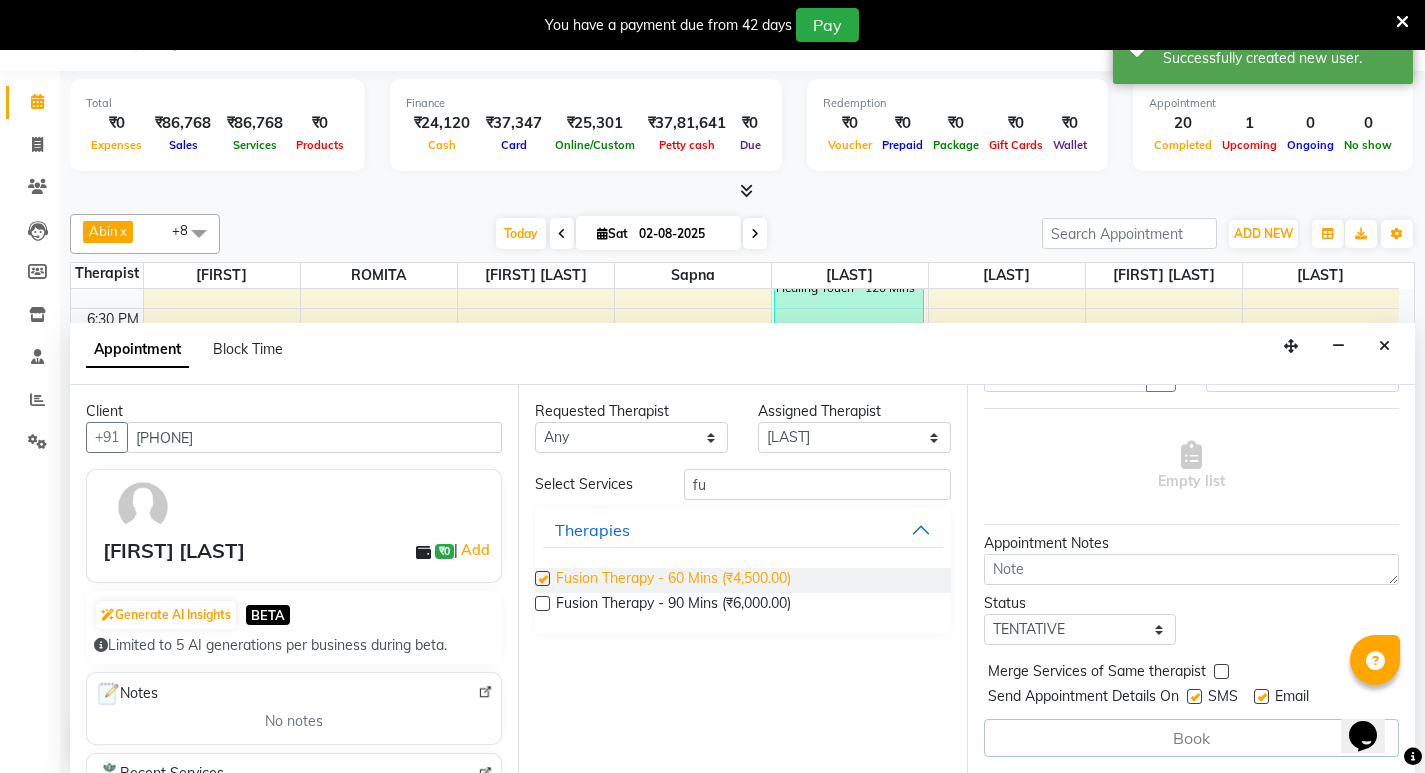 checkbox on "false" 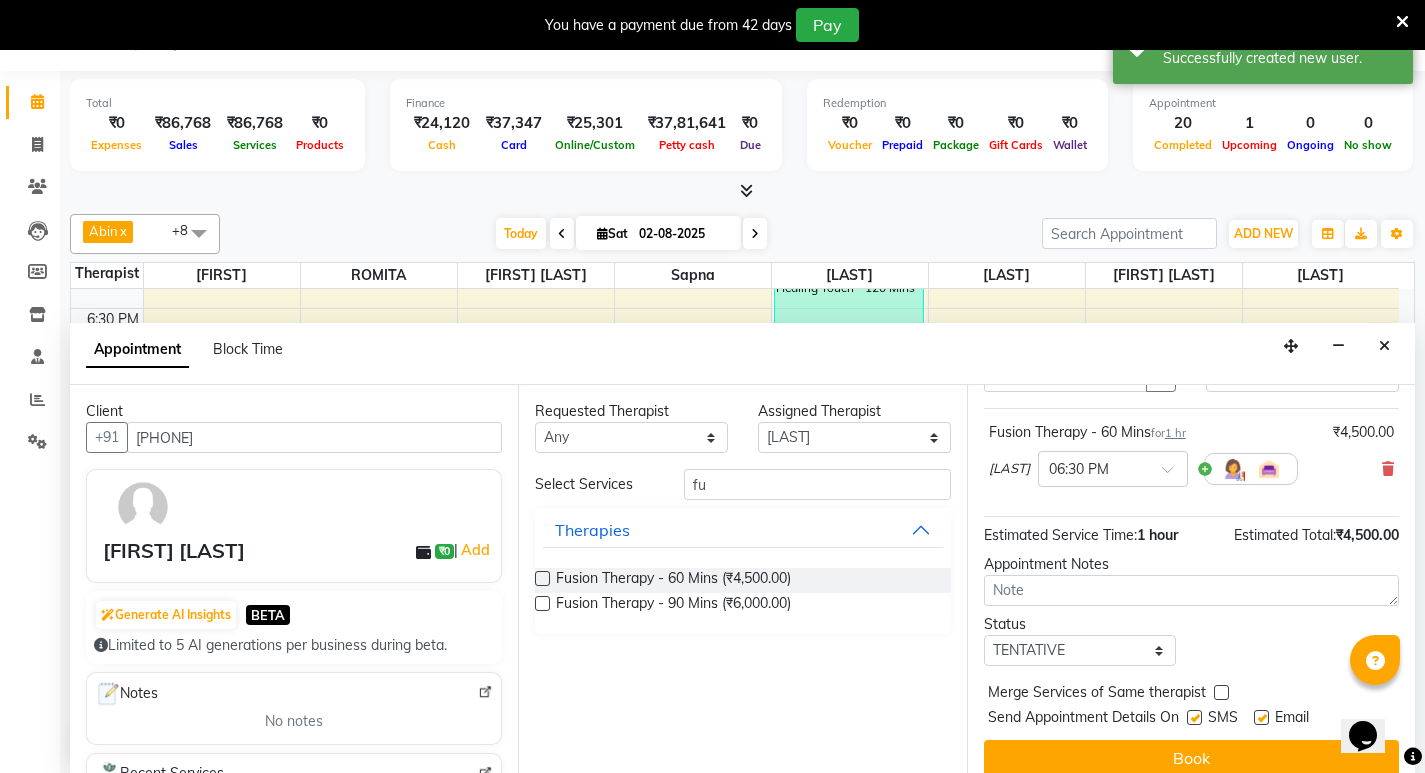 scroll, scrollTop: 141, scrollLeft: 0, axis: vertical 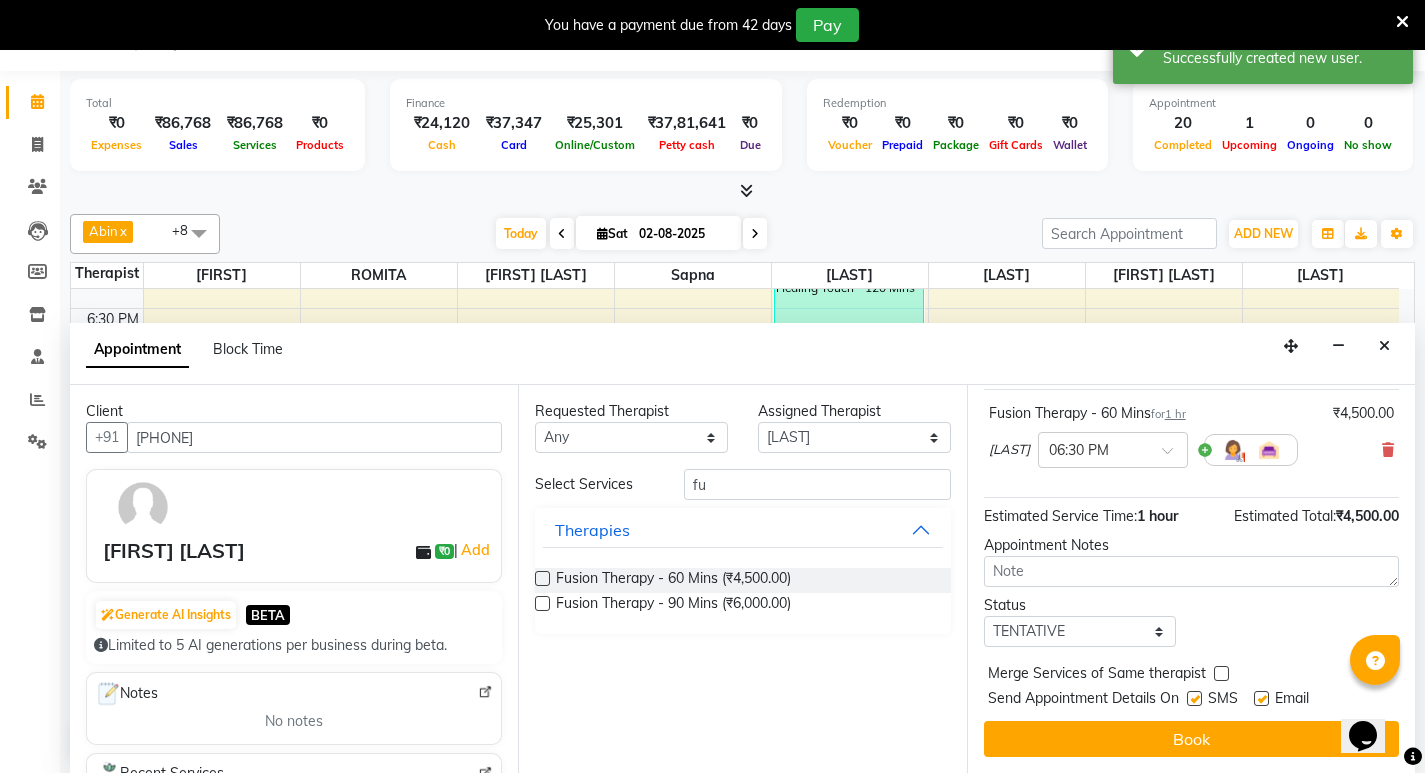 click on "Book" at bounding box center [1191, 739] 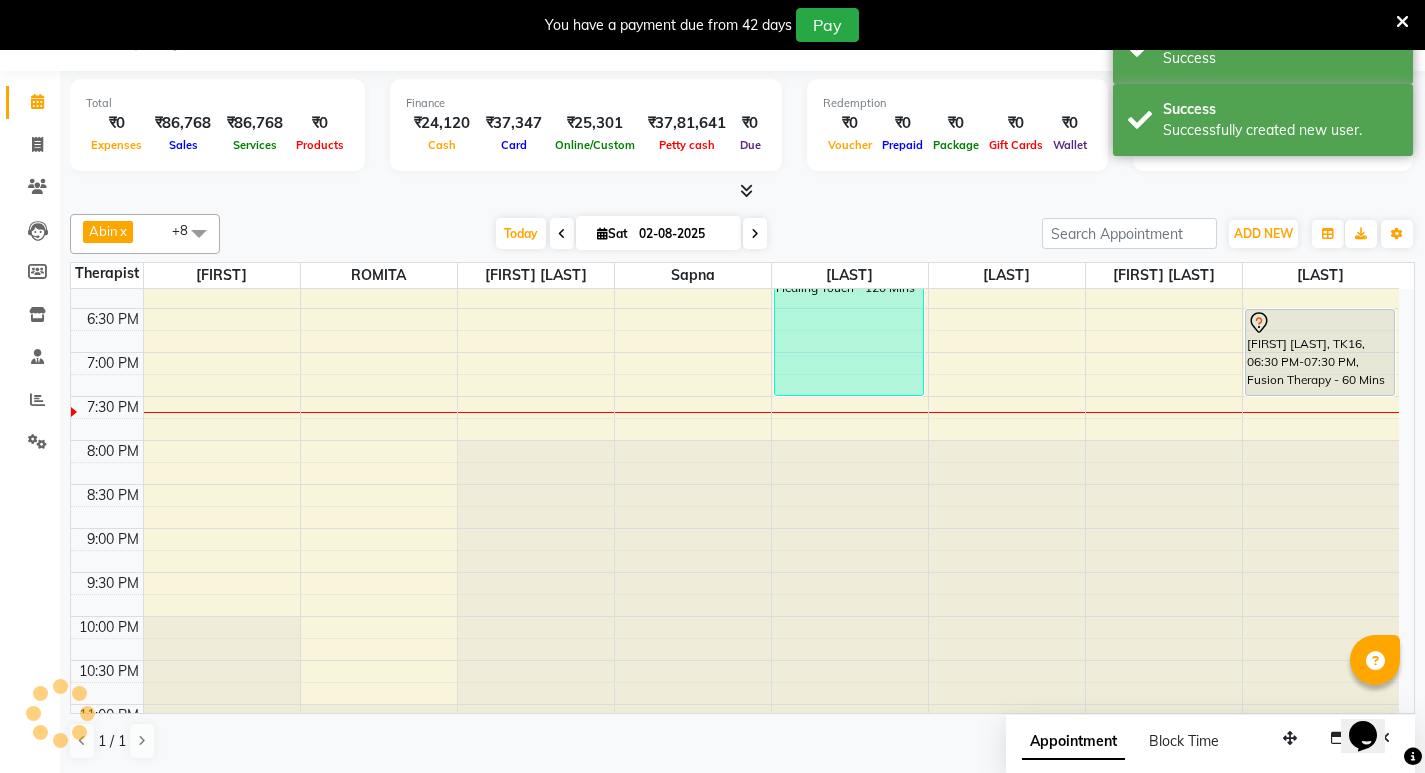 scroll, scrollTop: 0, scrollLeft: 0, axis: both 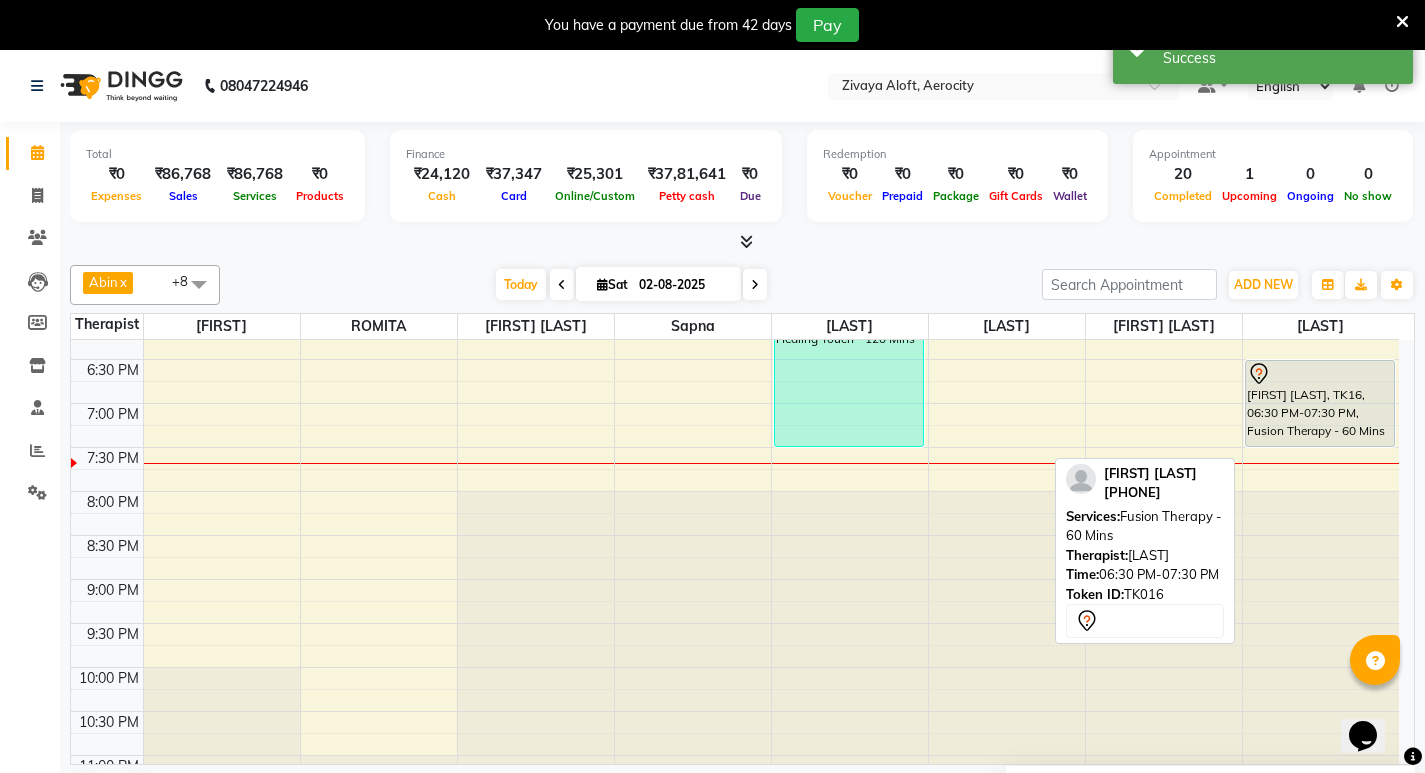 click on "[FIRST] [LAST], TK16, 06:30 PM-07:30 PM, Fusion Therapy - 60 Mins" at bounding box center [1320, 403] 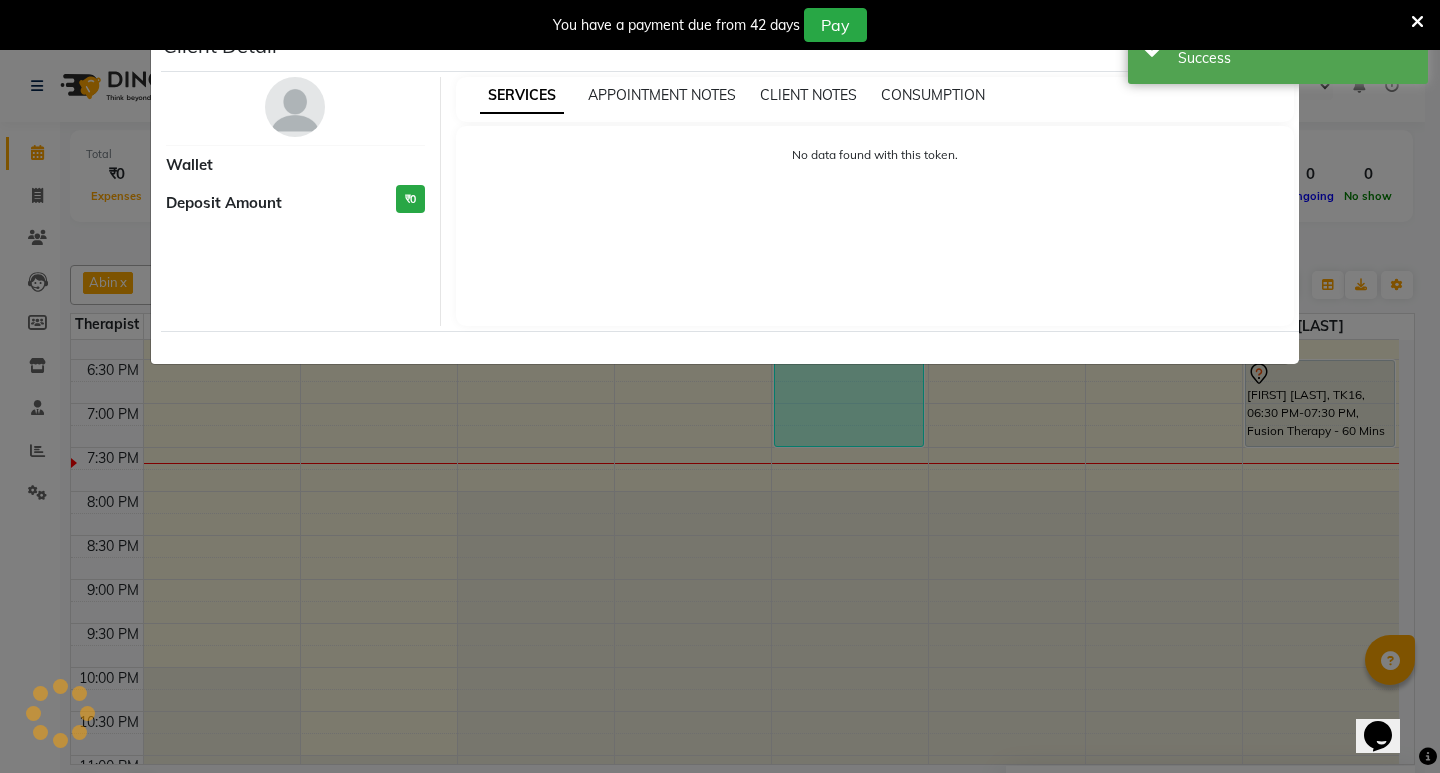 select on "7" 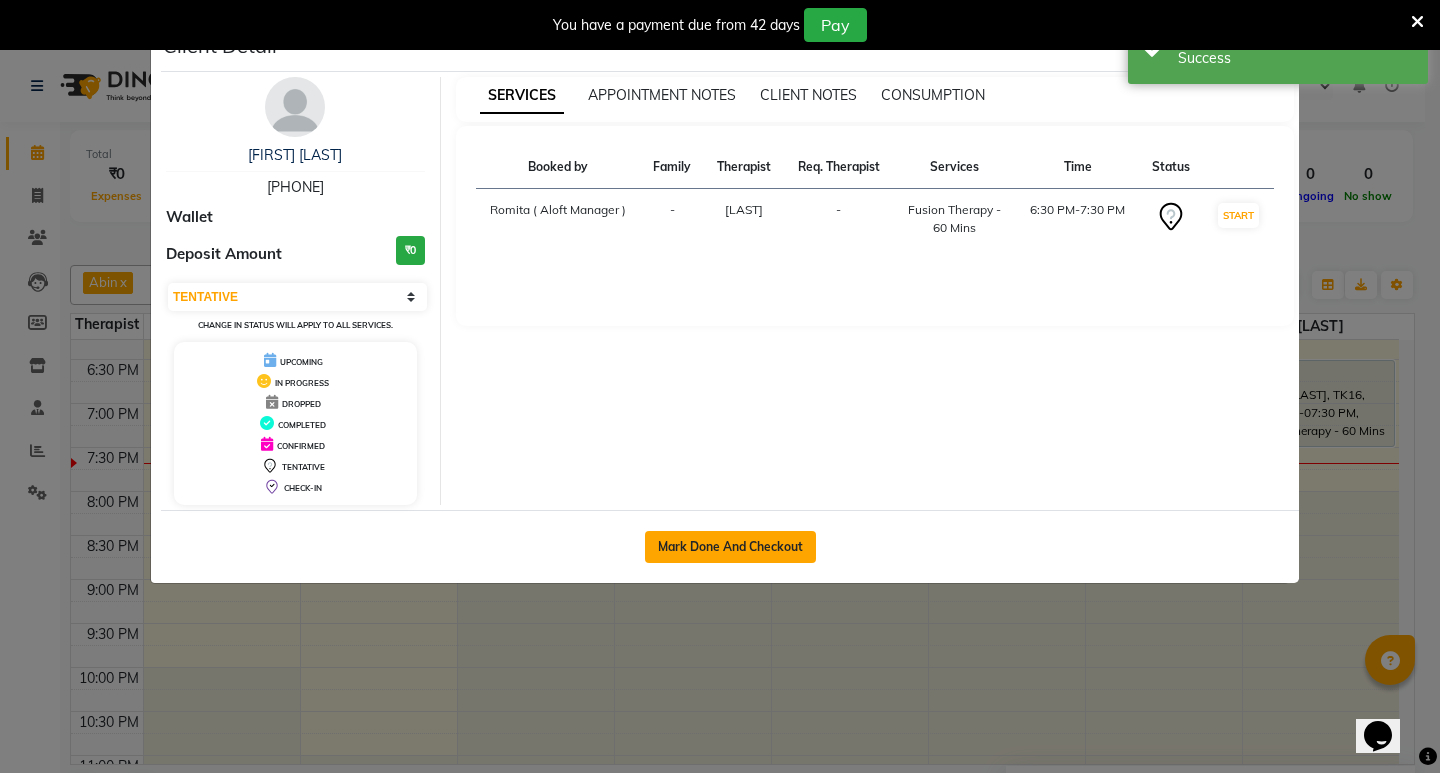 click on "Mark Done And Checkout" 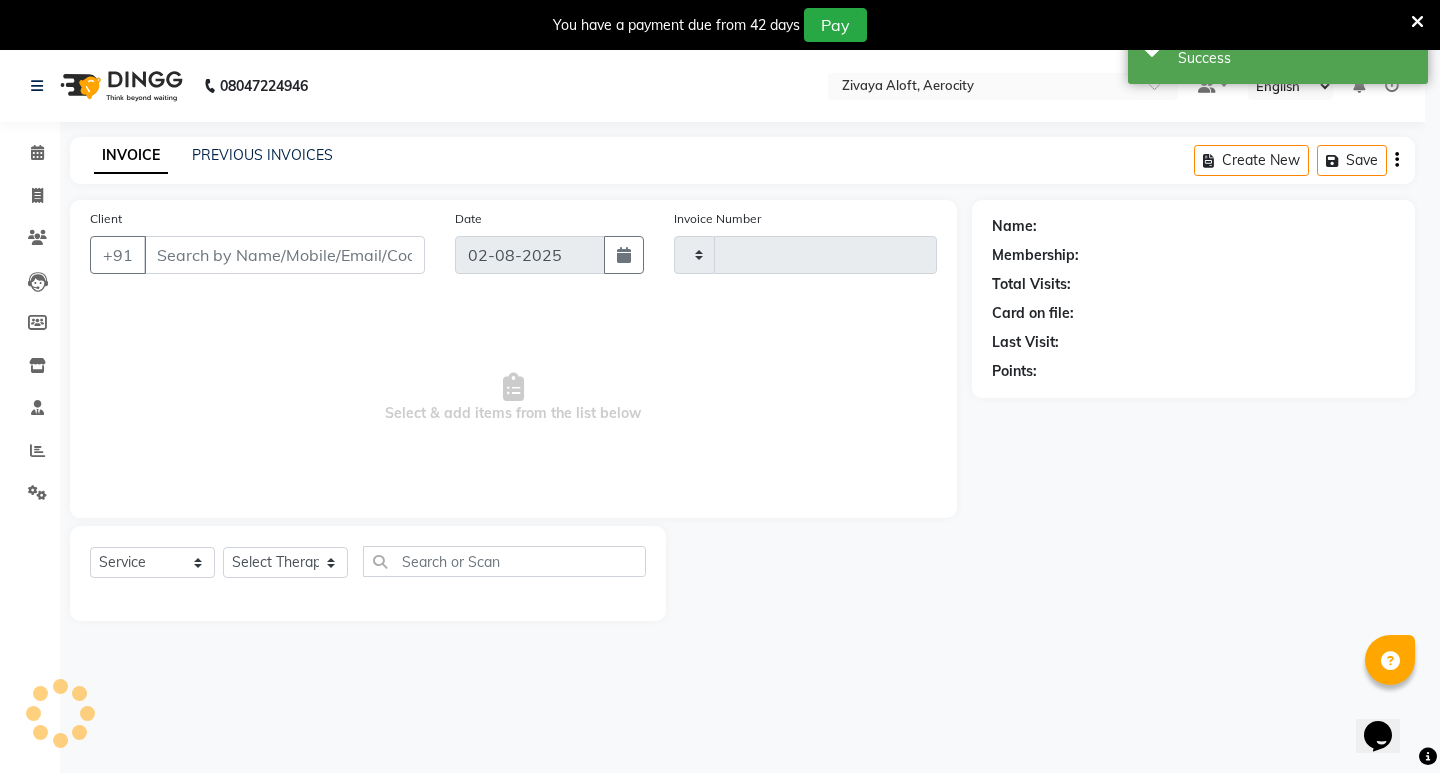 type on "1280" 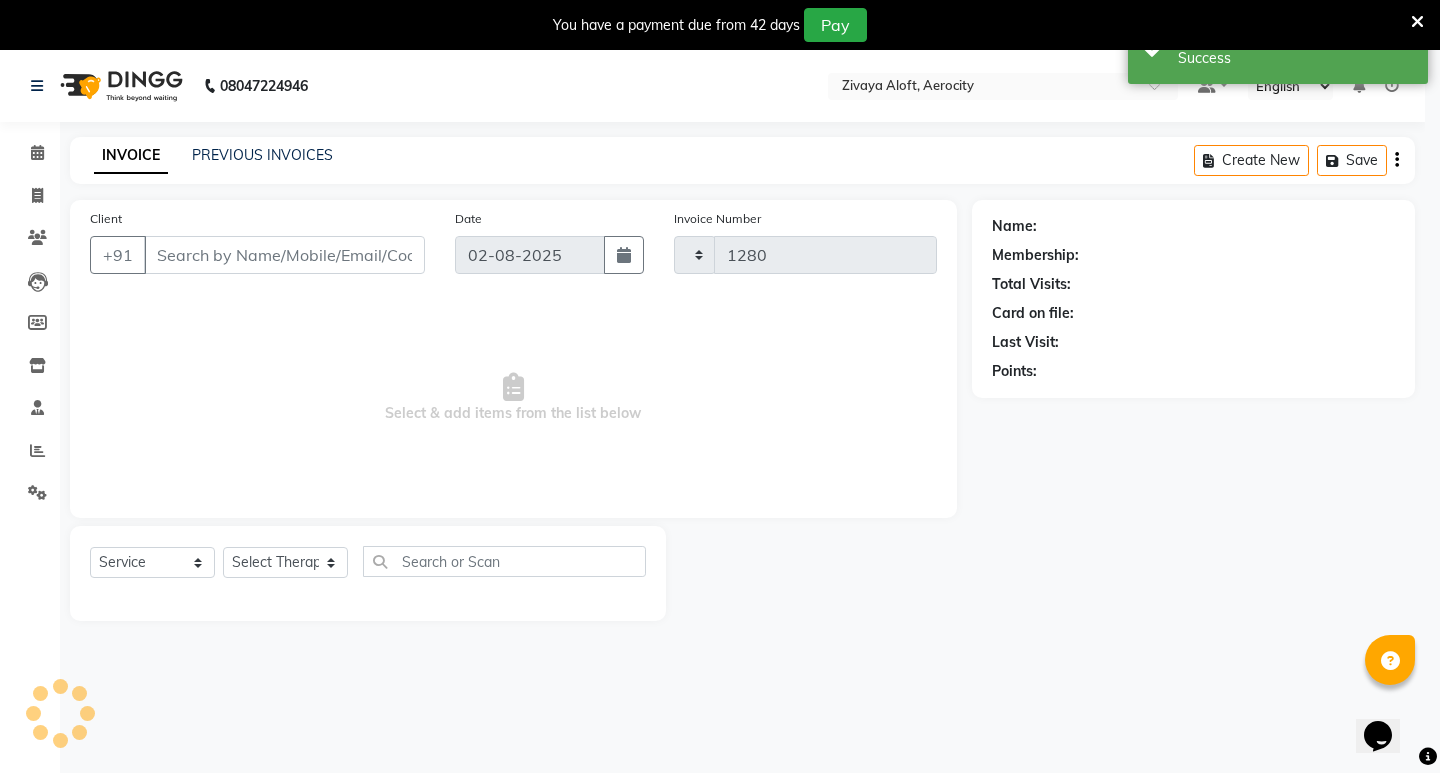 select on "6403" 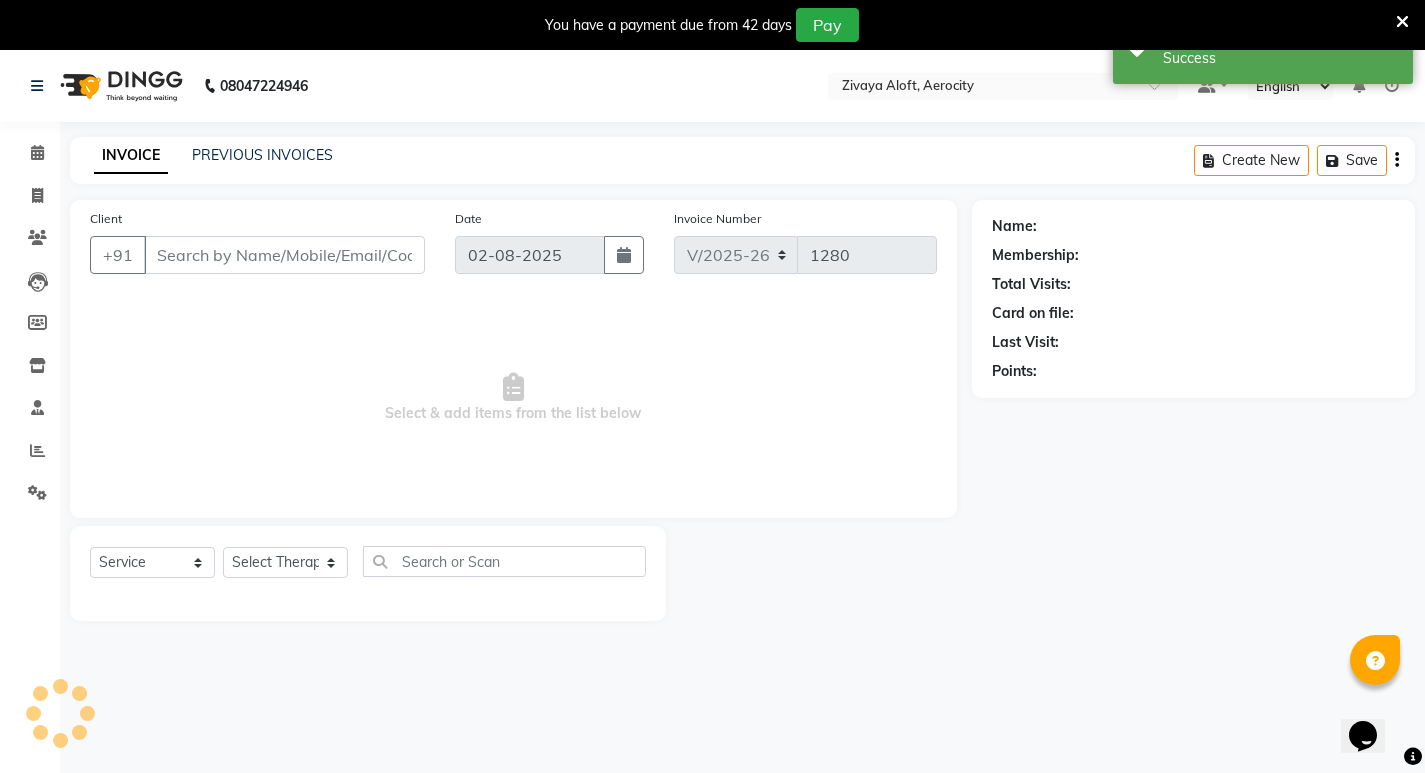 type on "[PHONE]" 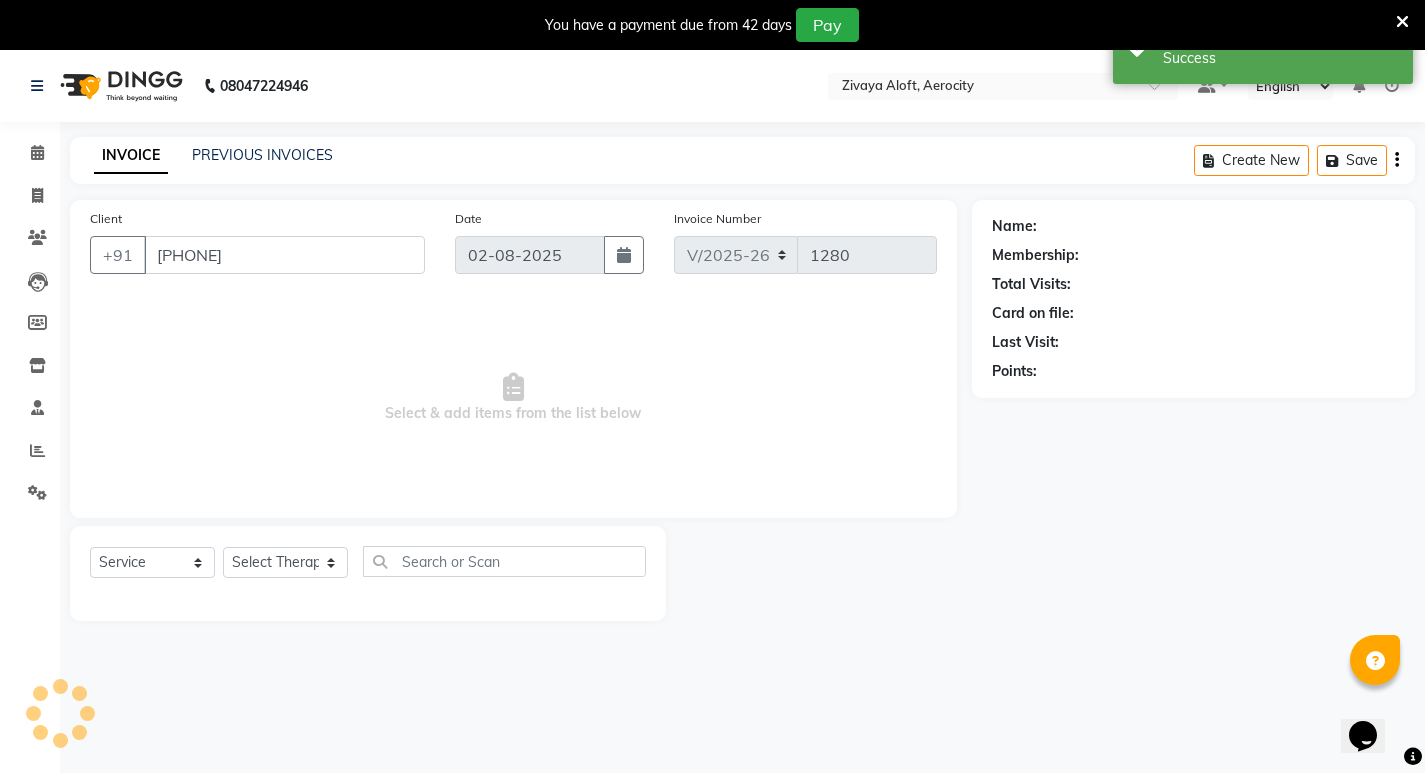 select on "48462" 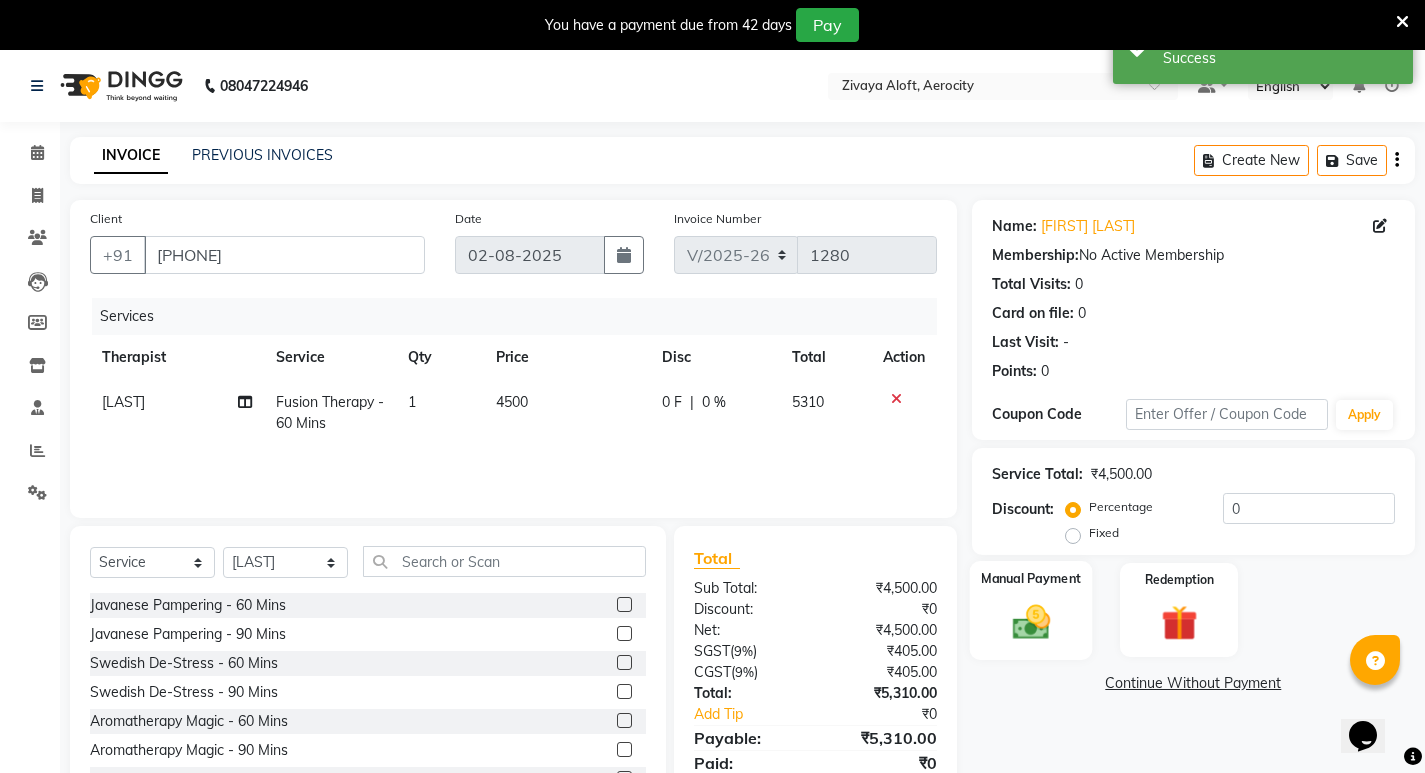 click 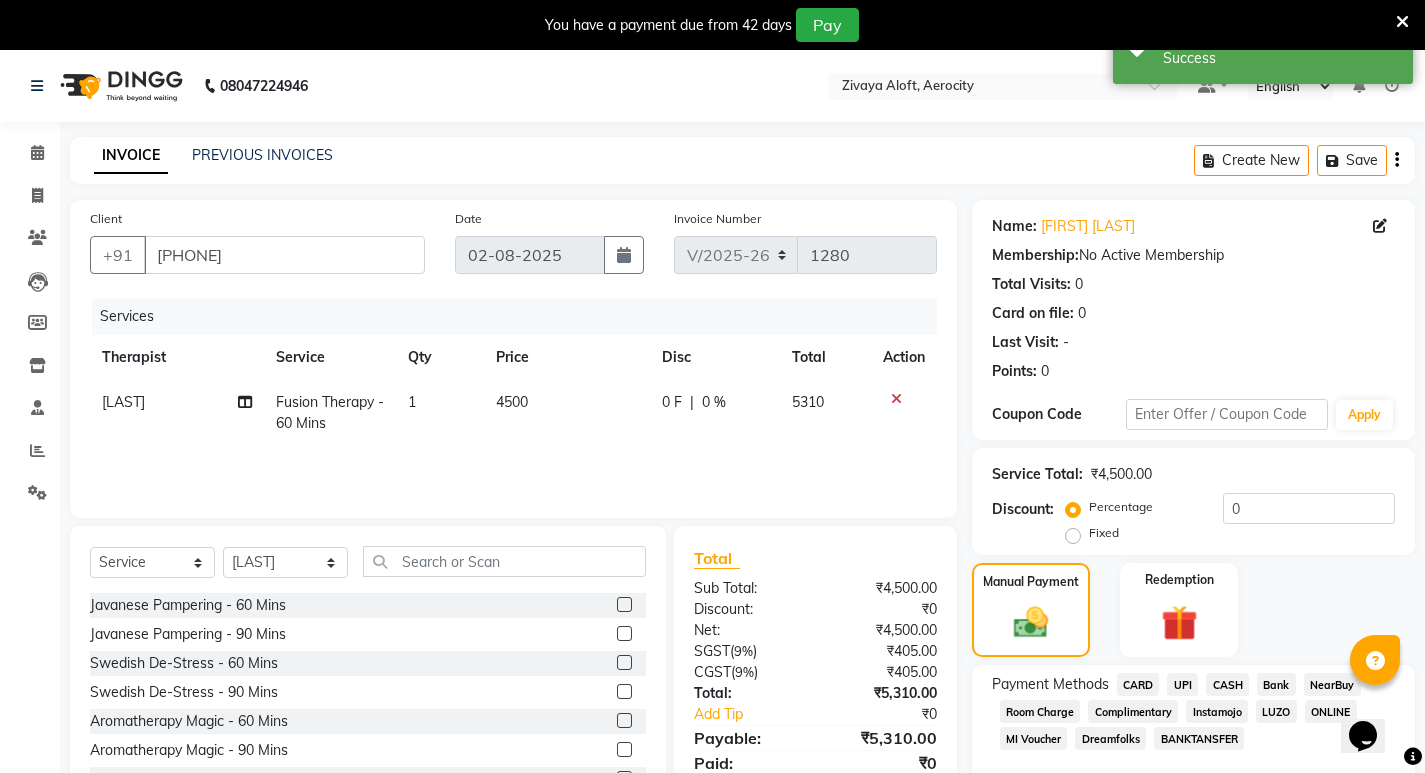 click on "CASH" 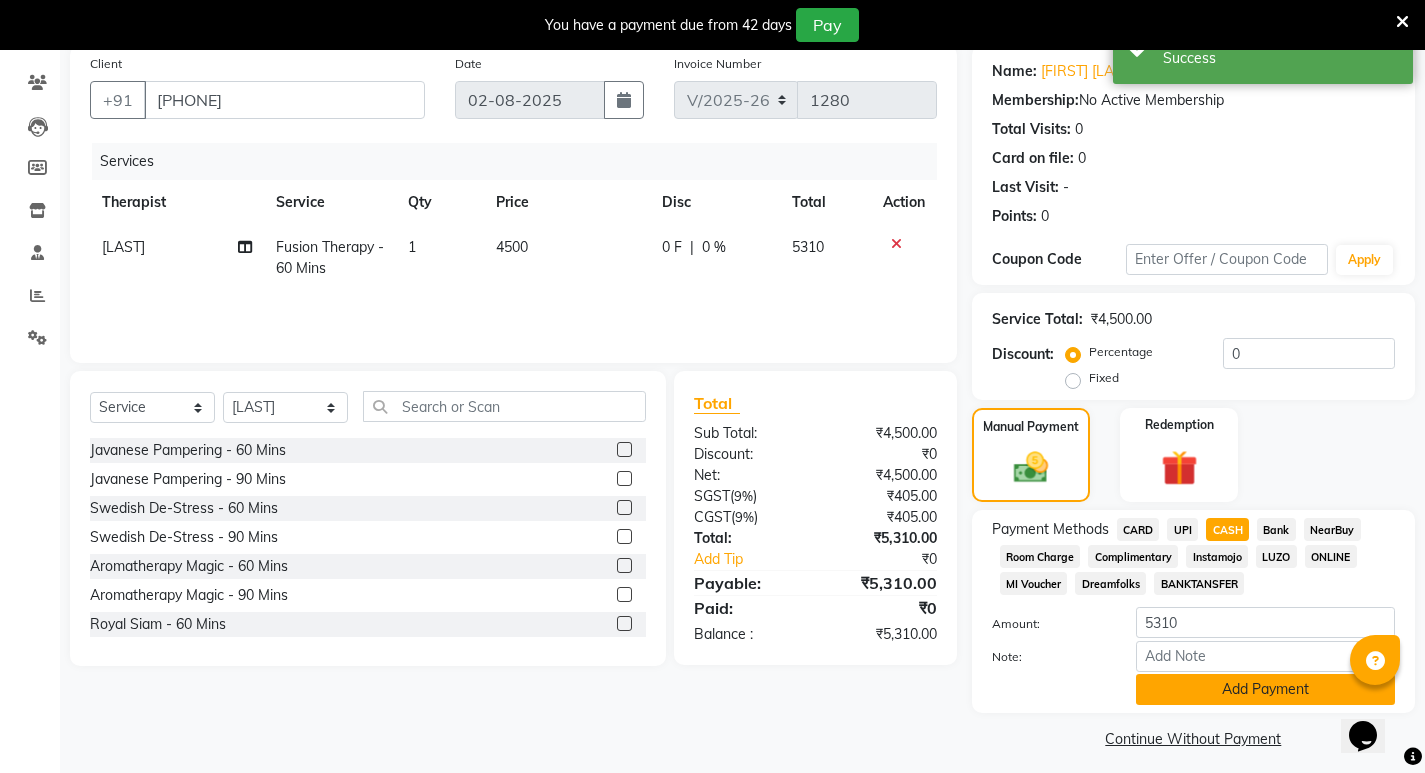 scroll, scrollTop: 166, scrollLeft: 0, axis: vertical 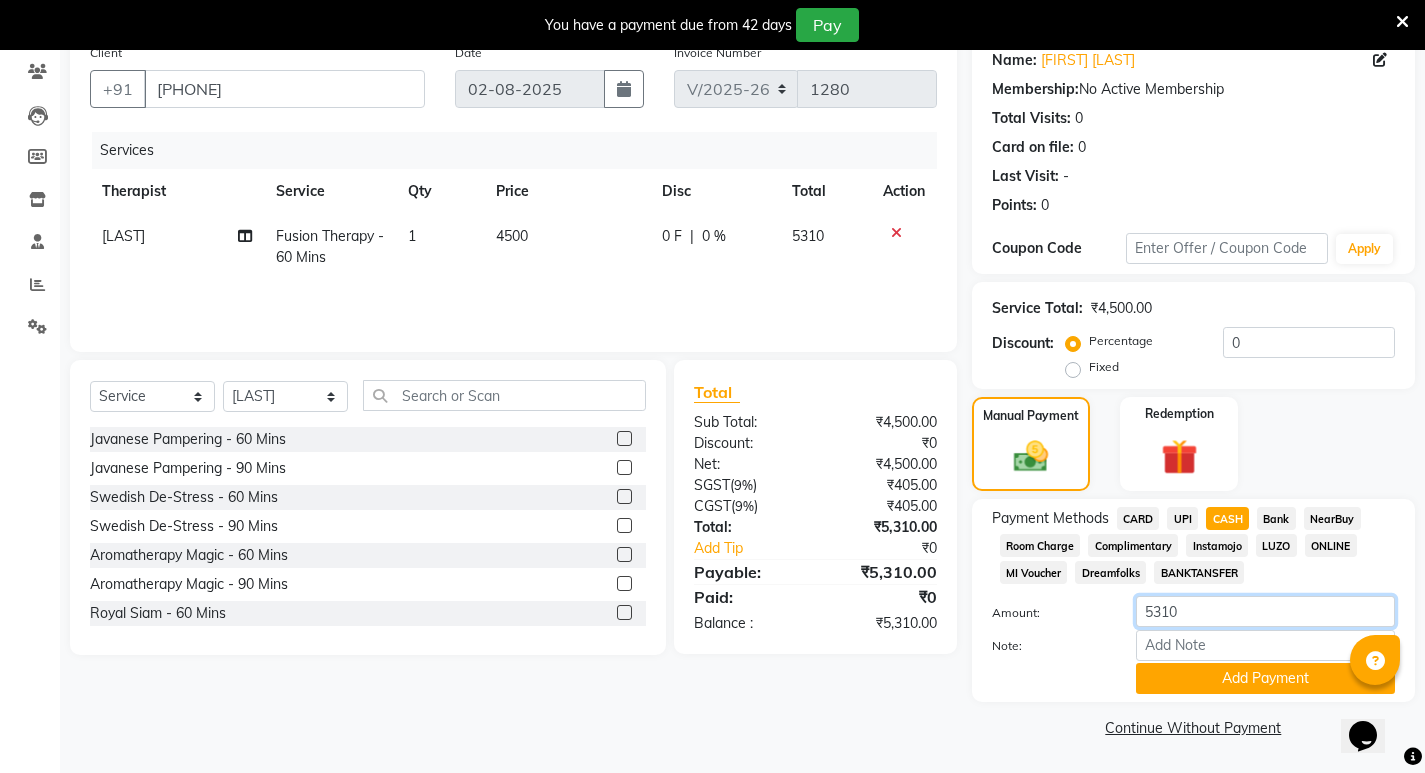 drag, startPoint x: 1188, startPoint y: 609, endPoint x: 1092, endPoint y: 608, distance: 96.00521 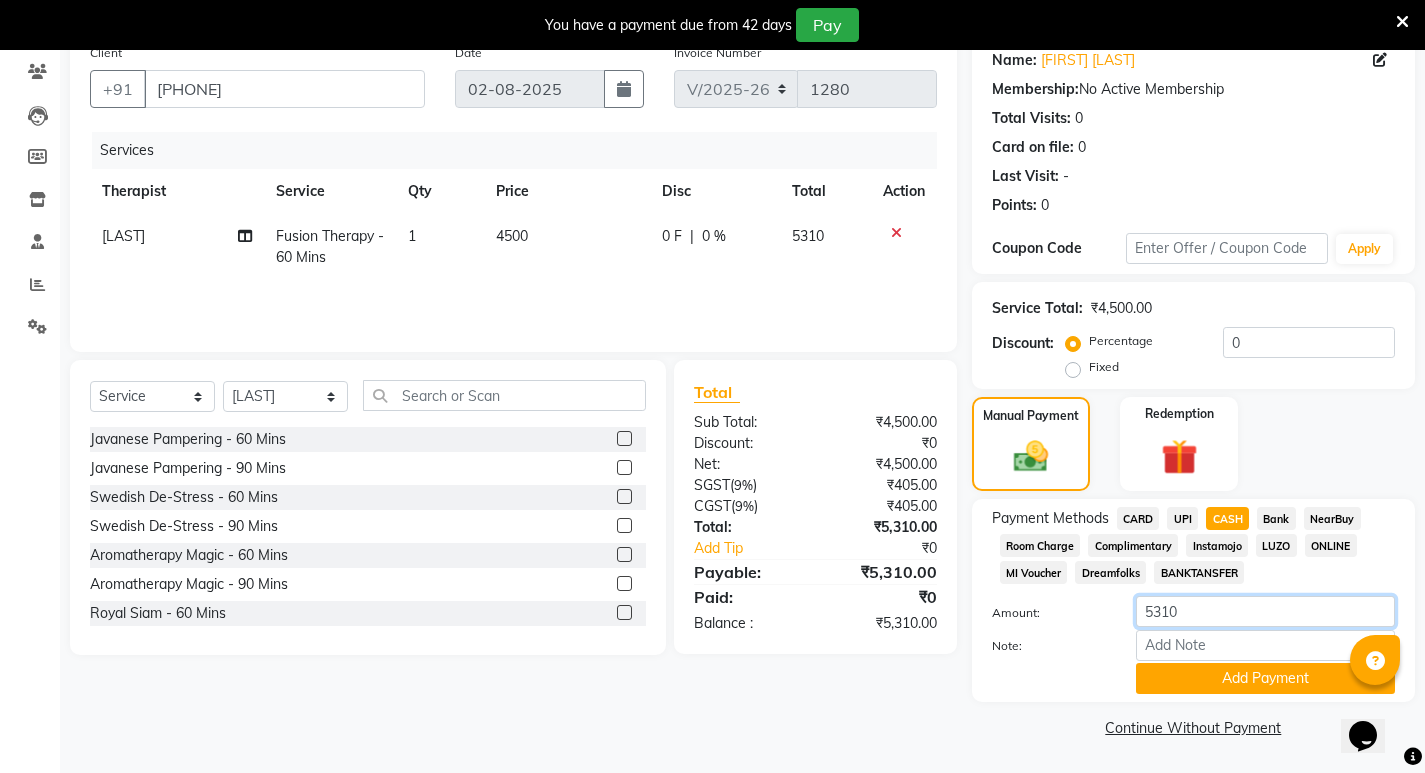 click on "Amount: 5310" 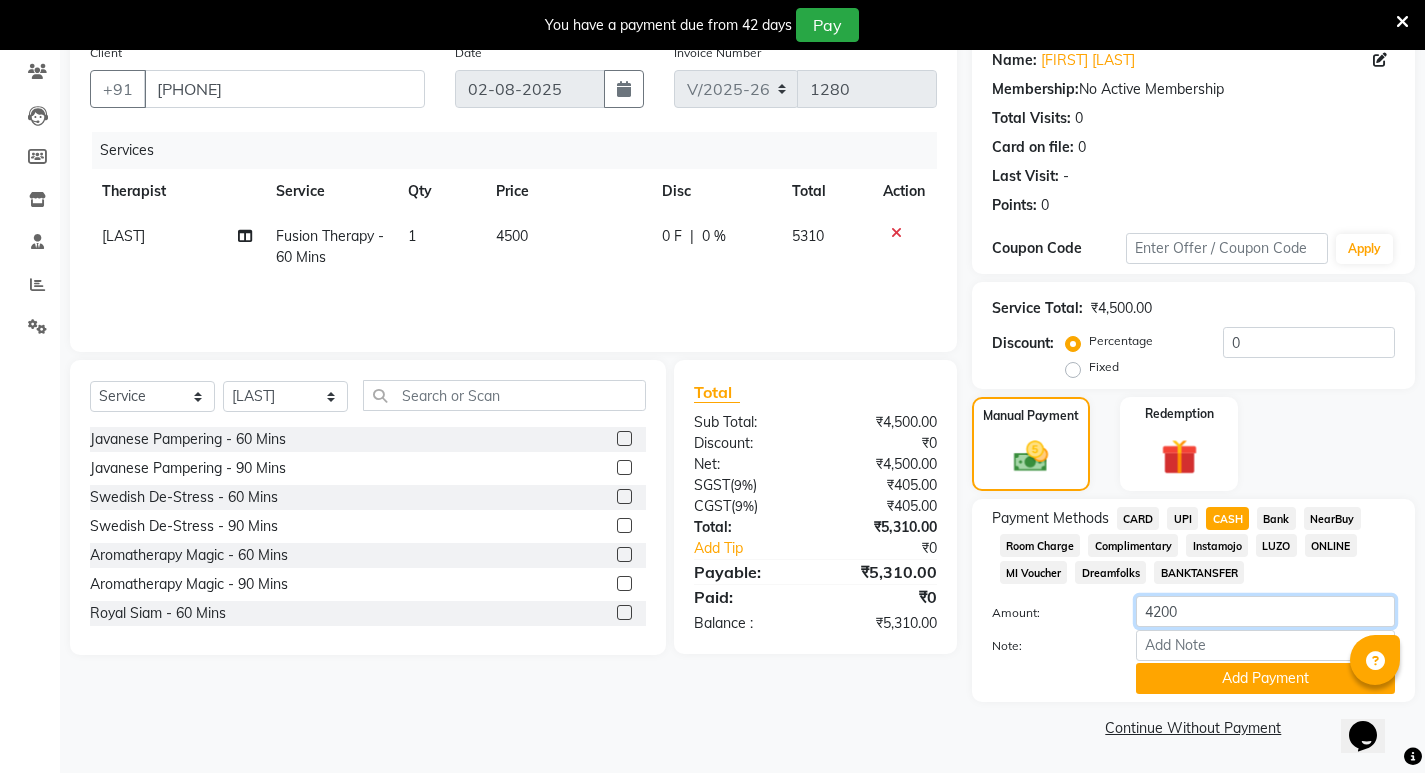 type on "4200" 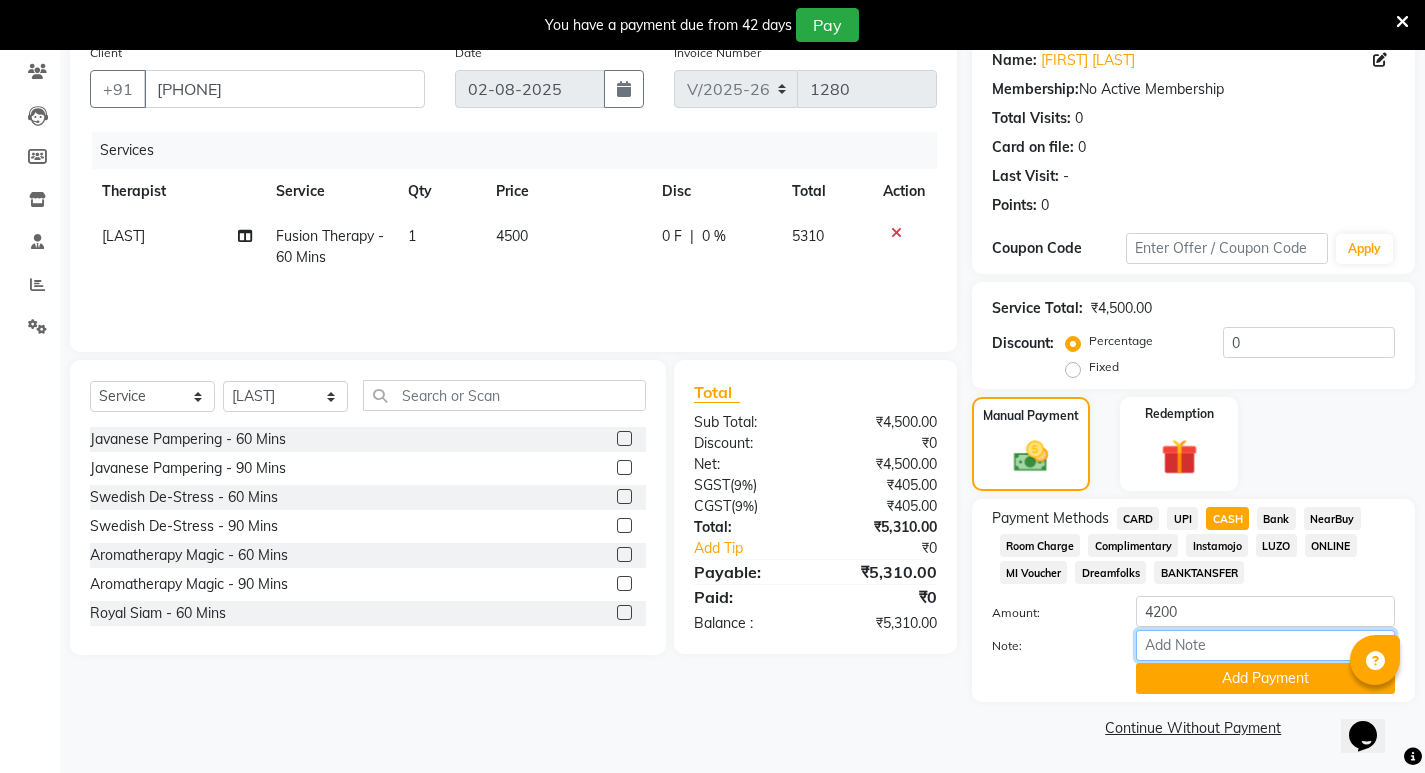 click on "Note:" at bounding box center [1265, 645] 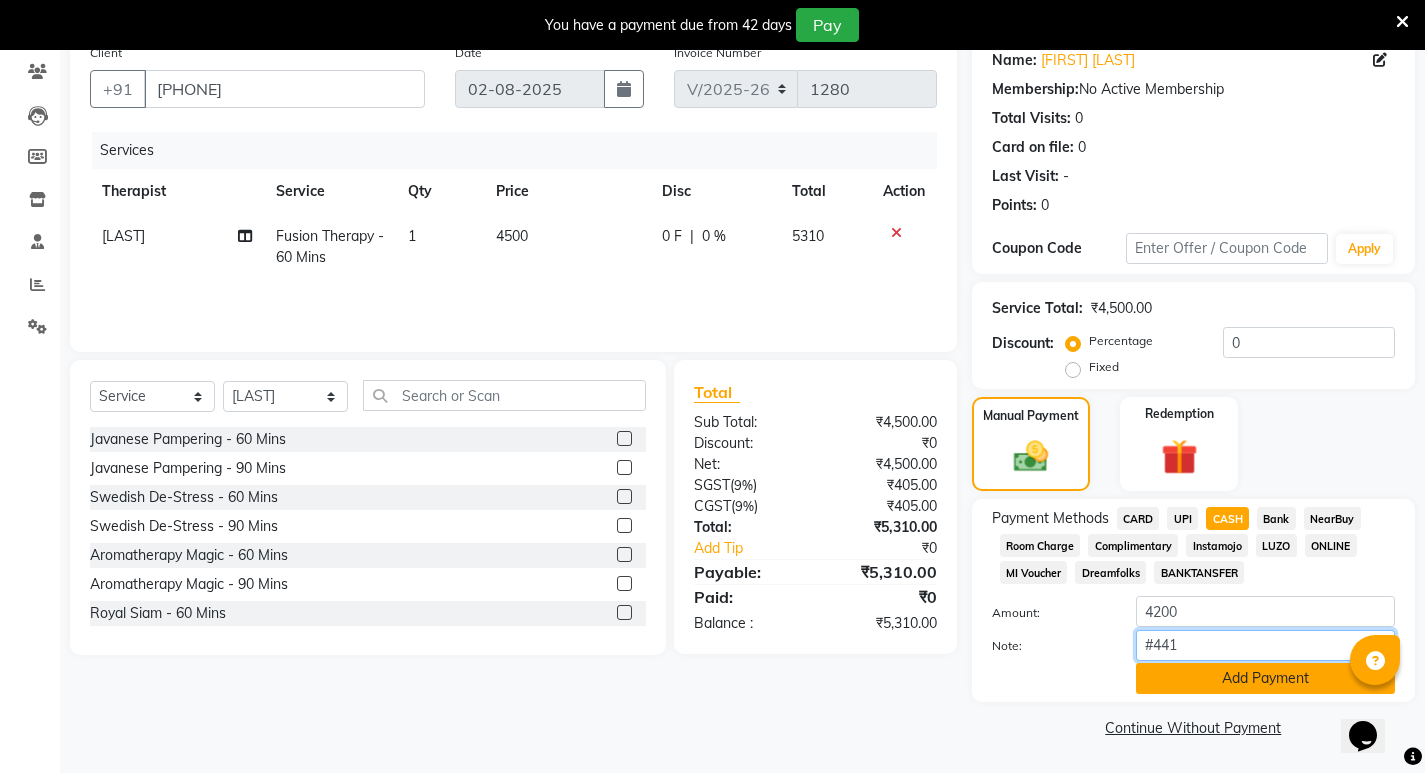 type on "#441" 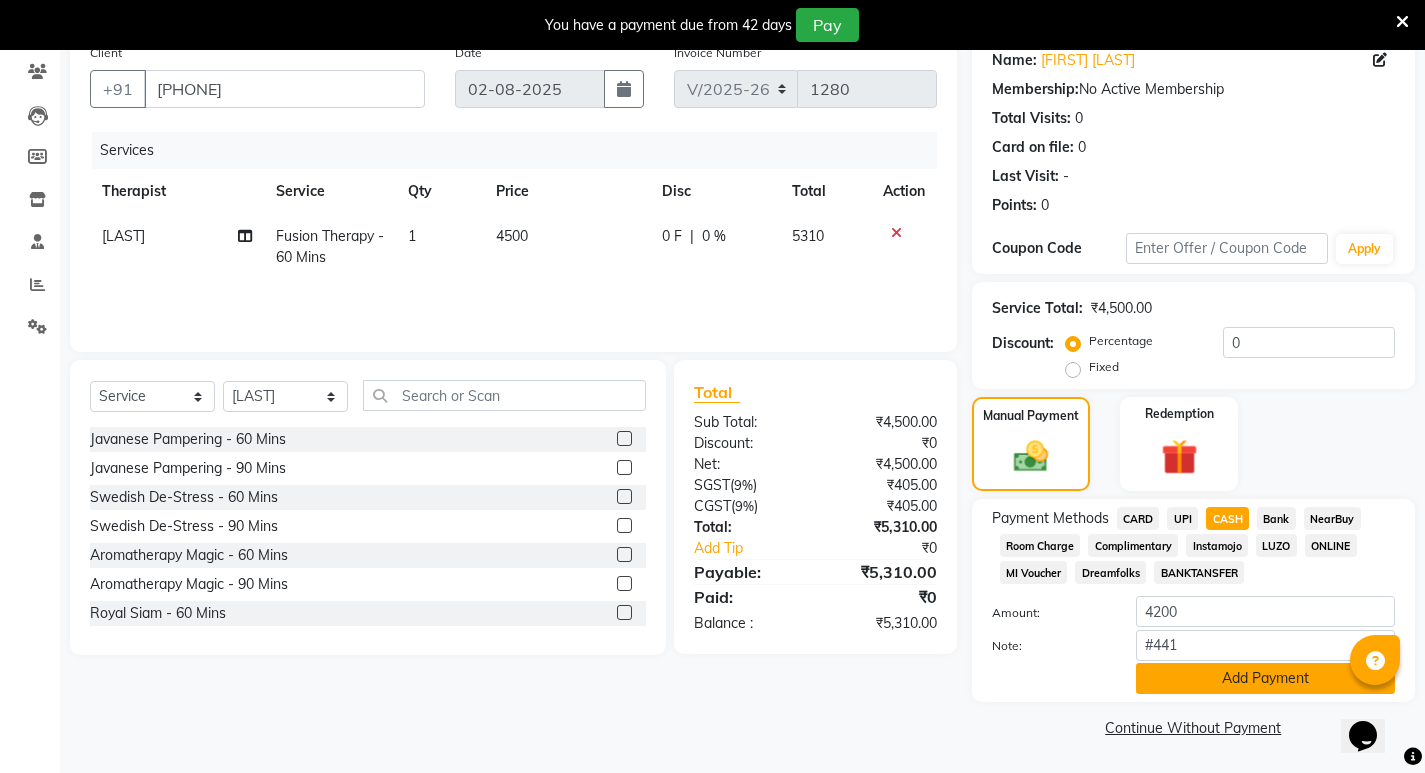 click on "Add Payment" 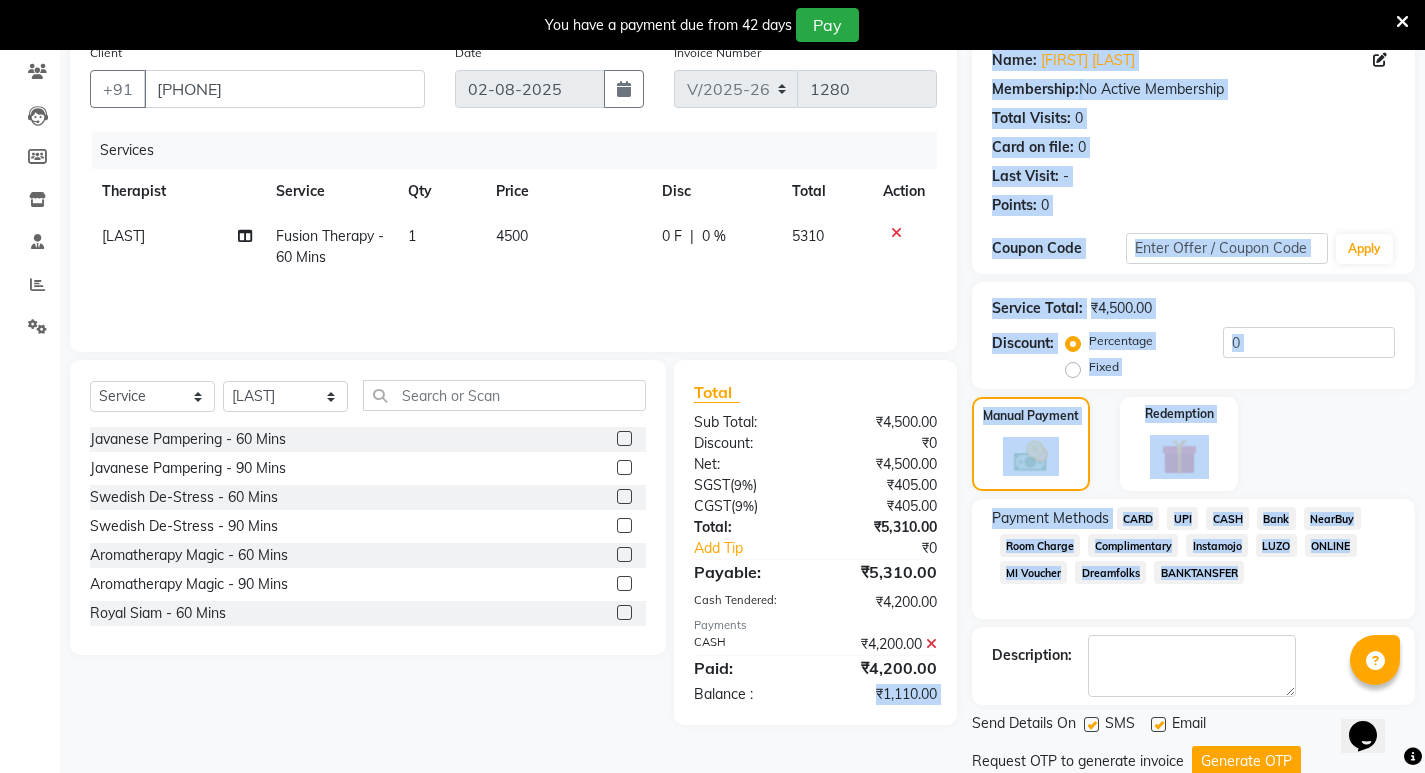 drag, startPoint x: 873, startPoint y: 696, endPoint x: 975, endPoint y: 703, distance: 102.239914 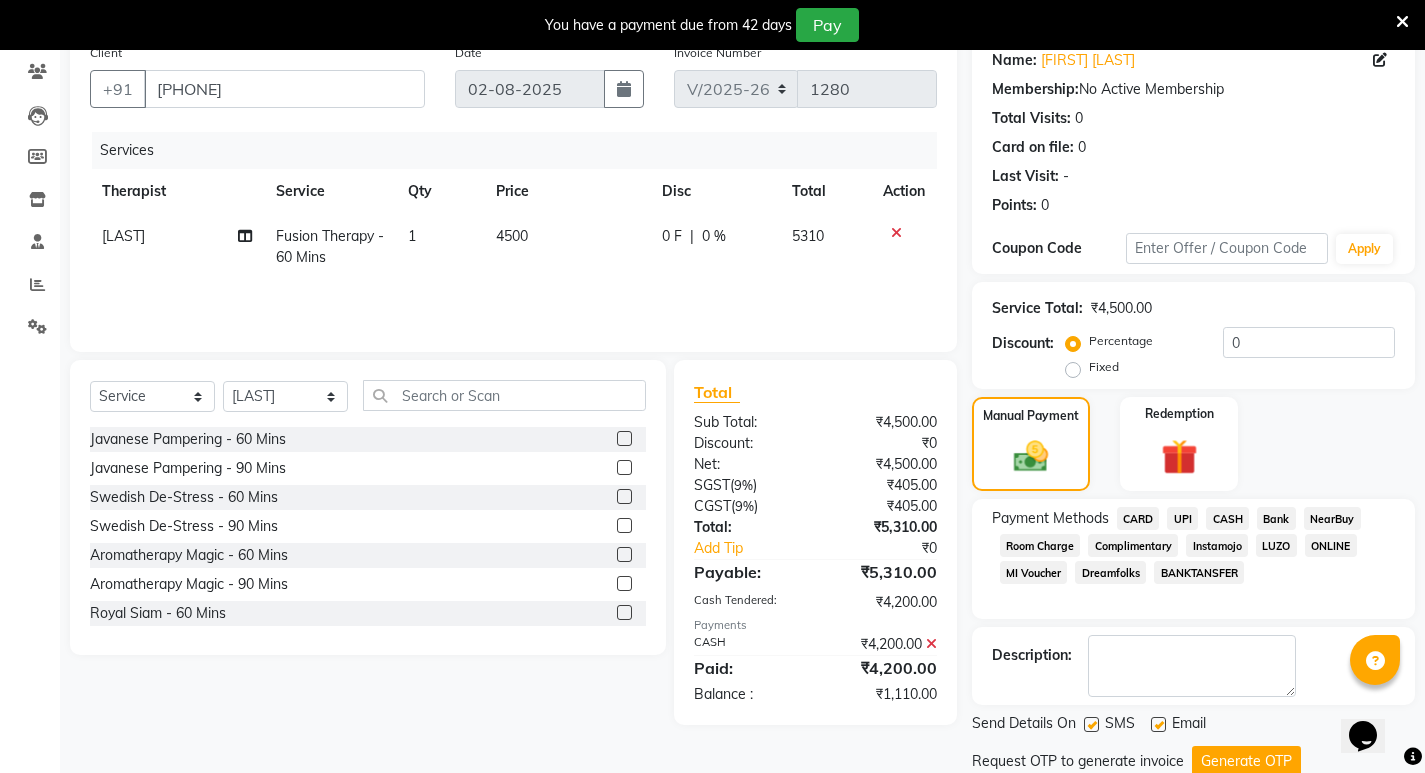 click on "Select  Service  Product  Membership  Package Voucher Prepaid Gift Card  Select Therapist Abin Anoli [LAST]  [LAST]  [LAST] Lynda Kimthiennieng  ROMITA Sapna [LAST] Javanese Pampering - 60 Mins  Javanese Pampering - 90 Mins  Swedish De-Stress - 60 Mins  Swedish De-Stress - 90 Mins  Aromatherapy Magic - 60 Mins  Aromatherapy Magic - 90 Mins  Royal Siam - 60 Mins  Royal Siam - 90 Mins  Abhyangam - 60 Mins  Abhyangam - 90 Mins  Fusion Therapy - 60 Mins  Fusion Therapy - 90 Mins  The Healing Touch - 120 Mins  Herbal Hot Compress Massage - 60 Mins  Candle Massage - 60 Mins  De-Stress Back & Shoulder Massage - 30 Mins  De-Stress Back & Shoulder Massage with Herbal Hot Compress - 30 Mins  Signature Foot Massage - 30 Mins  Signature Foot Massage with Hebal Hot Compress - 30 Mins  Signature Head Massage - 30 Mins  Zivaya Signature Scrub - 60 Mins  Zivaya Signature Facial - 60 Mins  Cleansing Facial - 30 Mins  Package of 5 Therapies x 60 Mins x 1 Month" 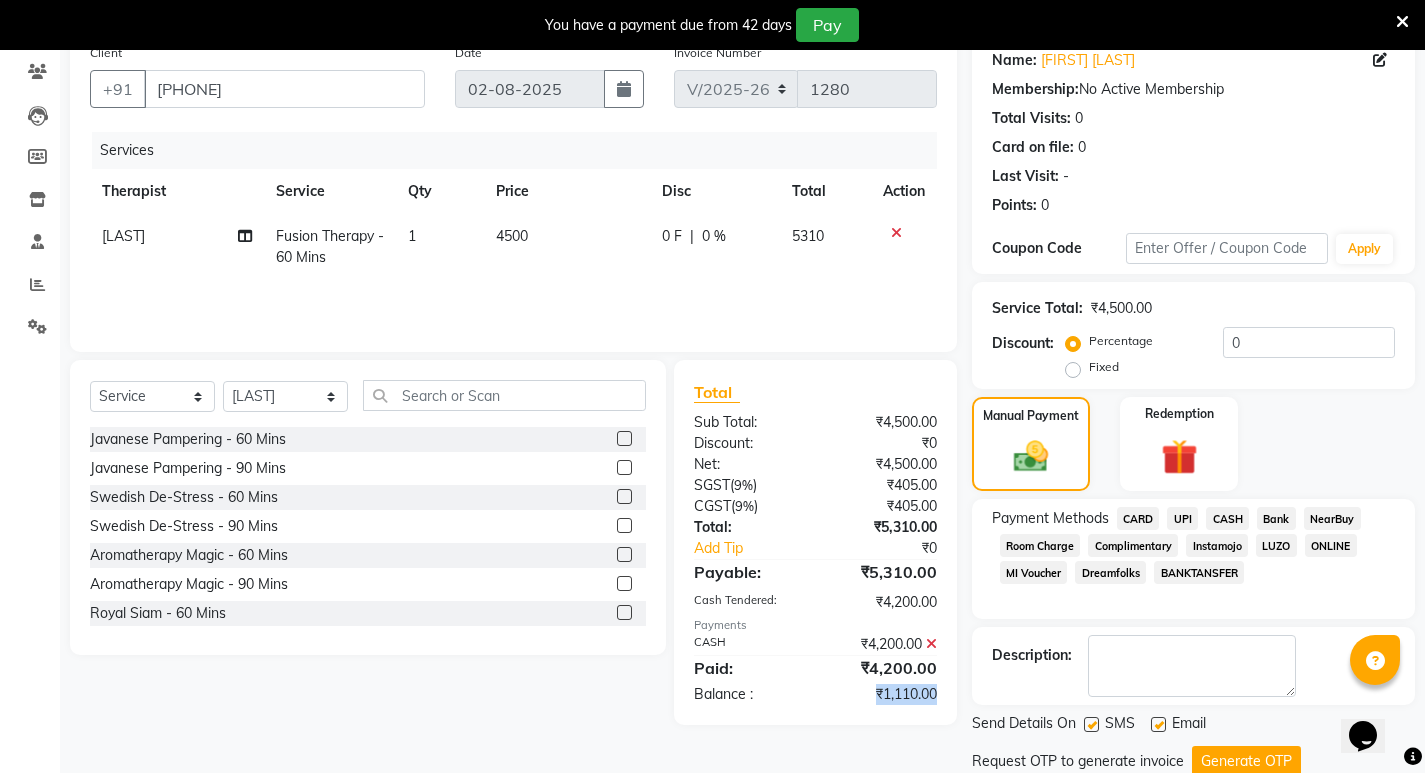 drag, startPoint x: 871, startPoint y: 700, endPoint x: 942, endPoint y: 703, distance: 71.063354 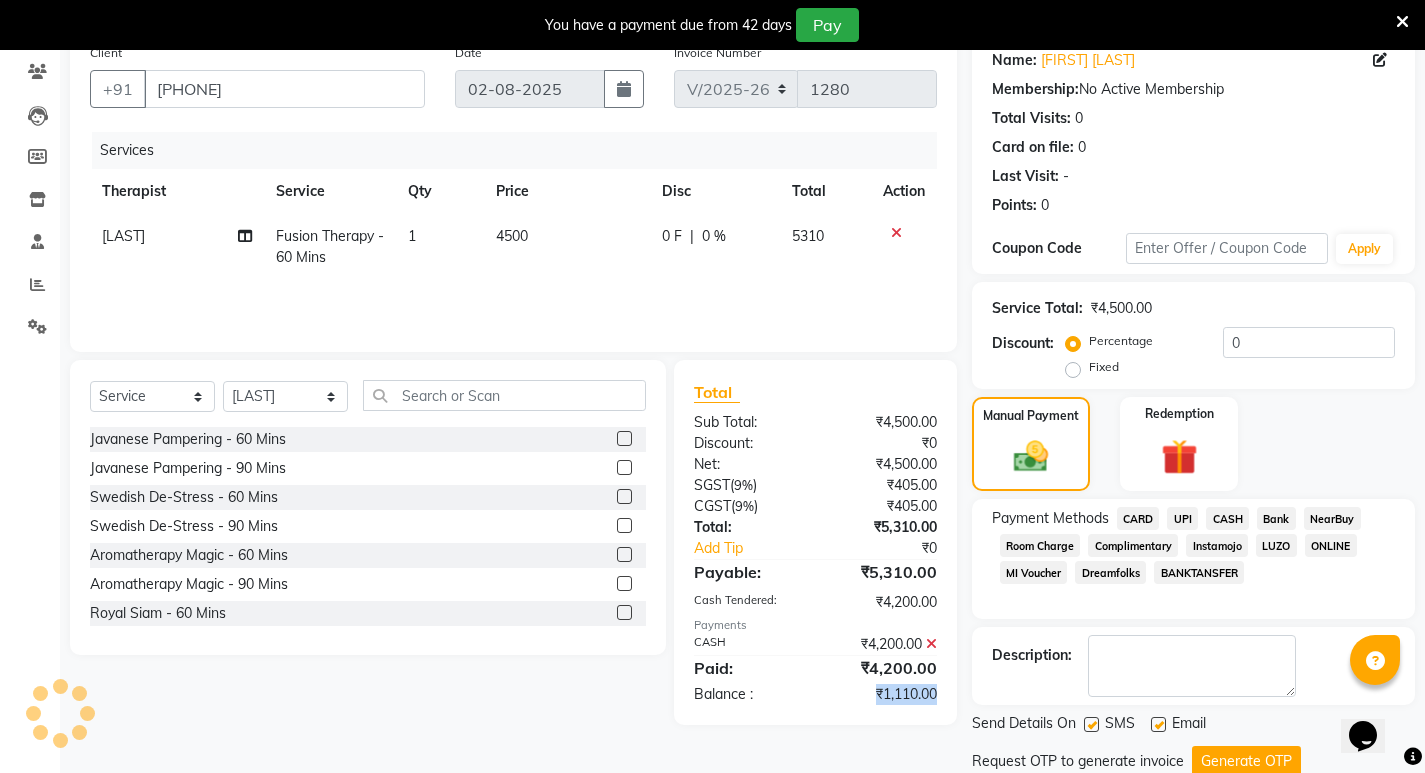 copy on "₹1,110.00" 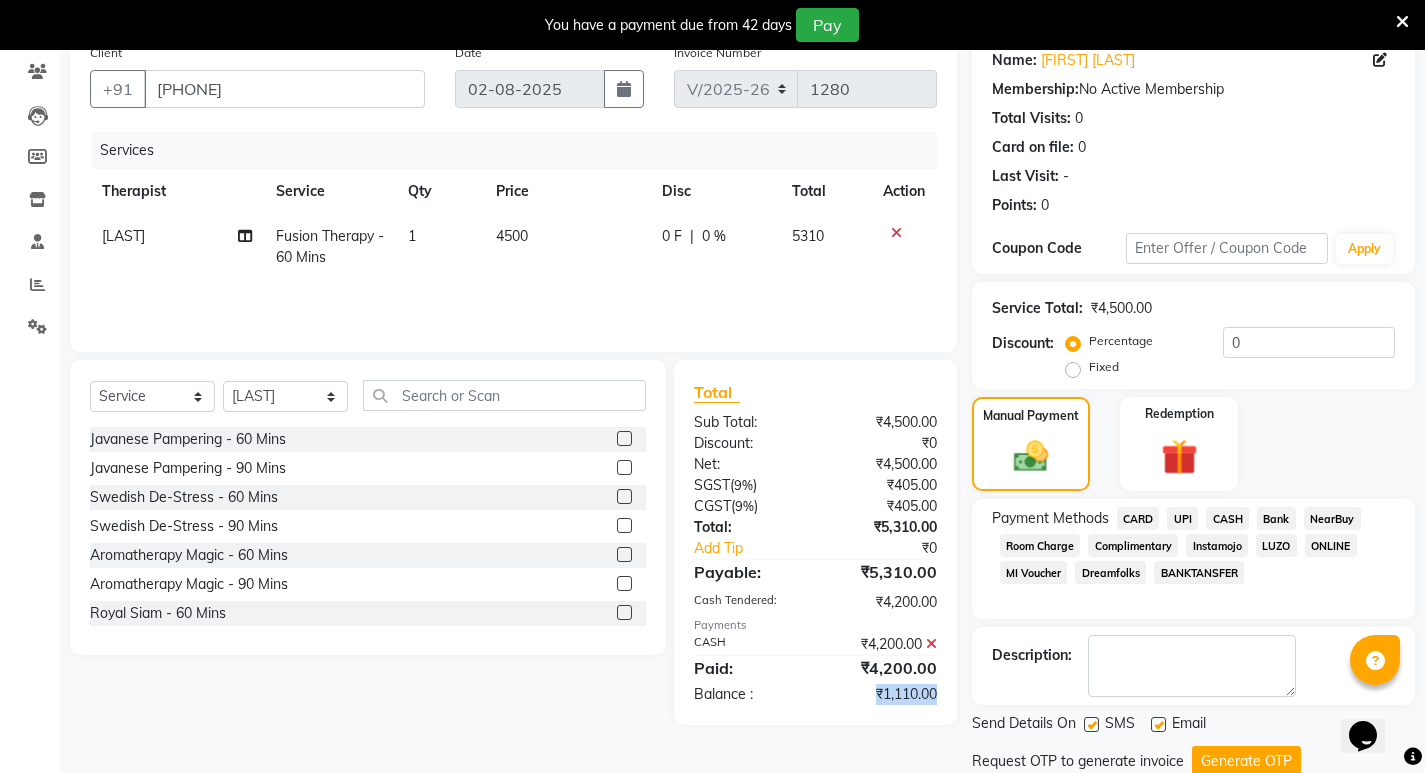 copy on "₹1,110.00" 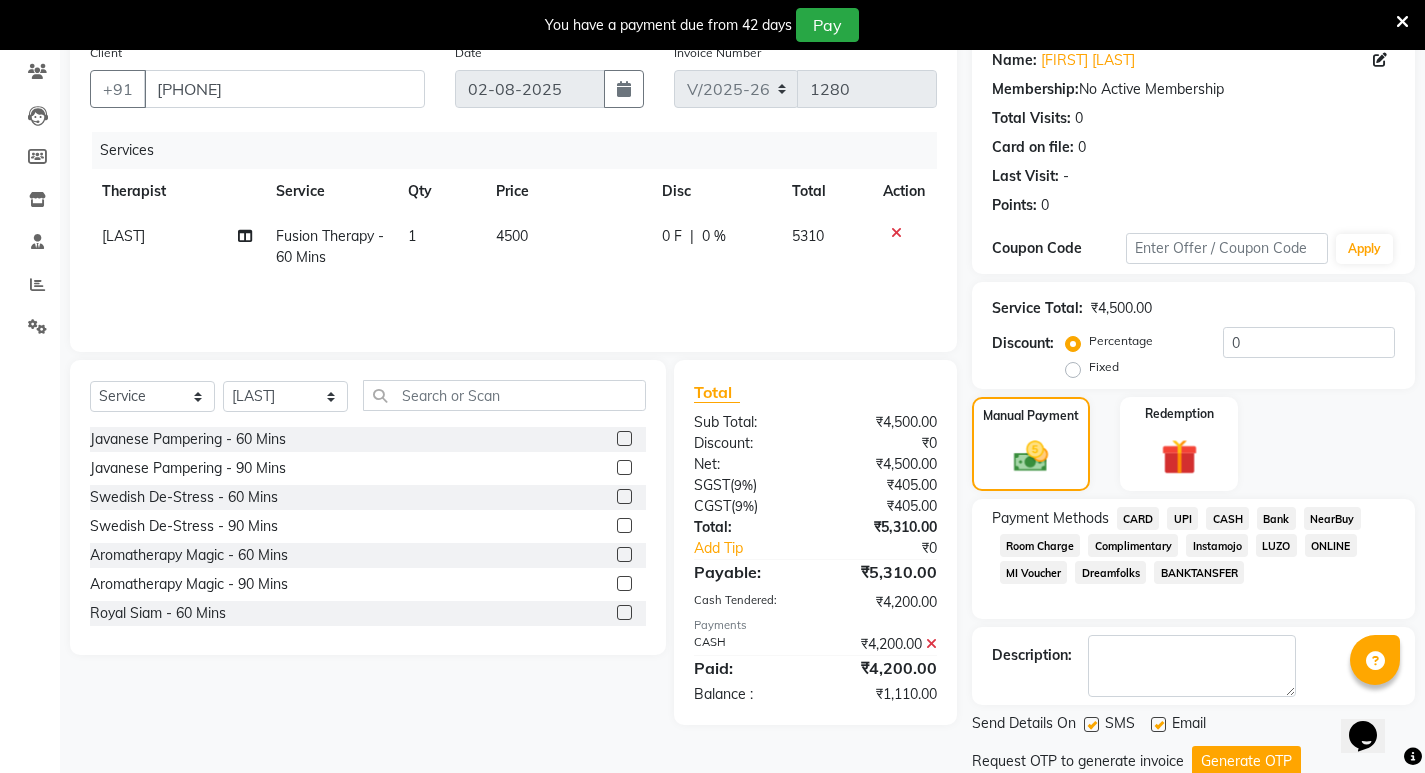 click on "Fixed" 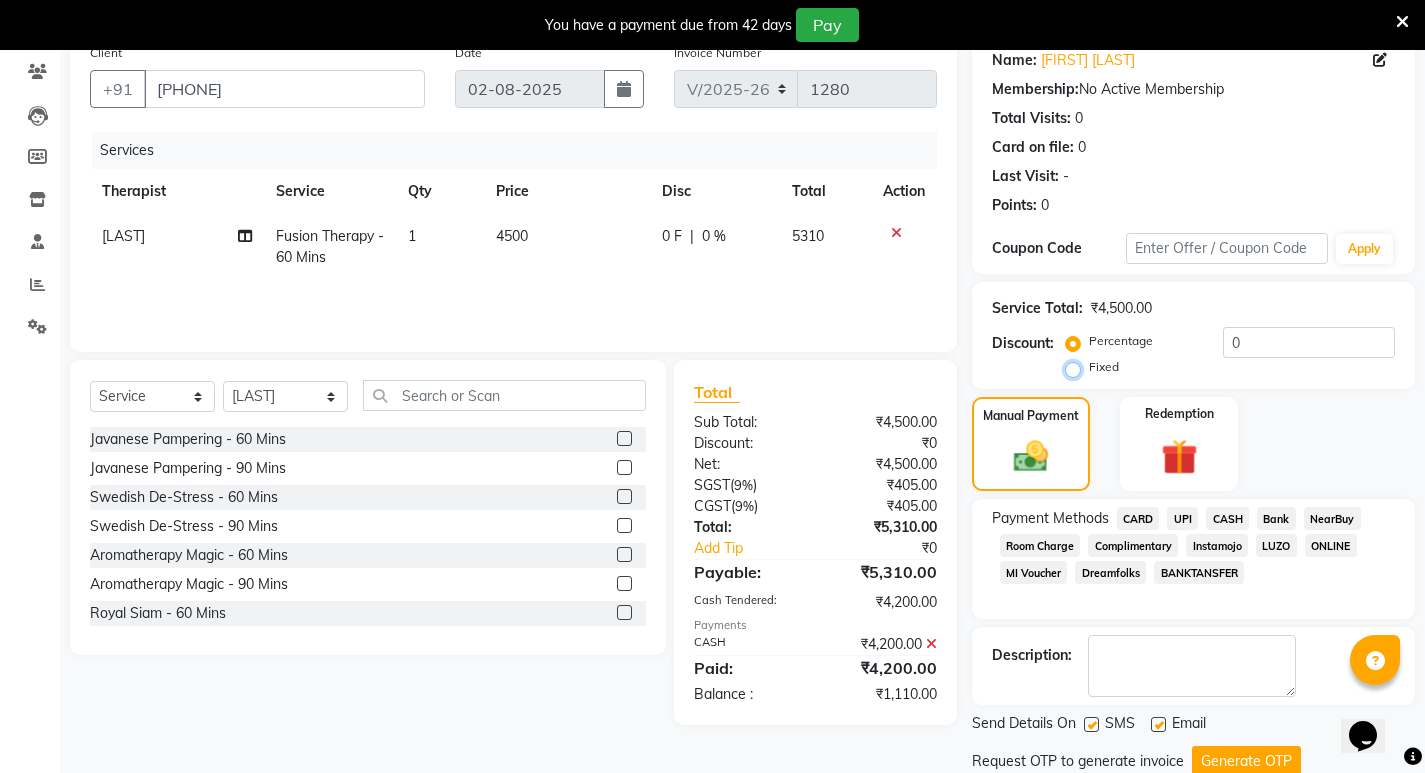 click on "Fixed" at bounding box center [1077, 367] 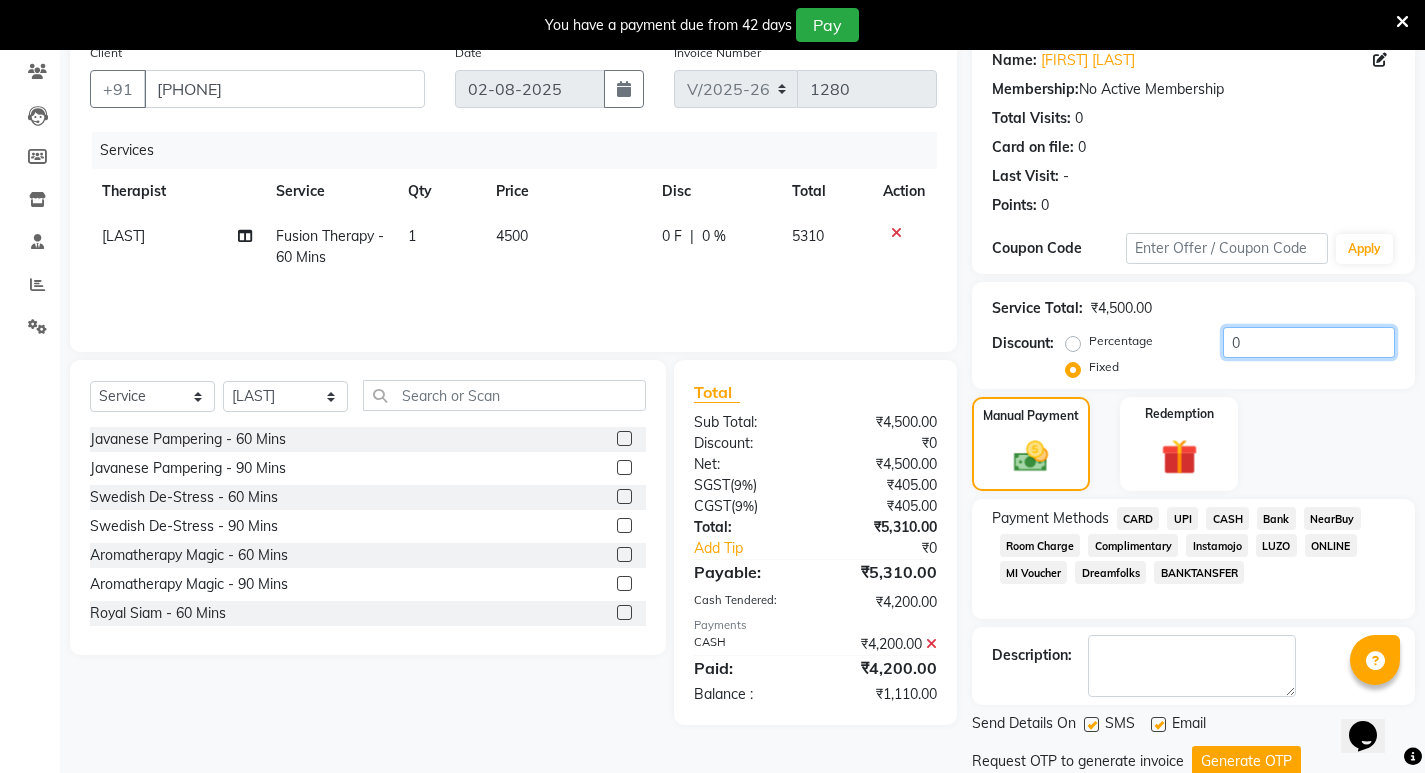 drag, startPoint x: 1270, startPoint y: 347, endPoint x: 1199, endPoint y: 349, distance: 71.02816 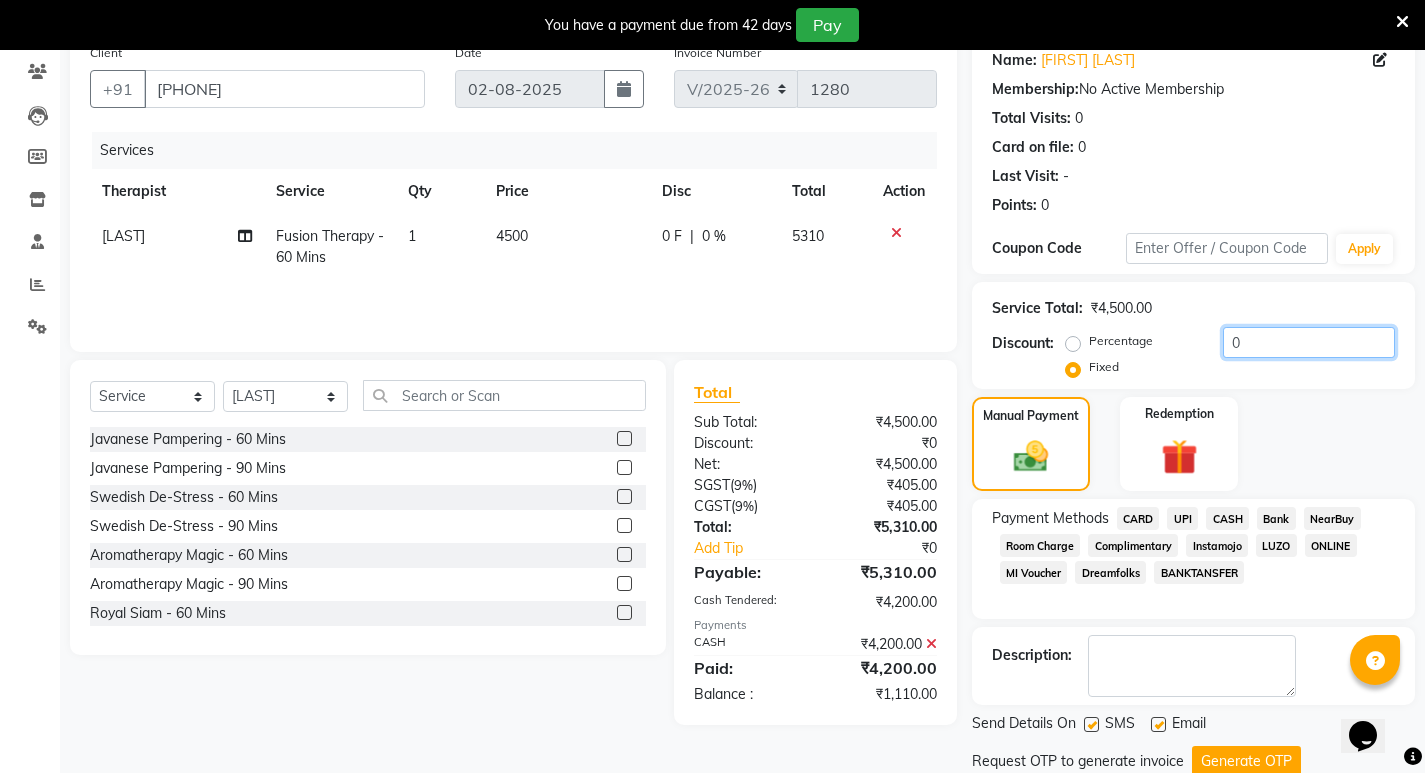 paste on "1110.0" 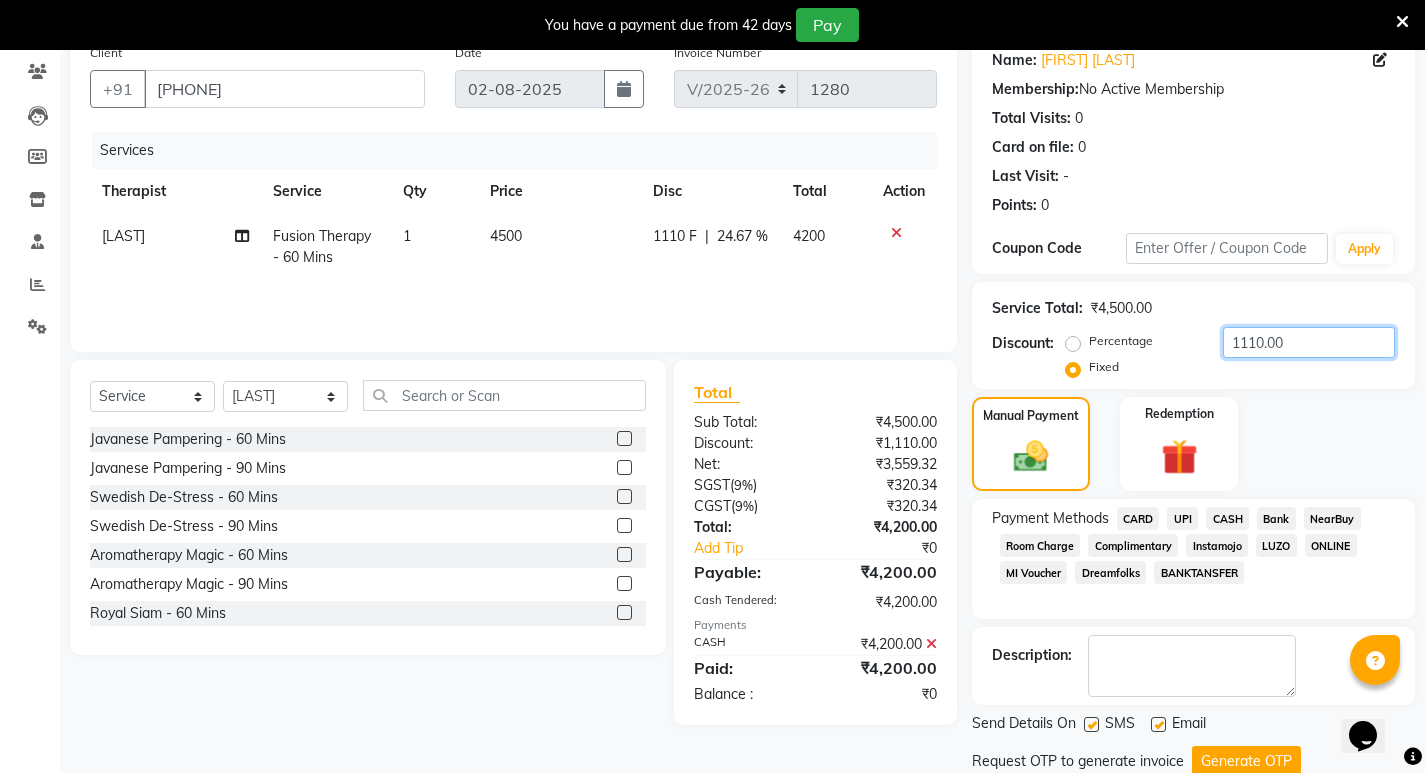 scroll, scrollTop: 235, scrollLeft: 0, axis: vertical 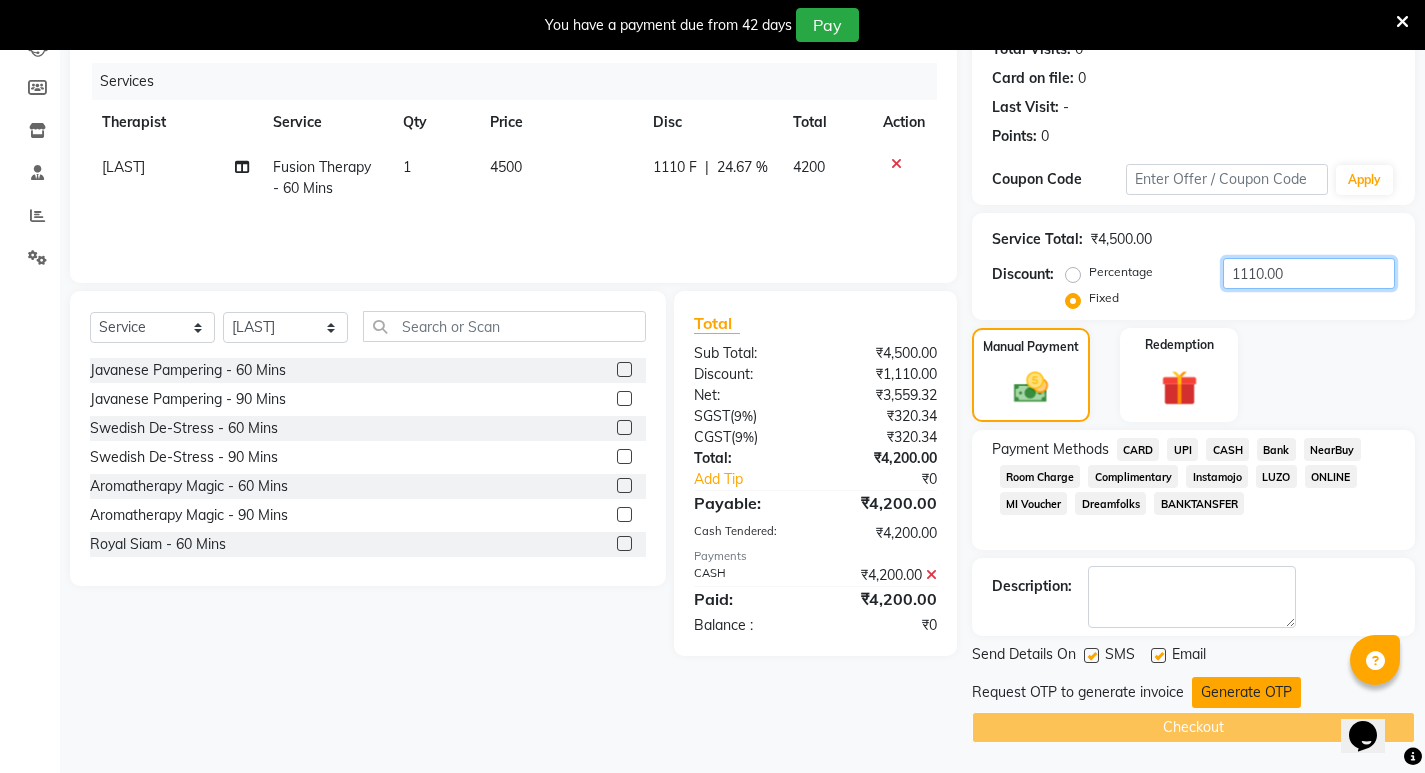 type on "1110.00" 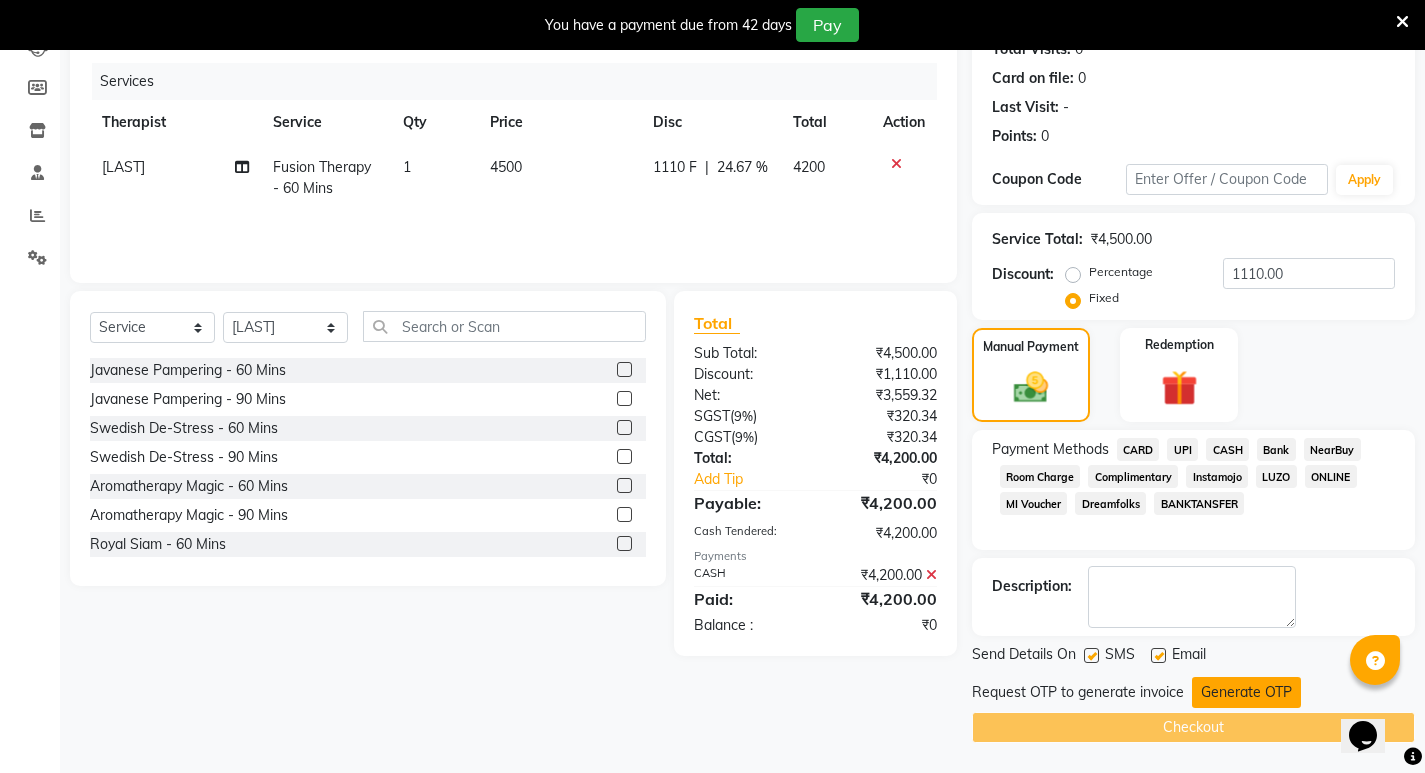 click on "Generate OTP" 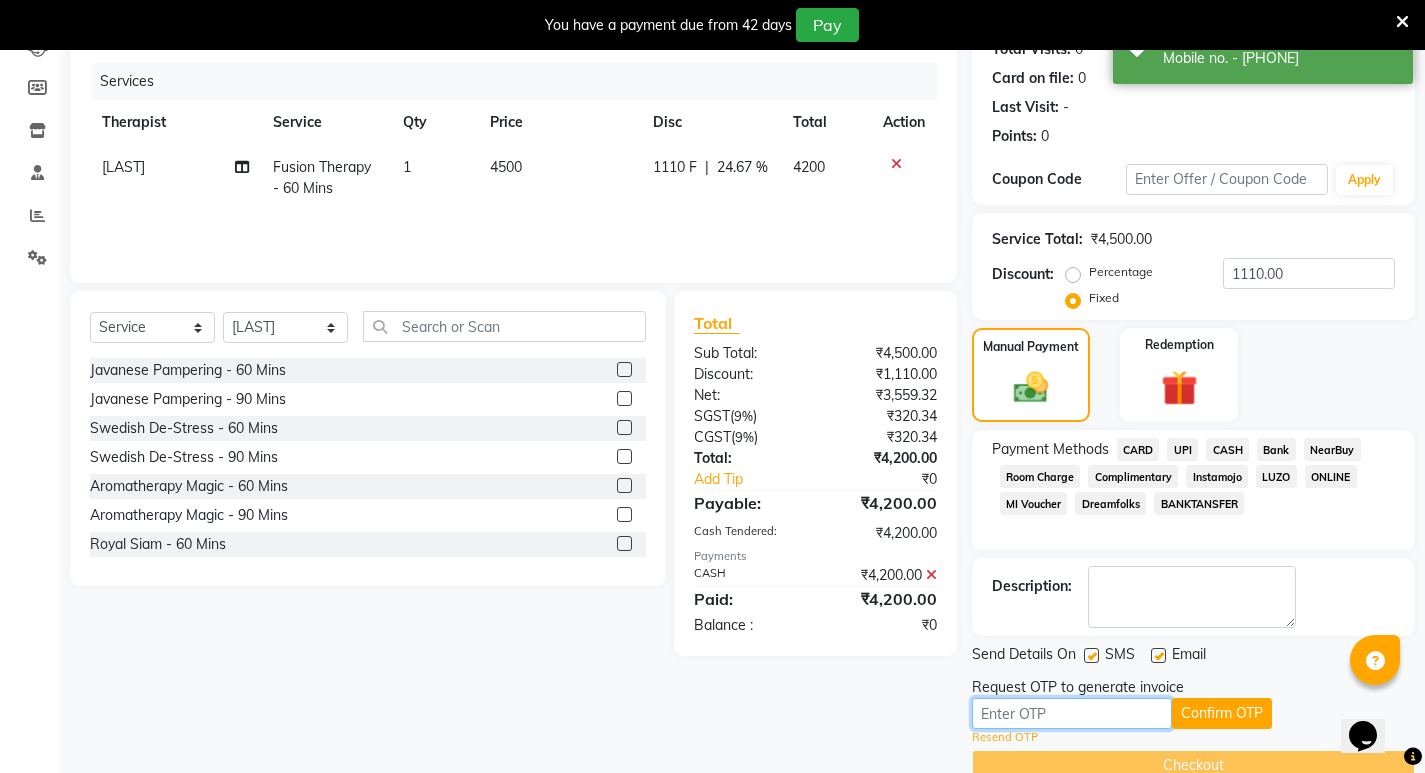 click at bounding box center [1072, 713] 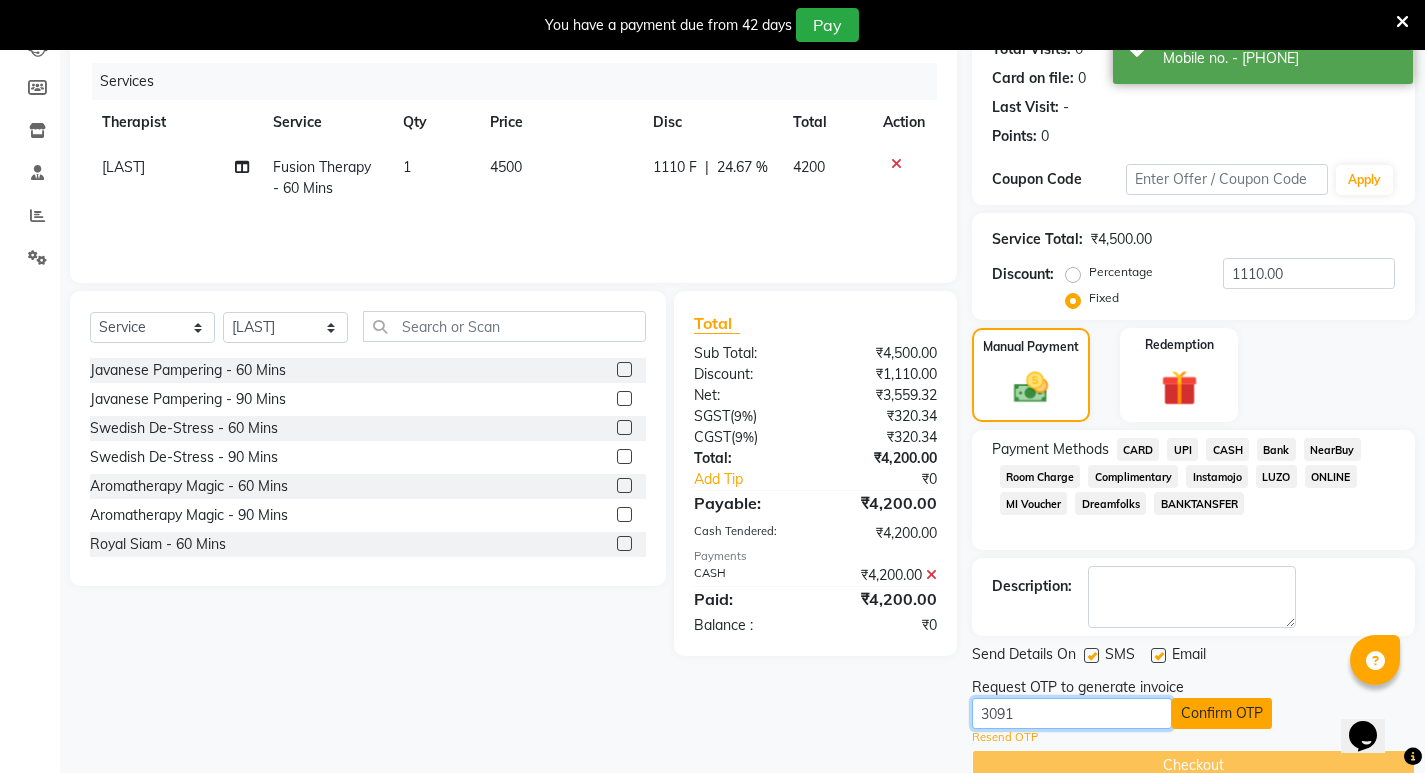 type on "3091" 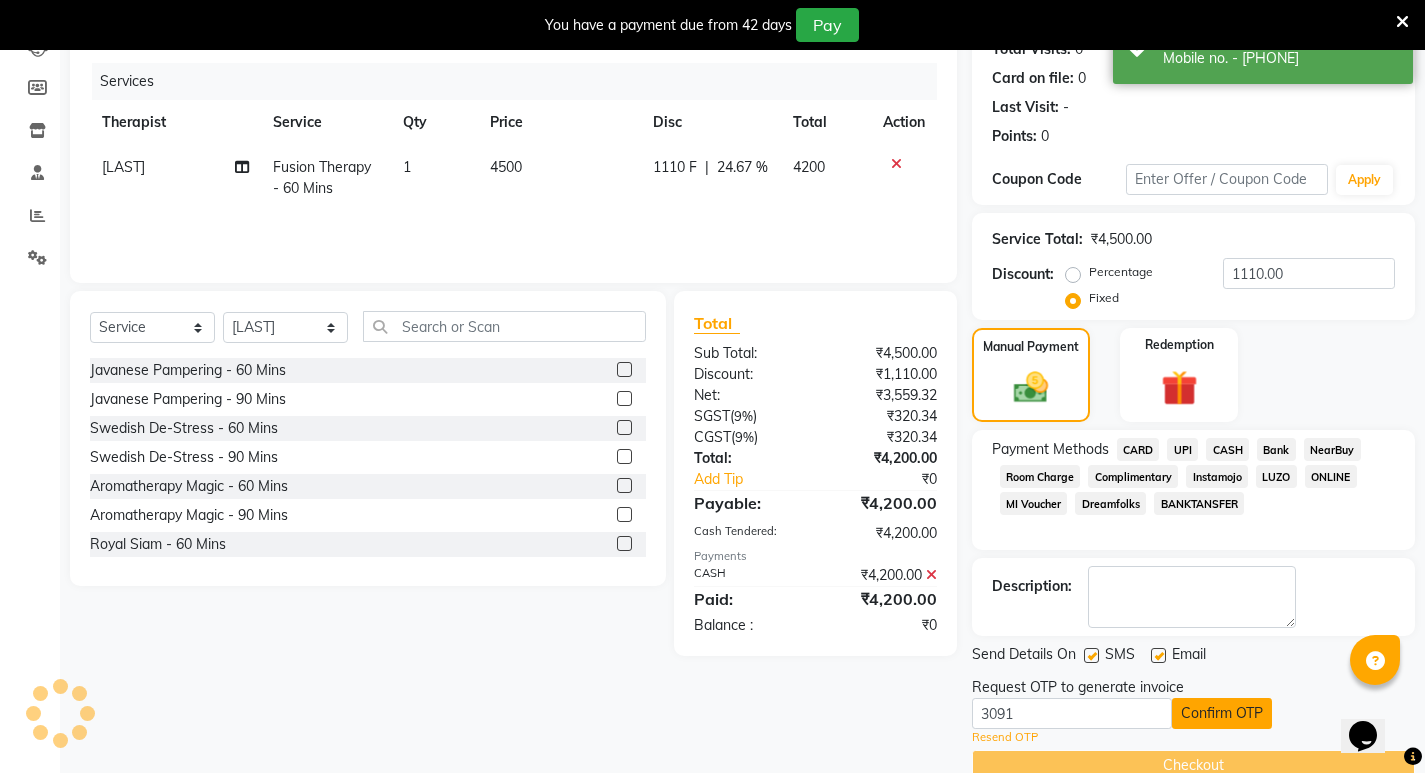 click on "Confirm OTP" 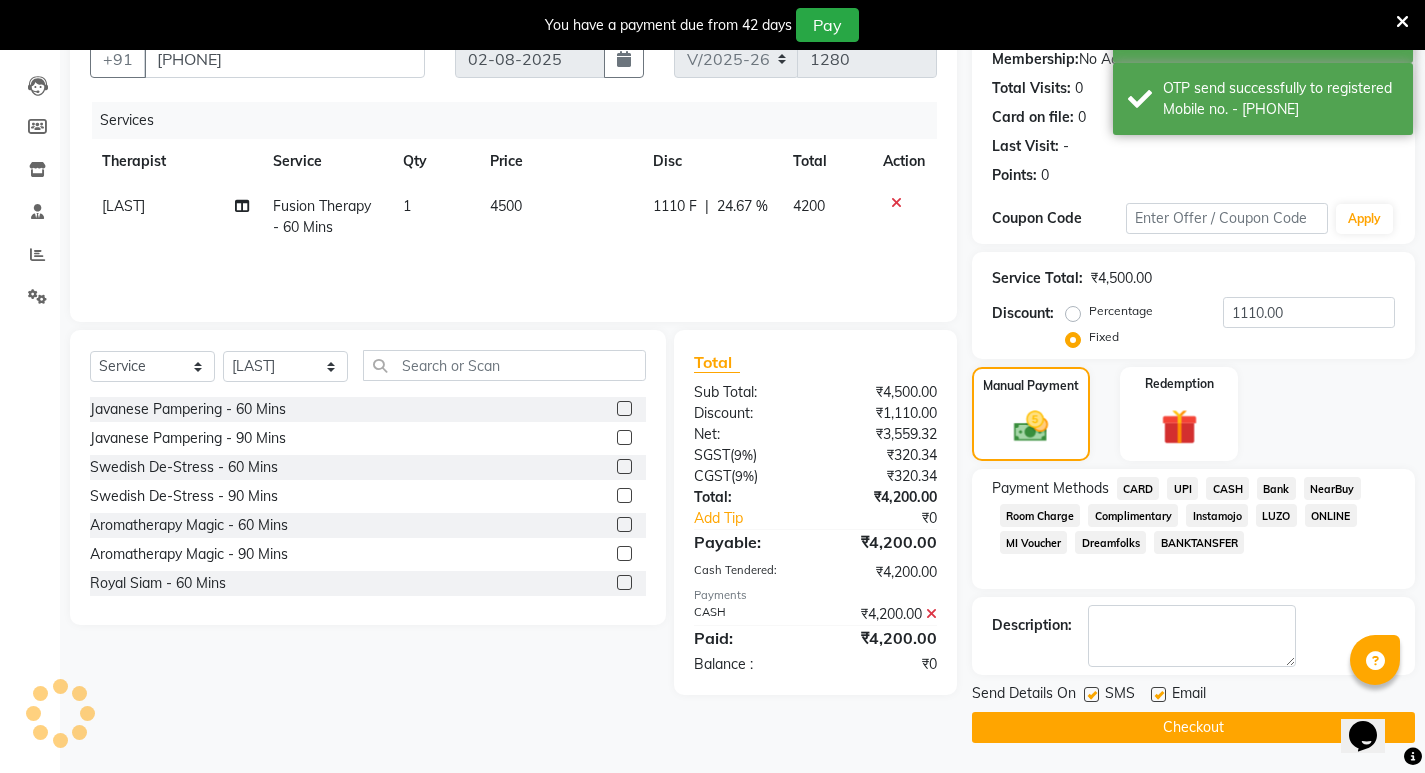 scroll, scrollTop: 196, scrollLeft: 0, axis: vertical 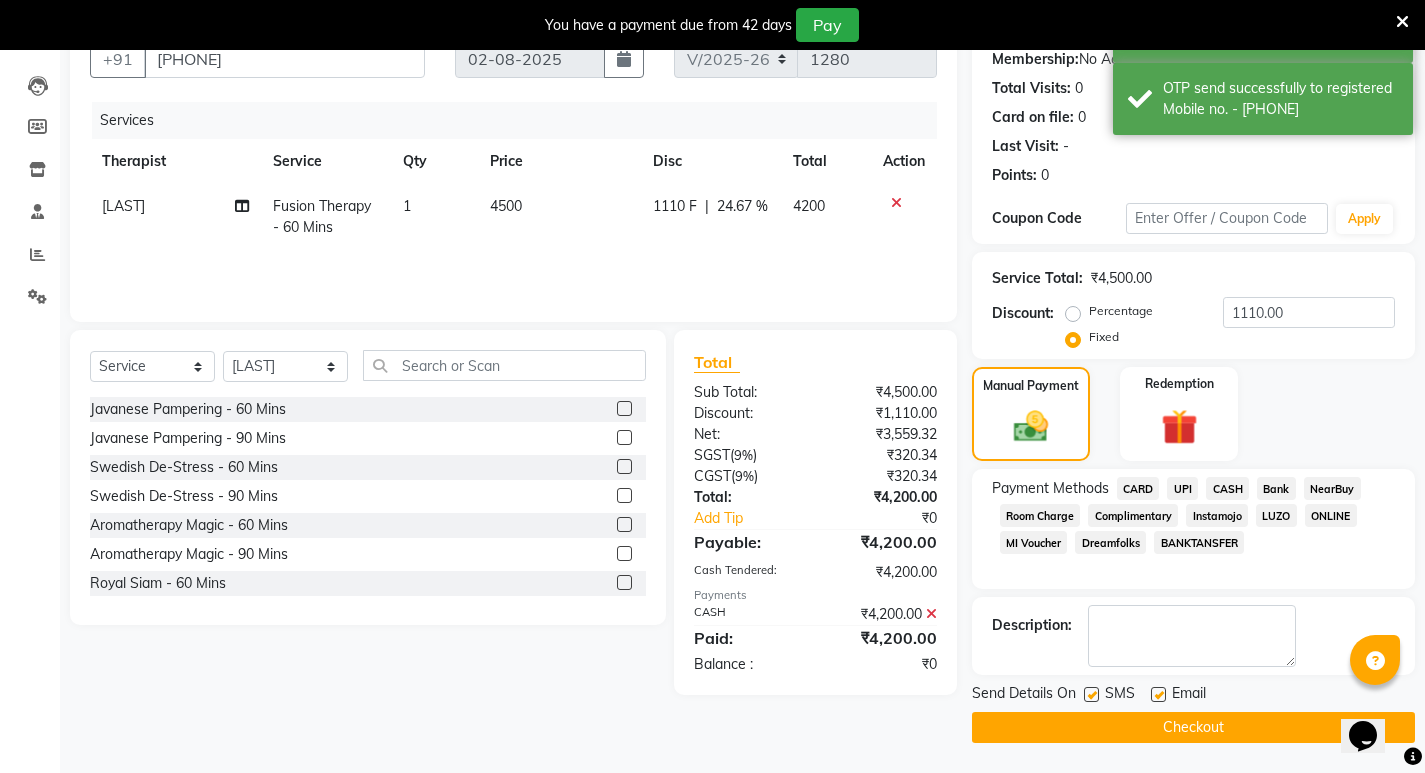 click on "Checkout" 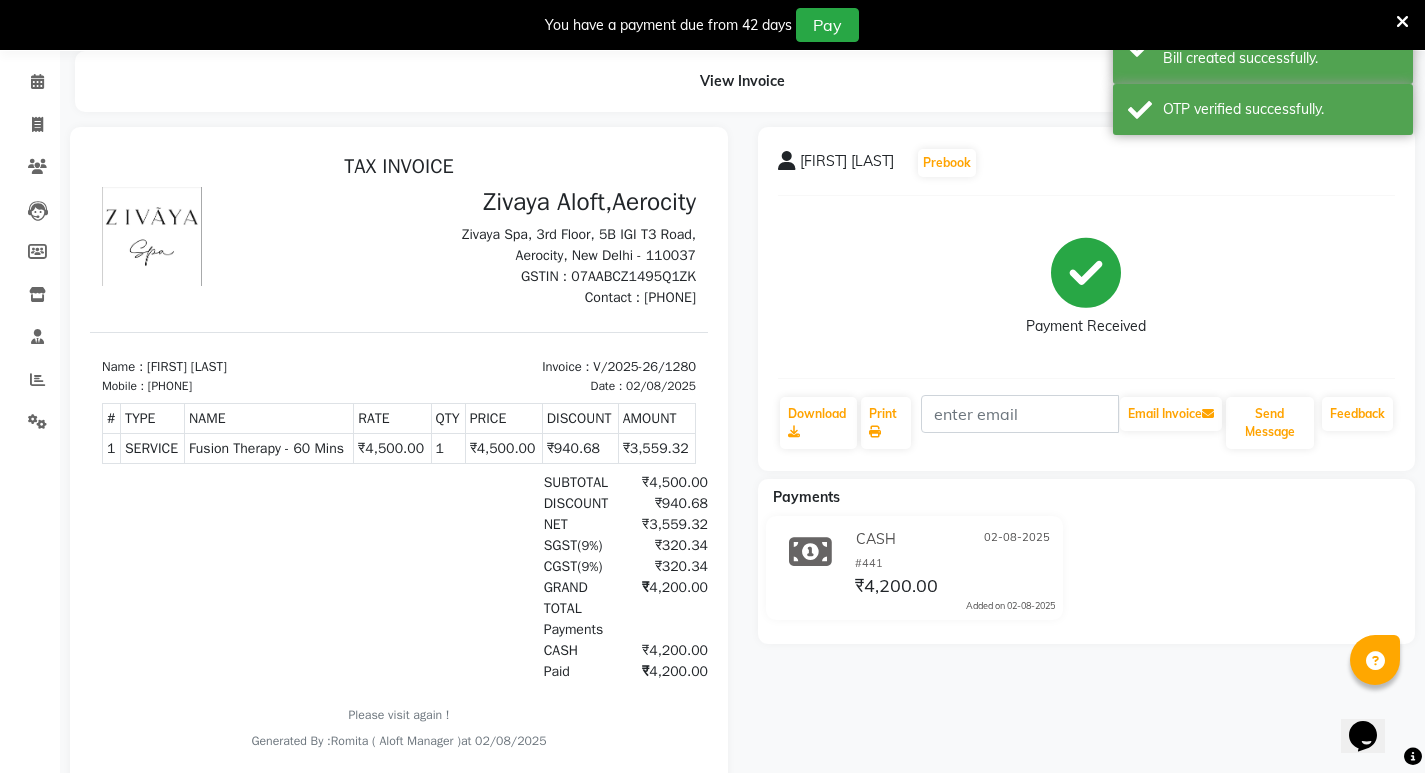 scroll, scrollTop: 0, scrollLeft: 0, axis: both 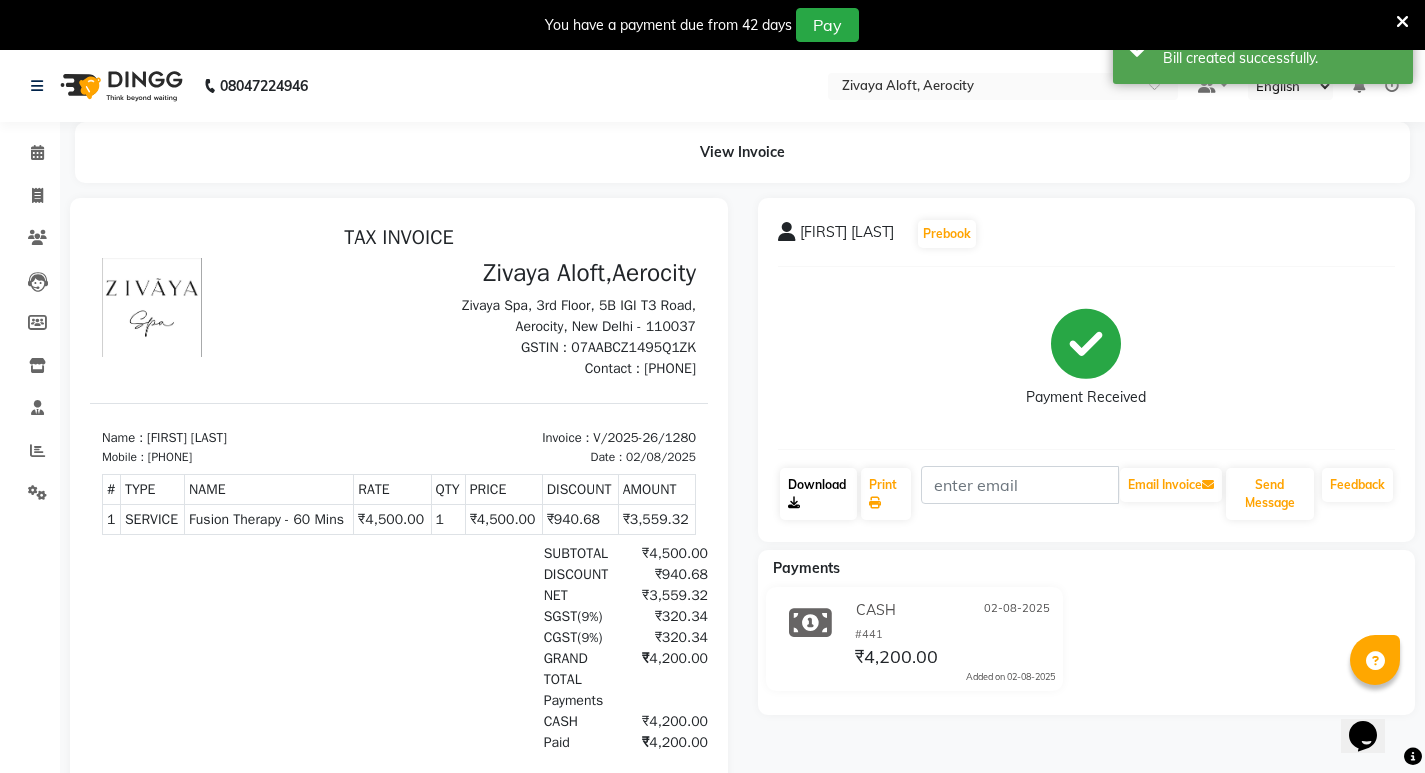 click on "Download" 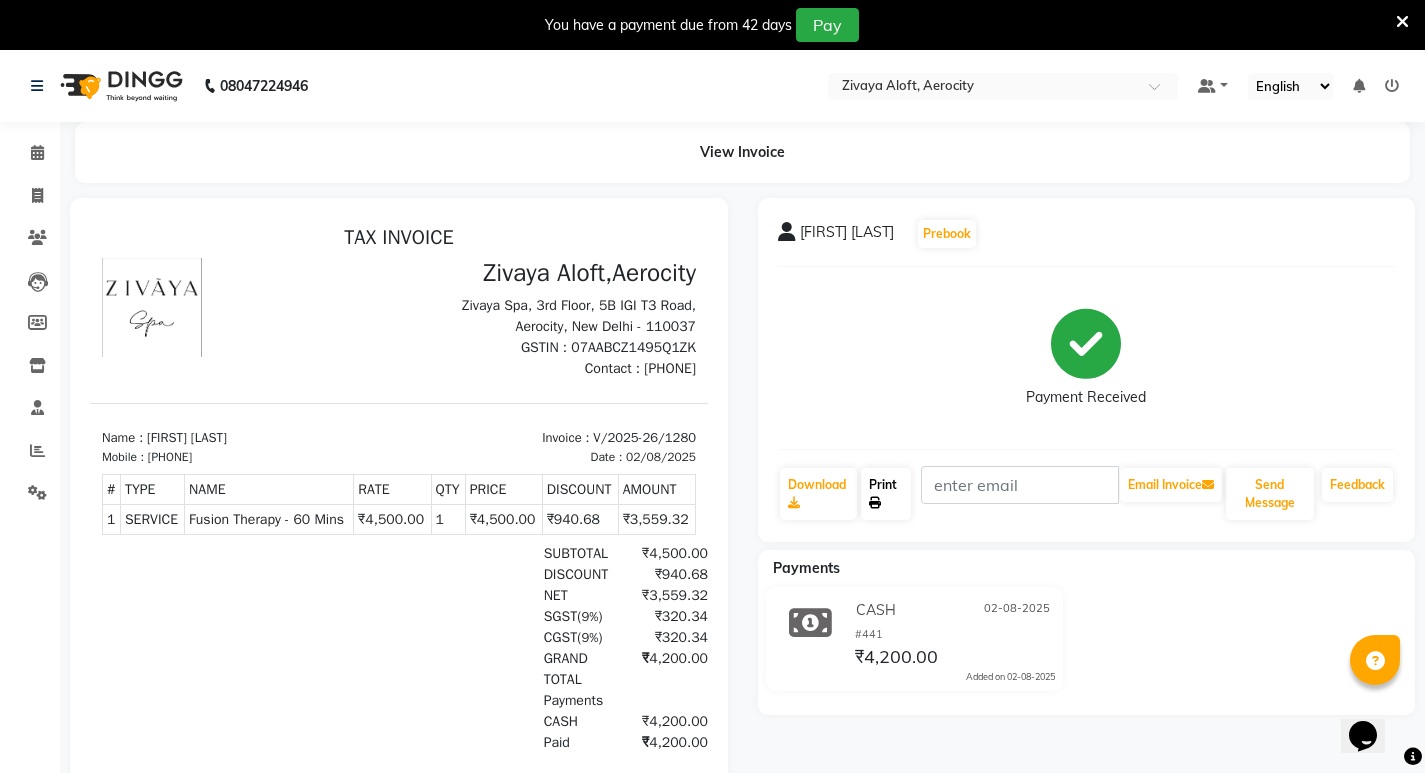 click 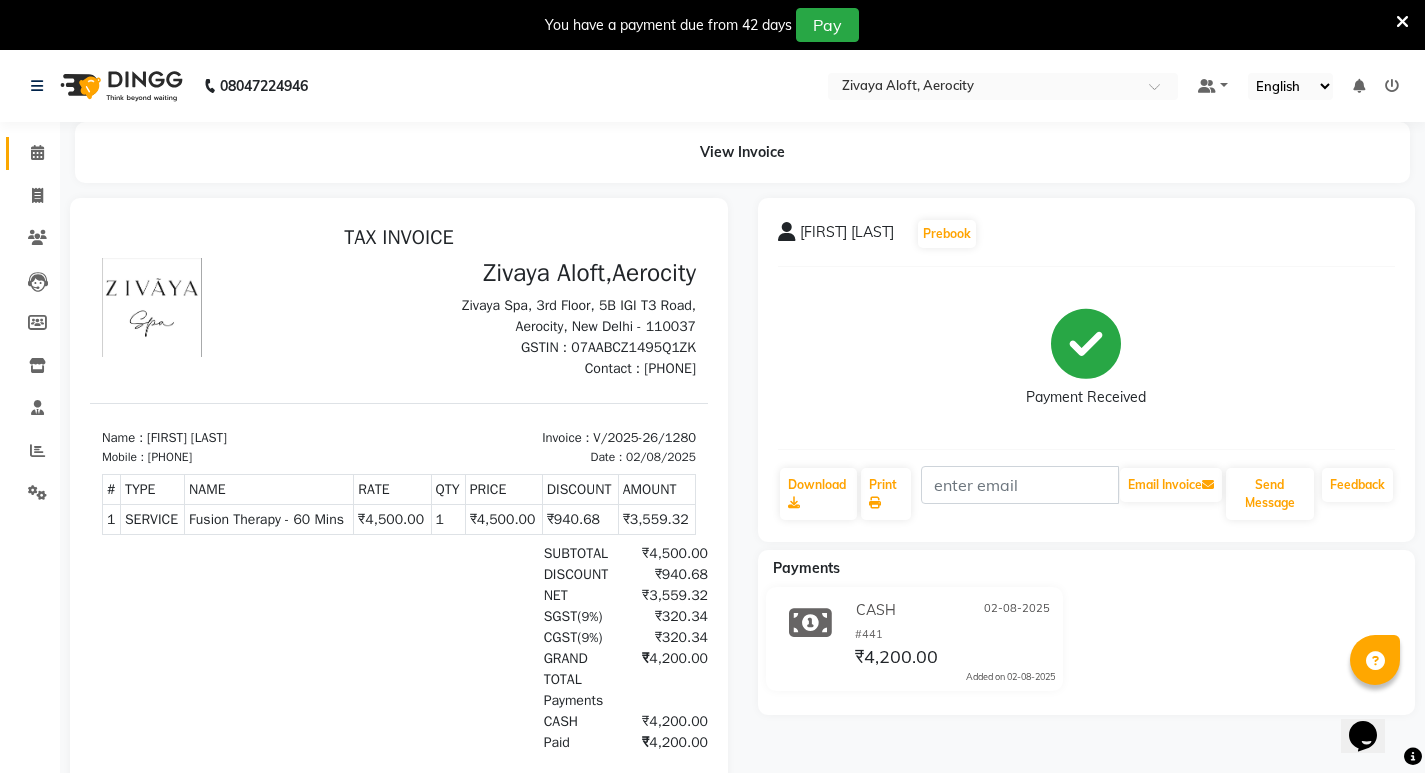 click on "Calendar" 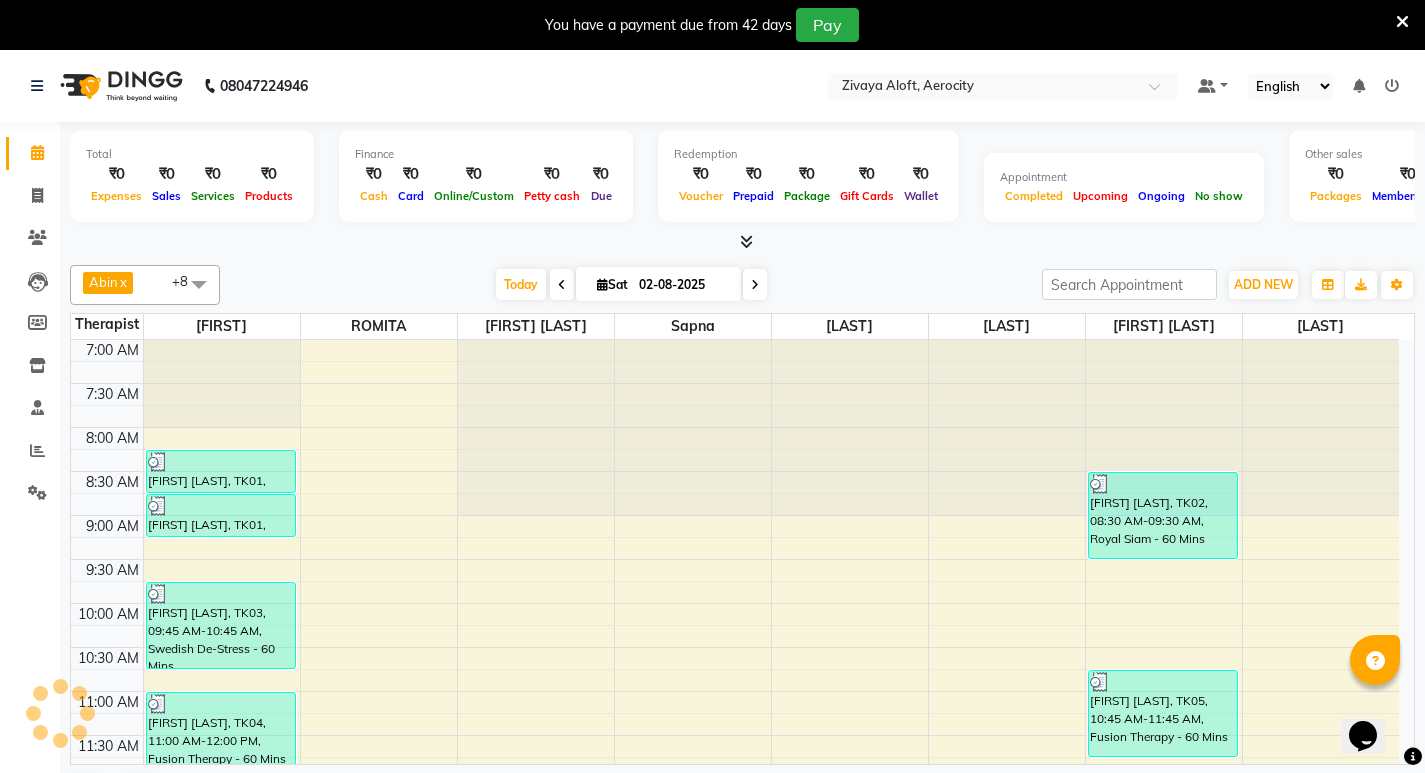 scroll, scrollTop: 0, scrollLeft: 0, axis: both 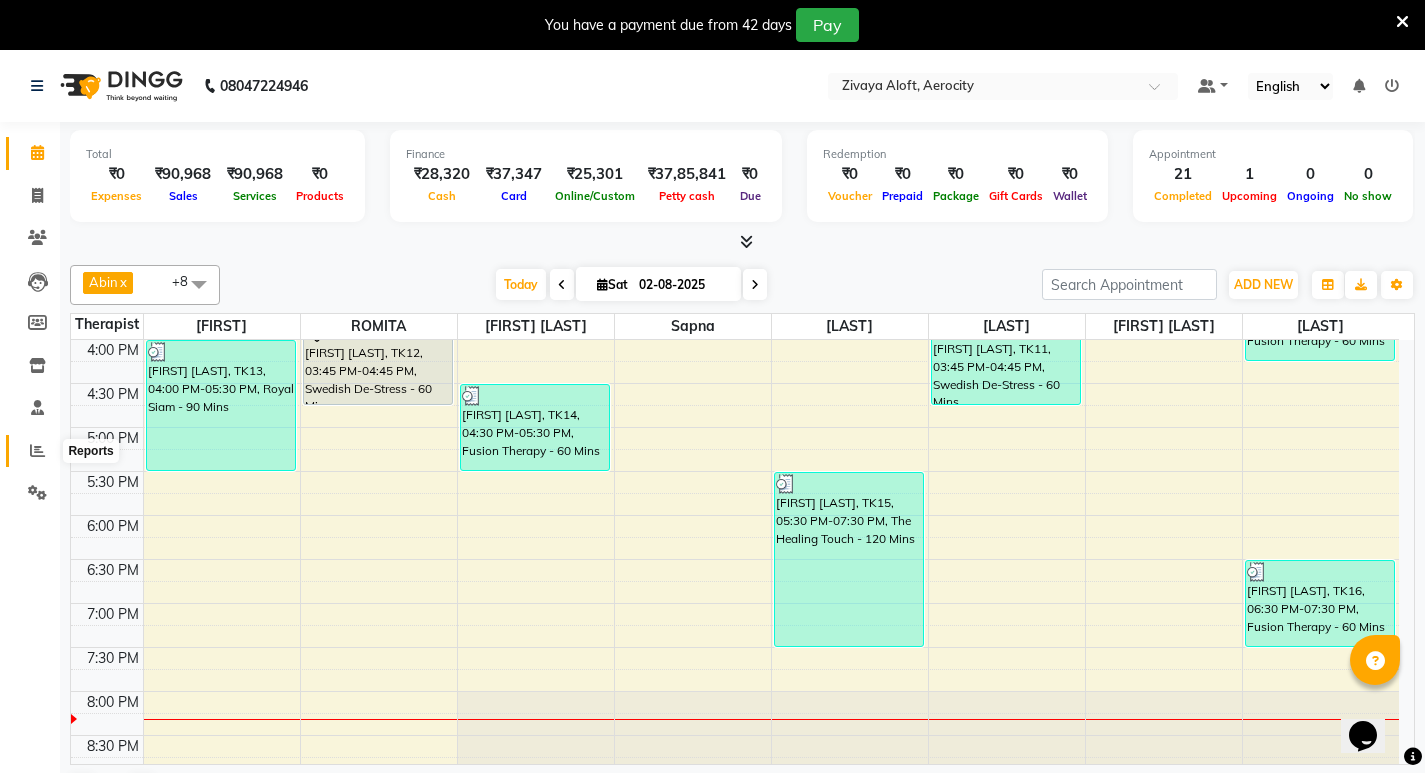click 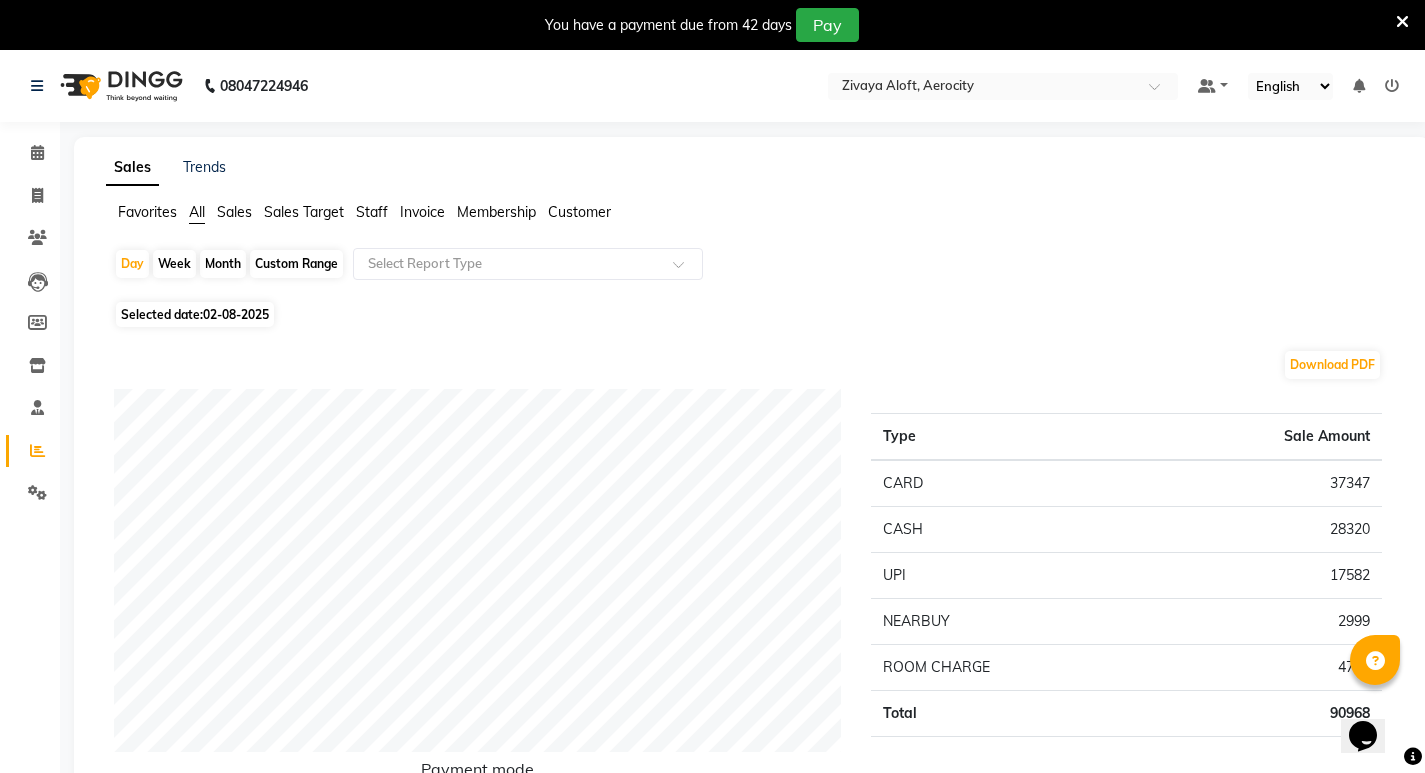 click on "Calendar  Invoice  Clients  Leads   Members  Inventory  Staff  Reports  Settings Completed InProgress Upcoming Dropped Tentative Check-In Confirm Bookings Segments Page Builder" 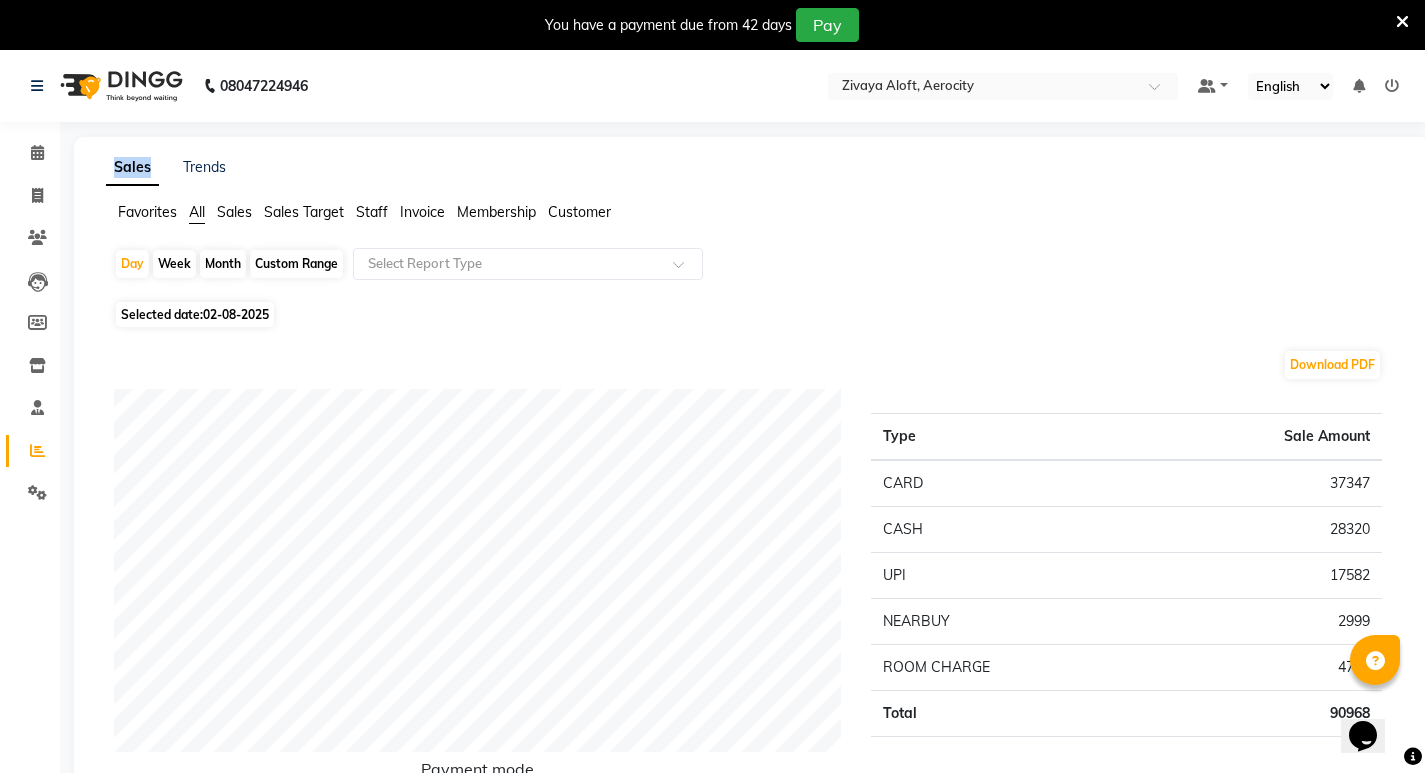 click on "Calendar  Invoice  Clients  Leads   Members  Inventory  Staff  Reports  Settings Completed InProgress Upcoming Dropped Tentative Check-In Confirm Bookings Segments Page Builder" 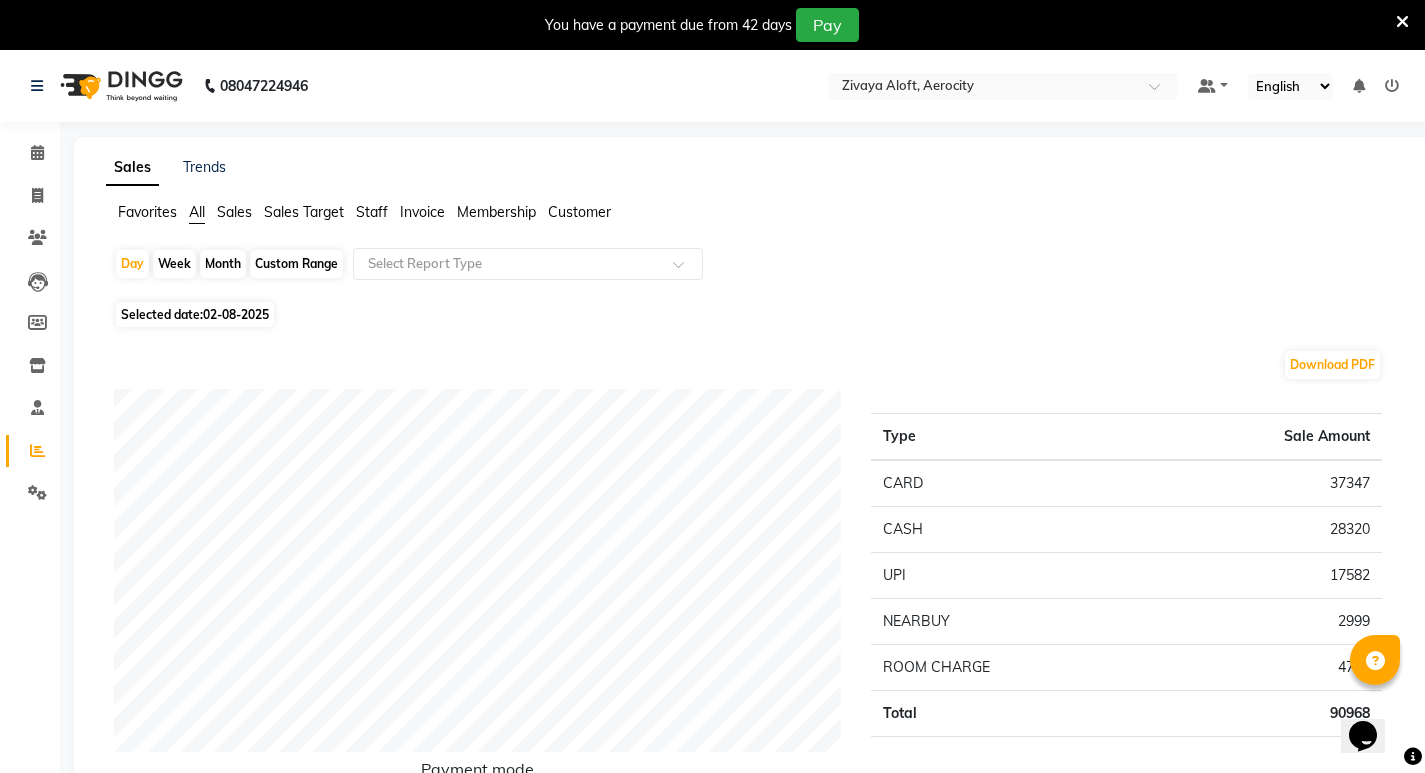 click on "Calendar  Invoice  Clients  Leads   Members  Inventory  Staff  Reports  Settings Completed InProgress Upcoming Dropped Tentative Check-In Confirm Bookings Segments Page Builder" 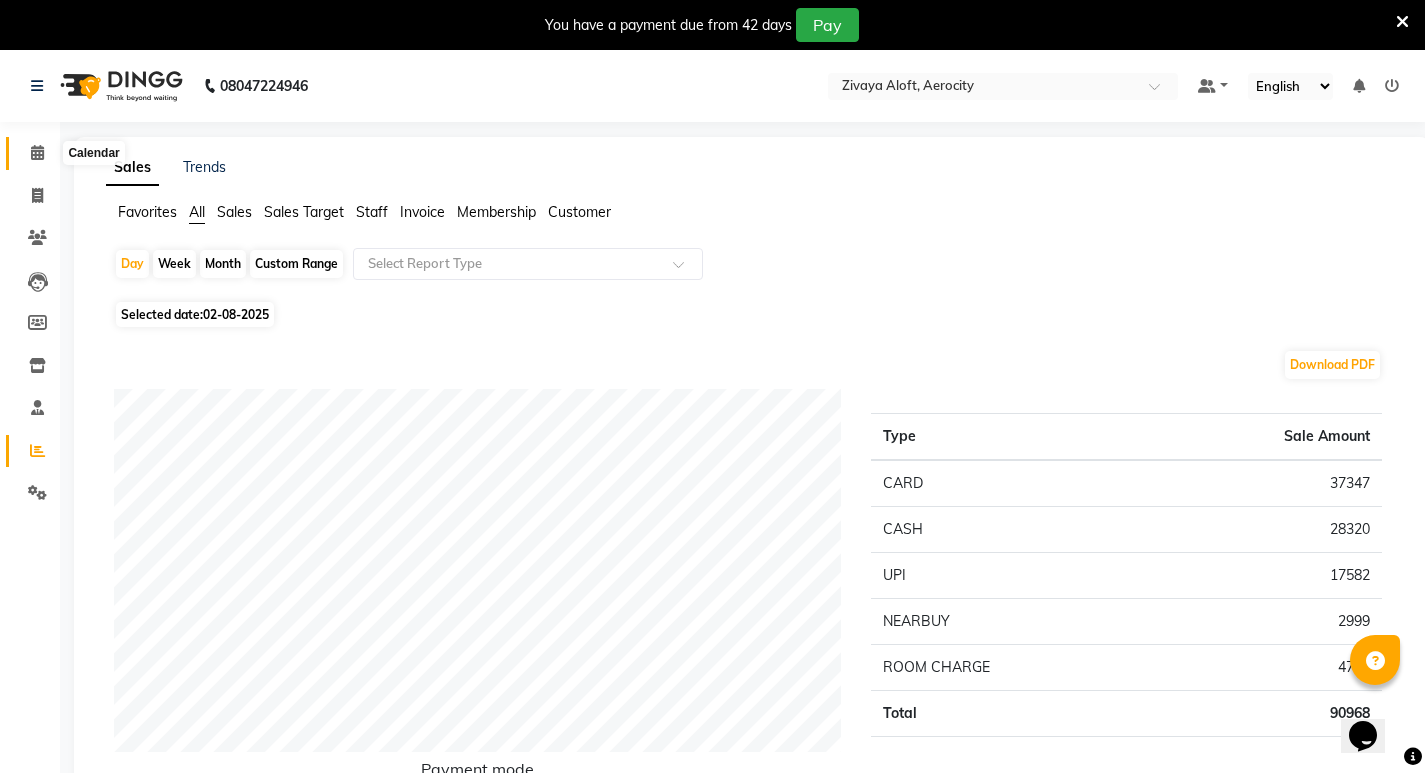 click 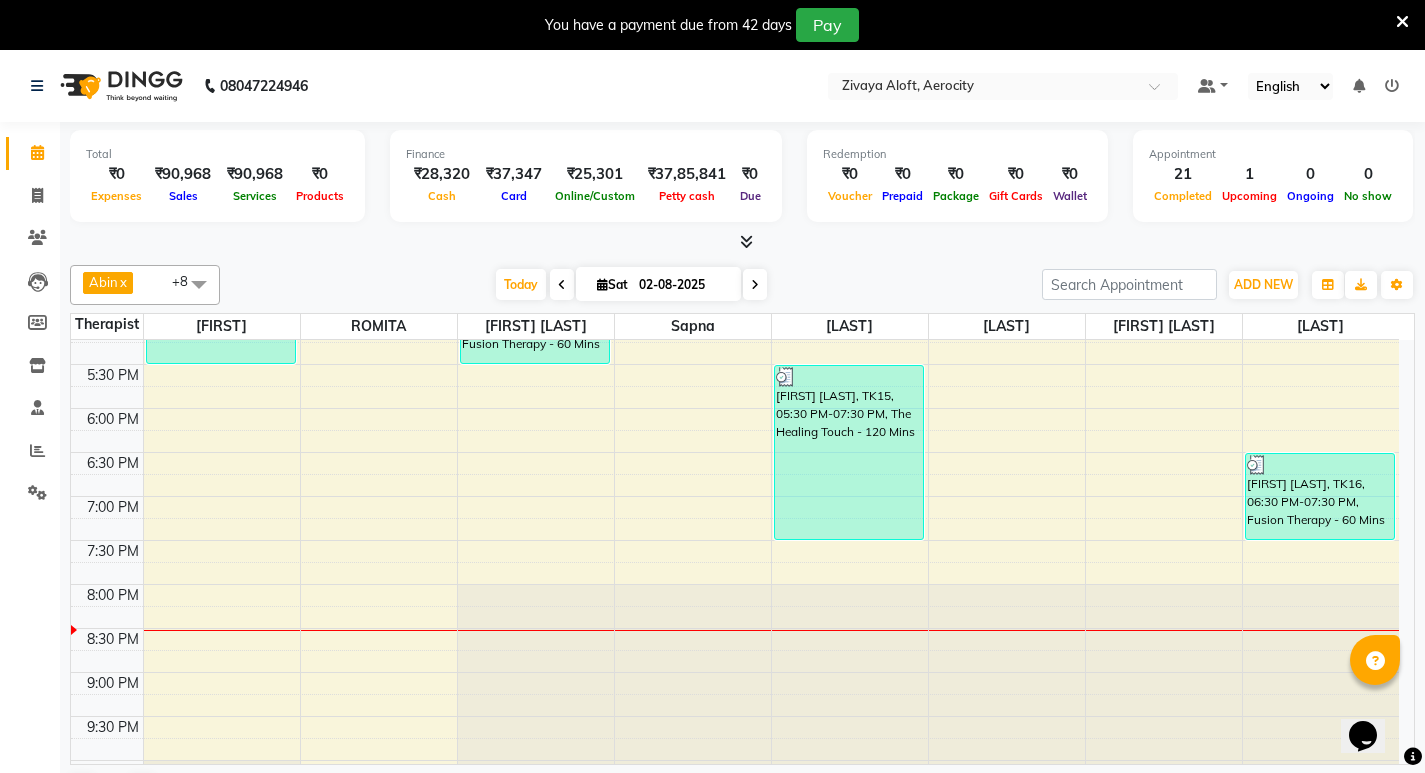 scroll, scrollTop: 900, scrollLeft: 0, axis: vertical 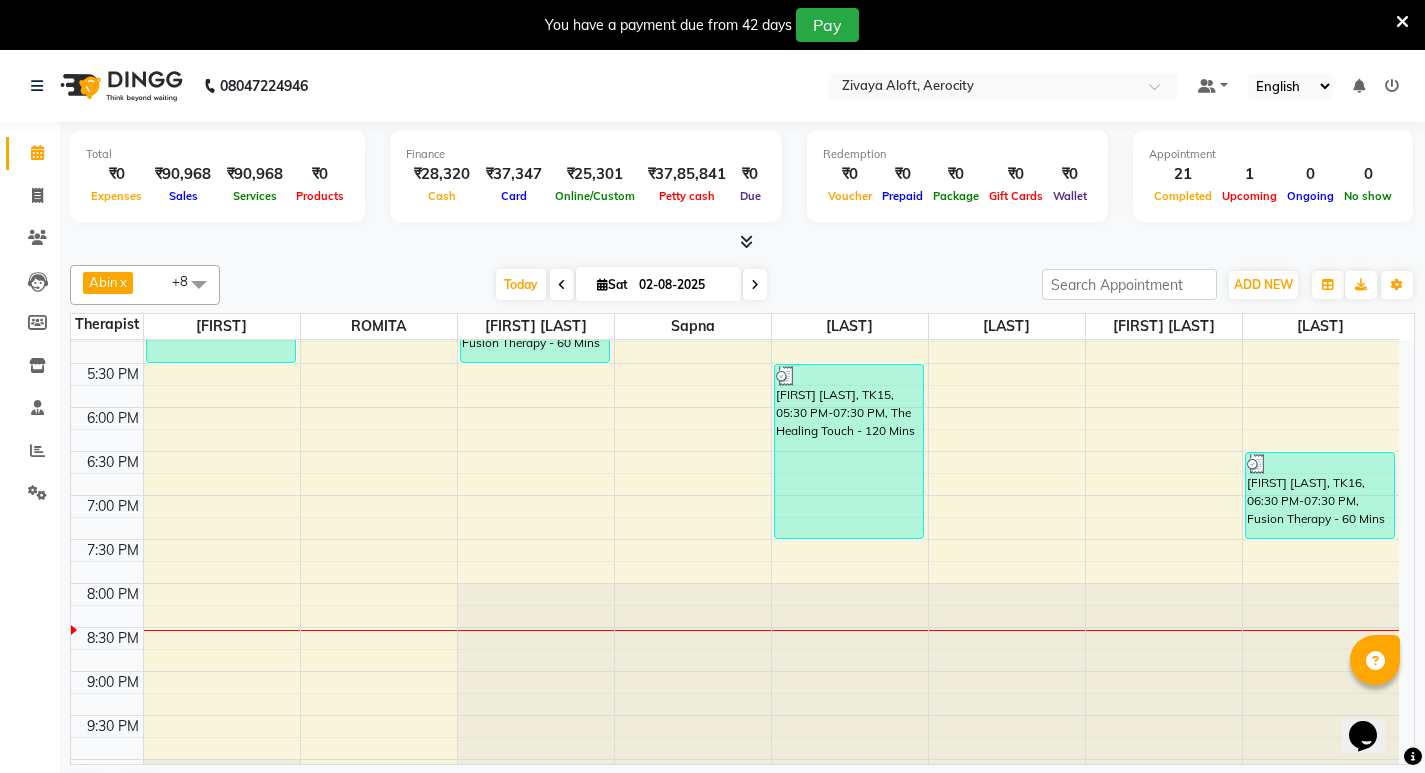 click at bounding box center [693, -560] 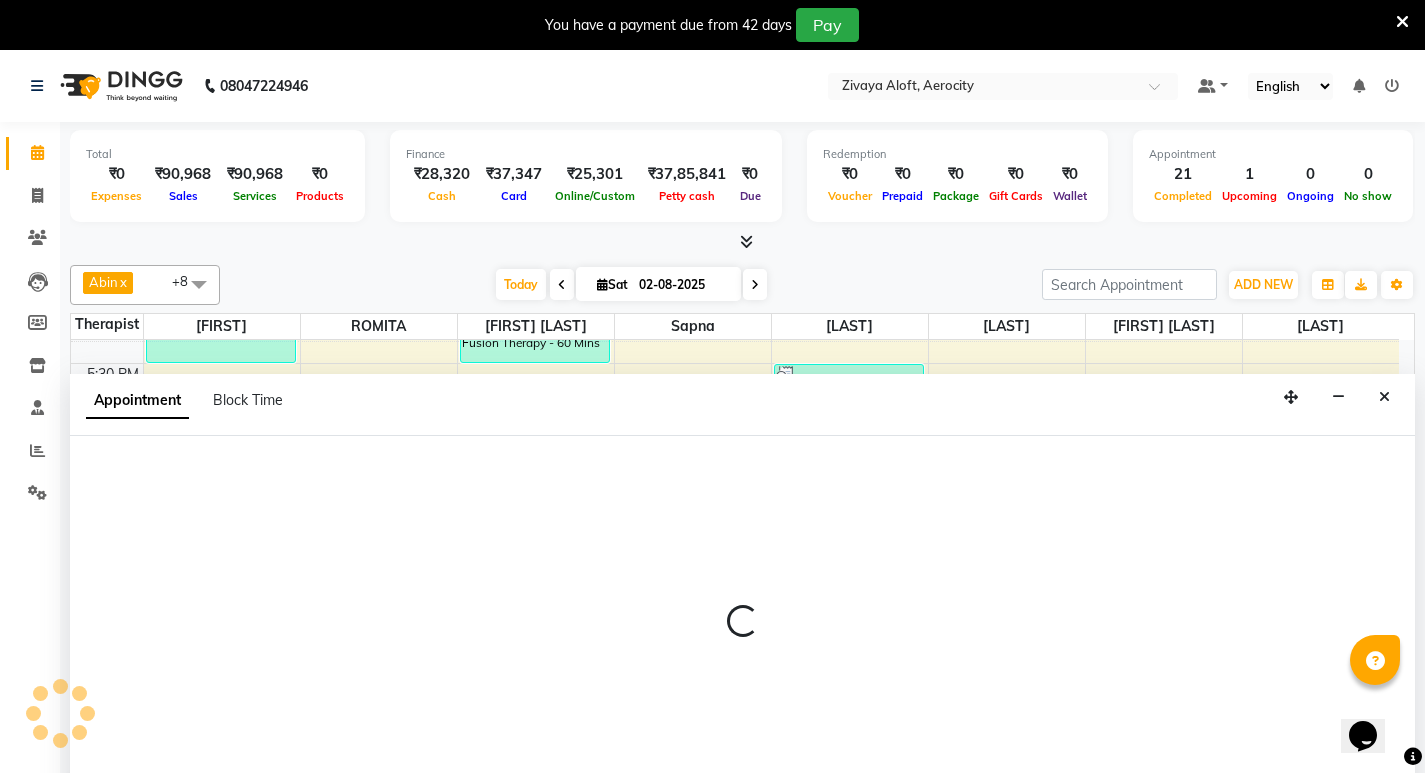 select on "48457" 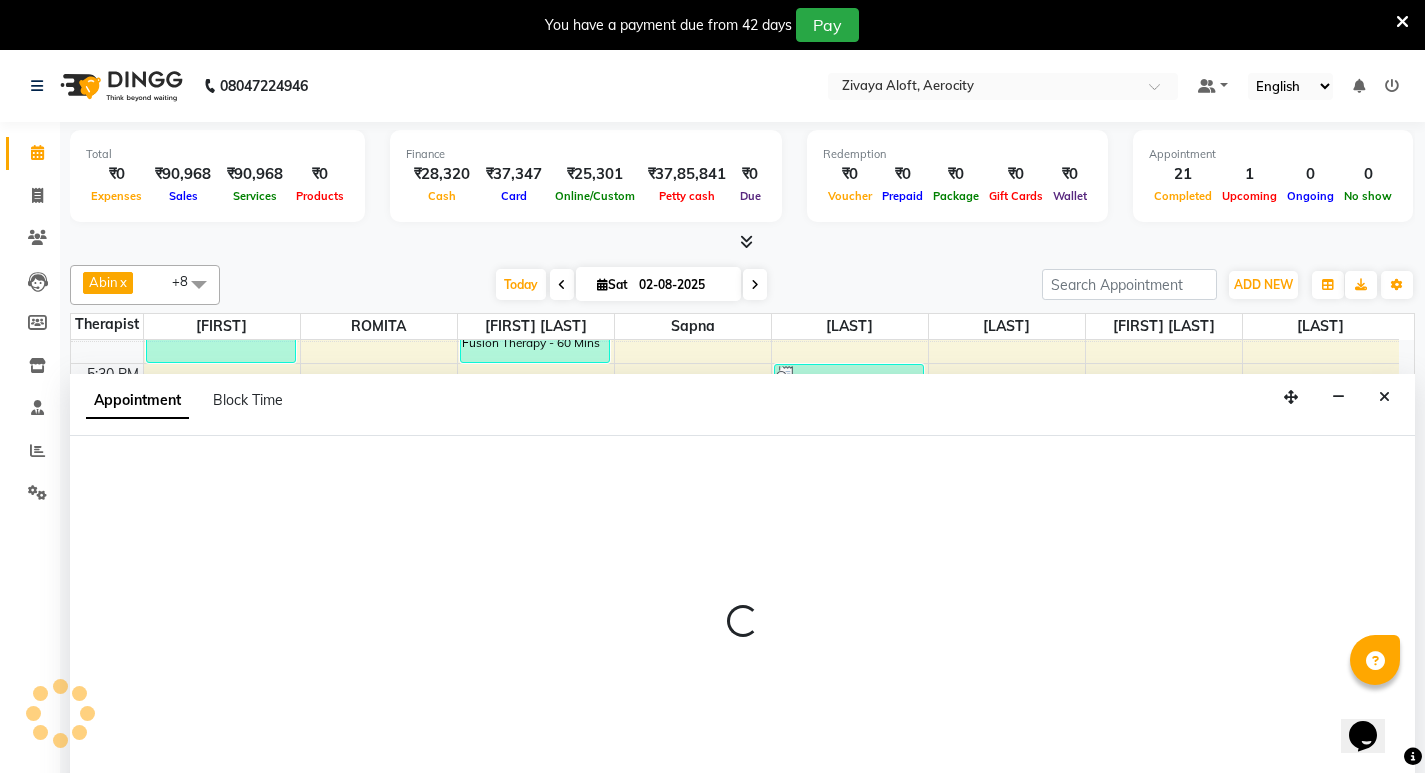 select on "1230" 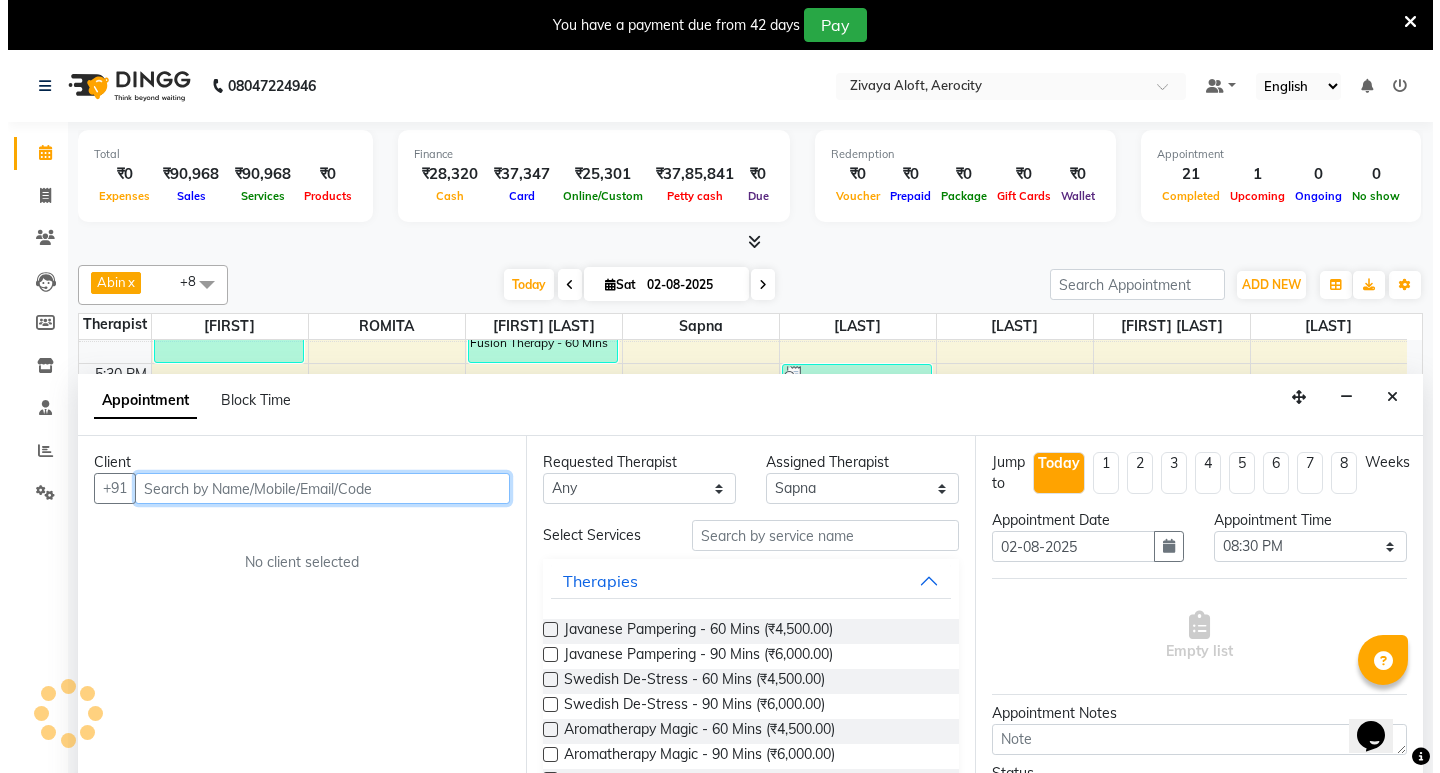 scroll, scrollTop: 51, scrollLeft: 0, axis: vertical 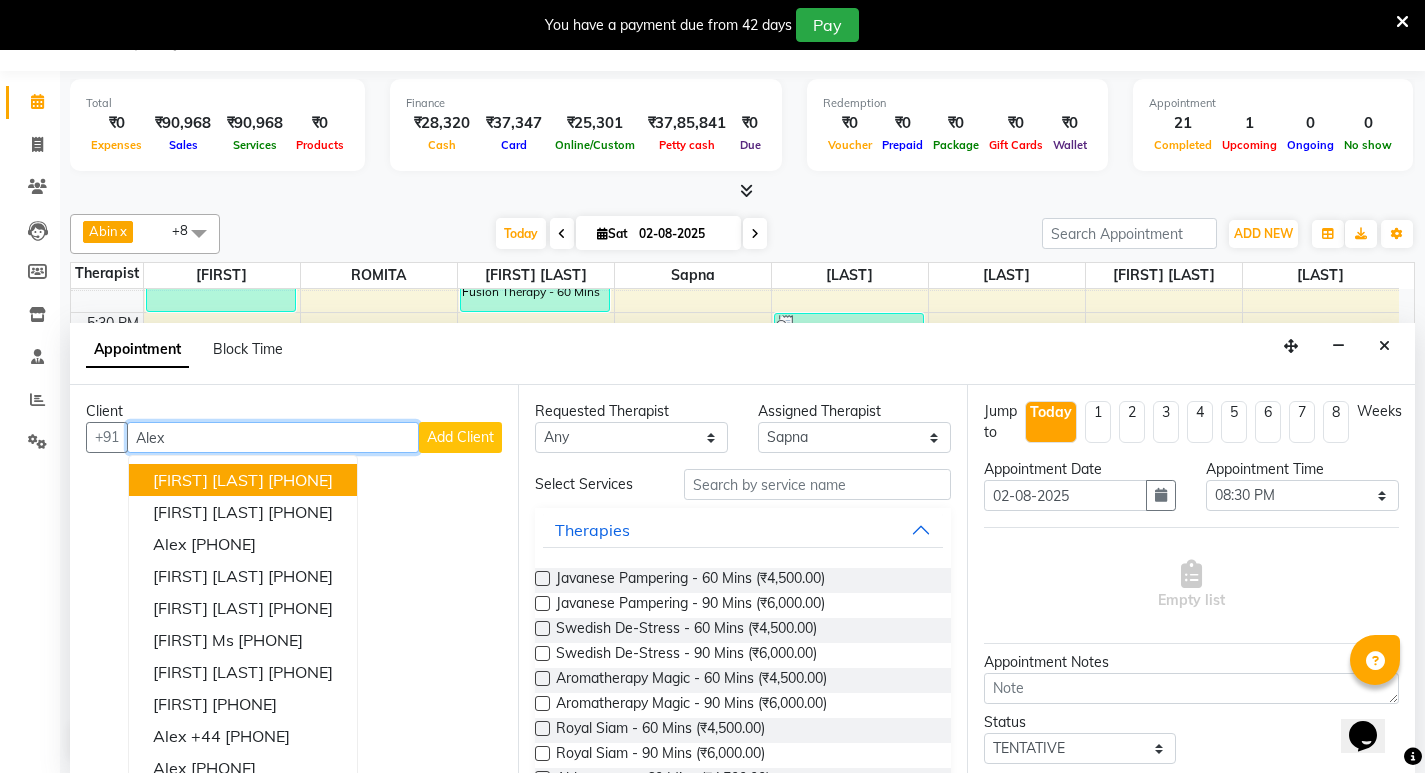 type on "Alex" 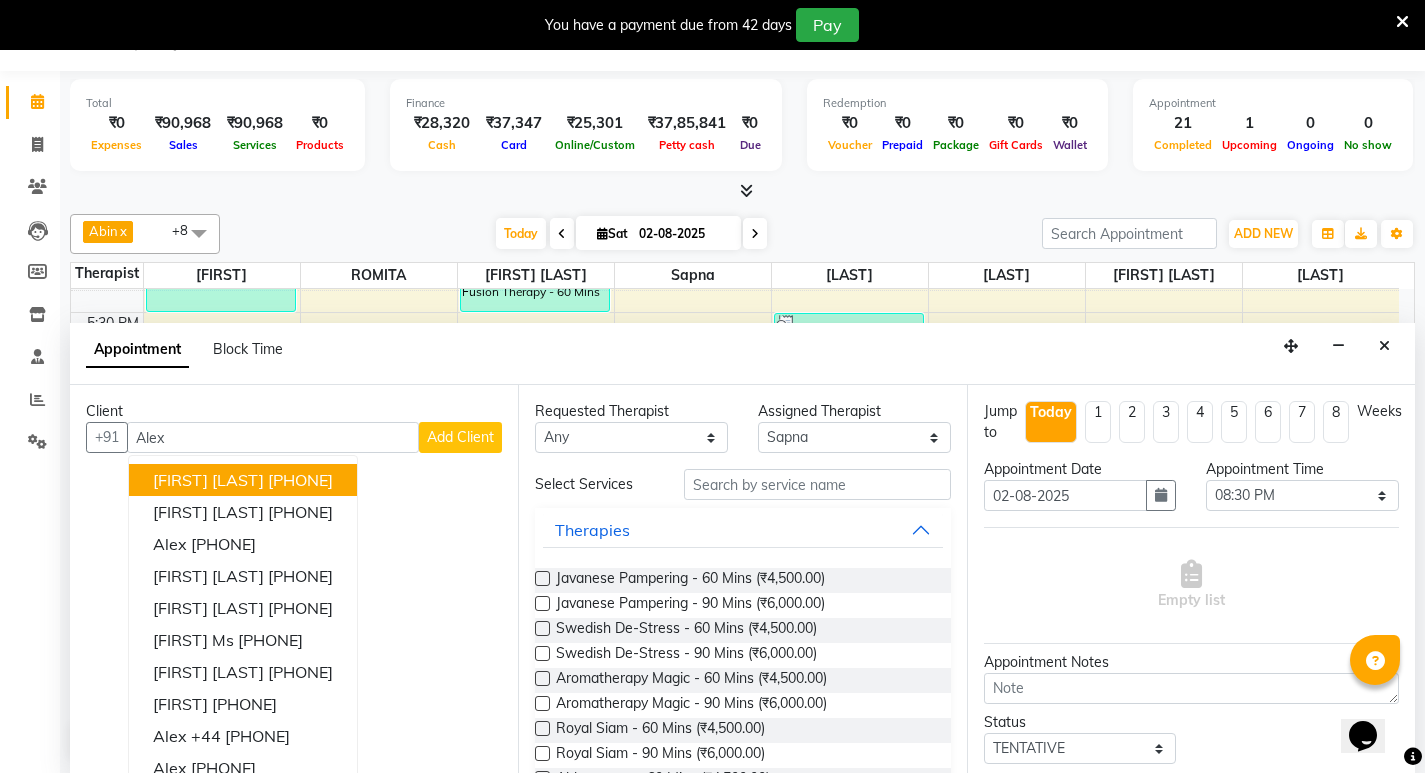 click on "Add Client" at bounding box center [460, 437] 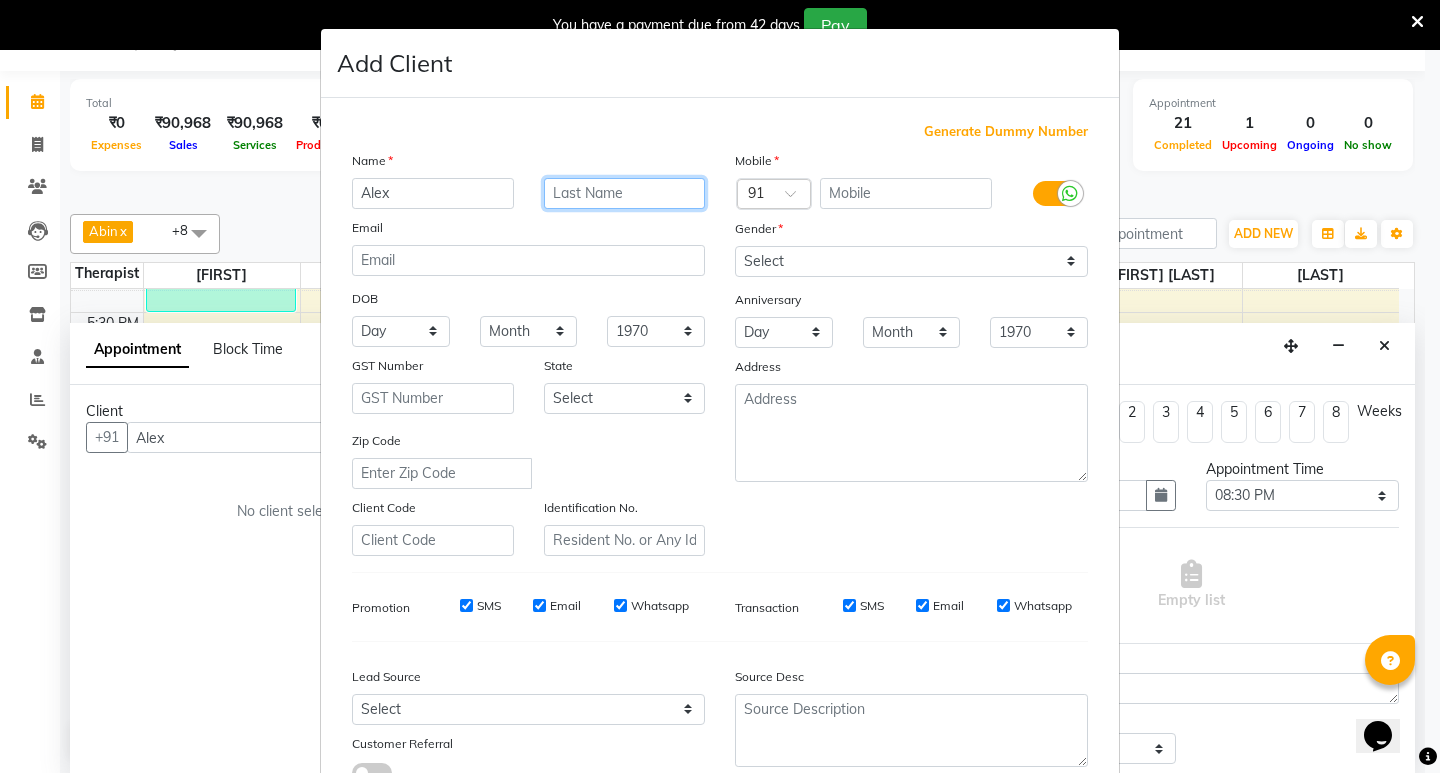 click at bounding box center [625, 193] 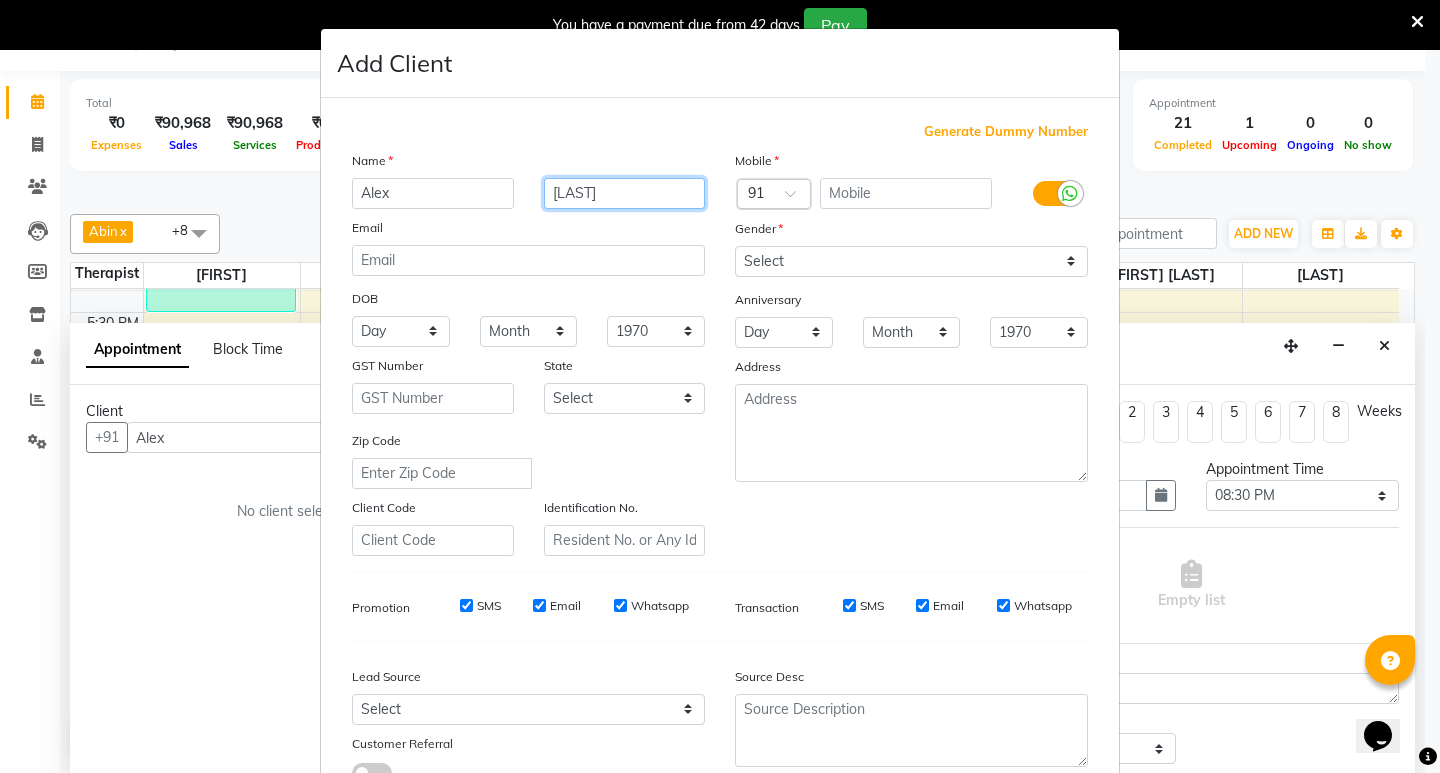 type on "[LAST]" 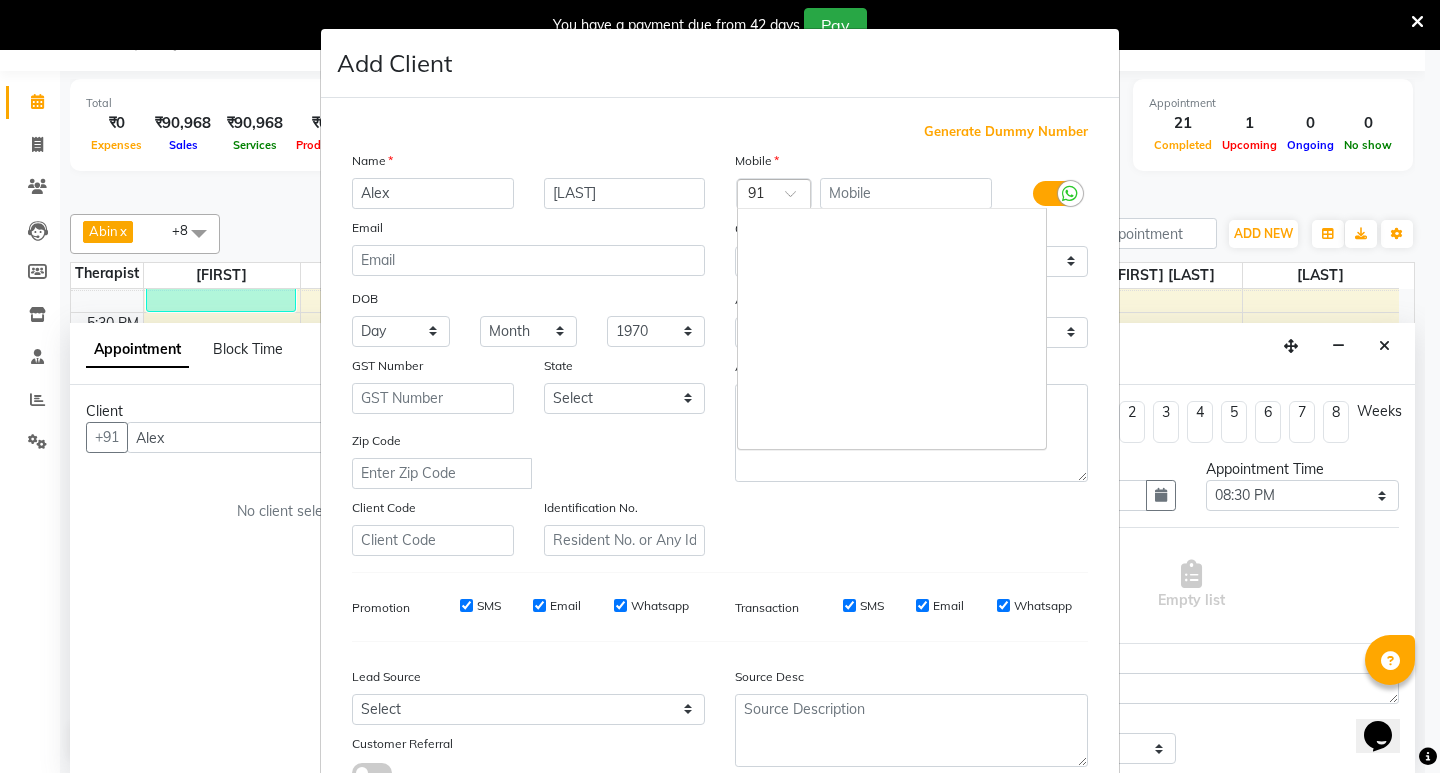 click at bounding box center (774, 195) 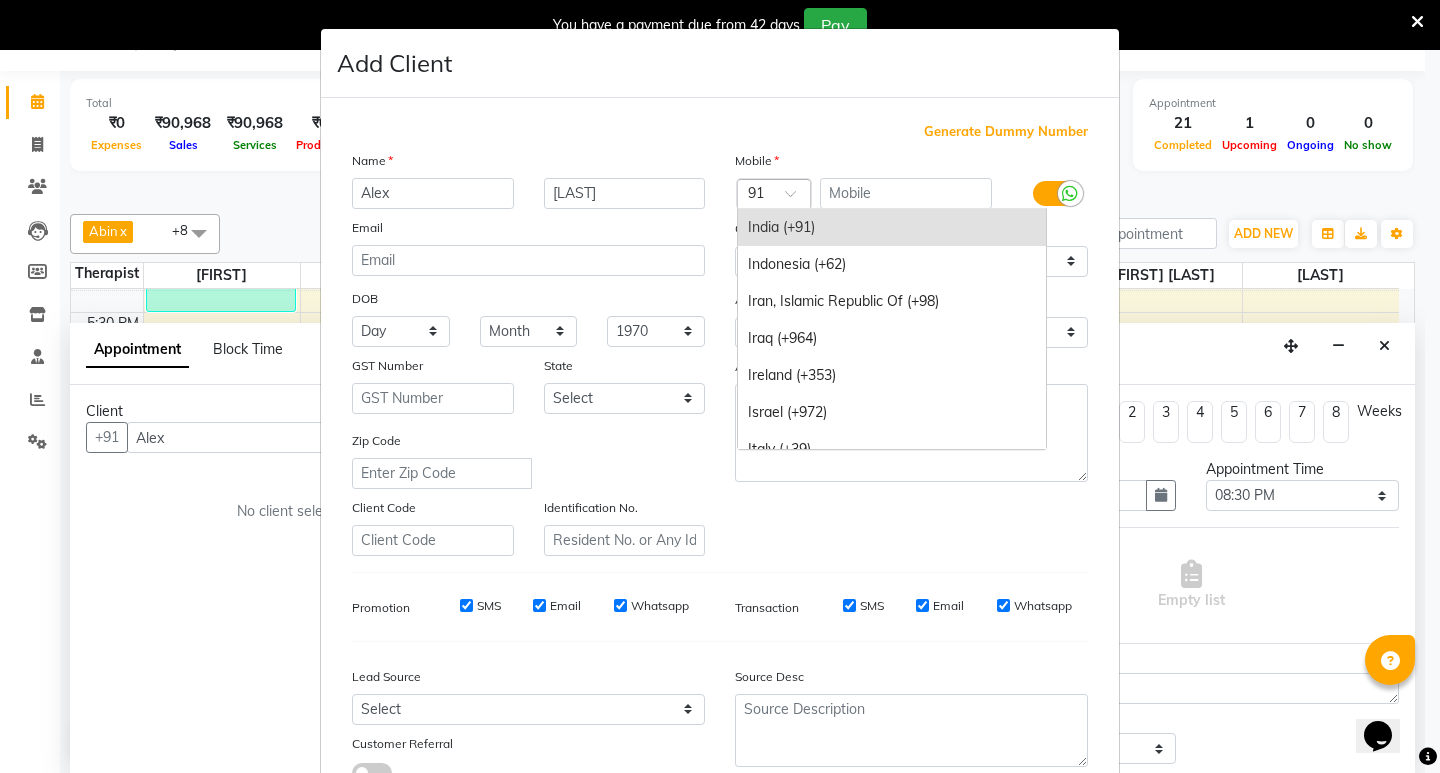 type on "1" 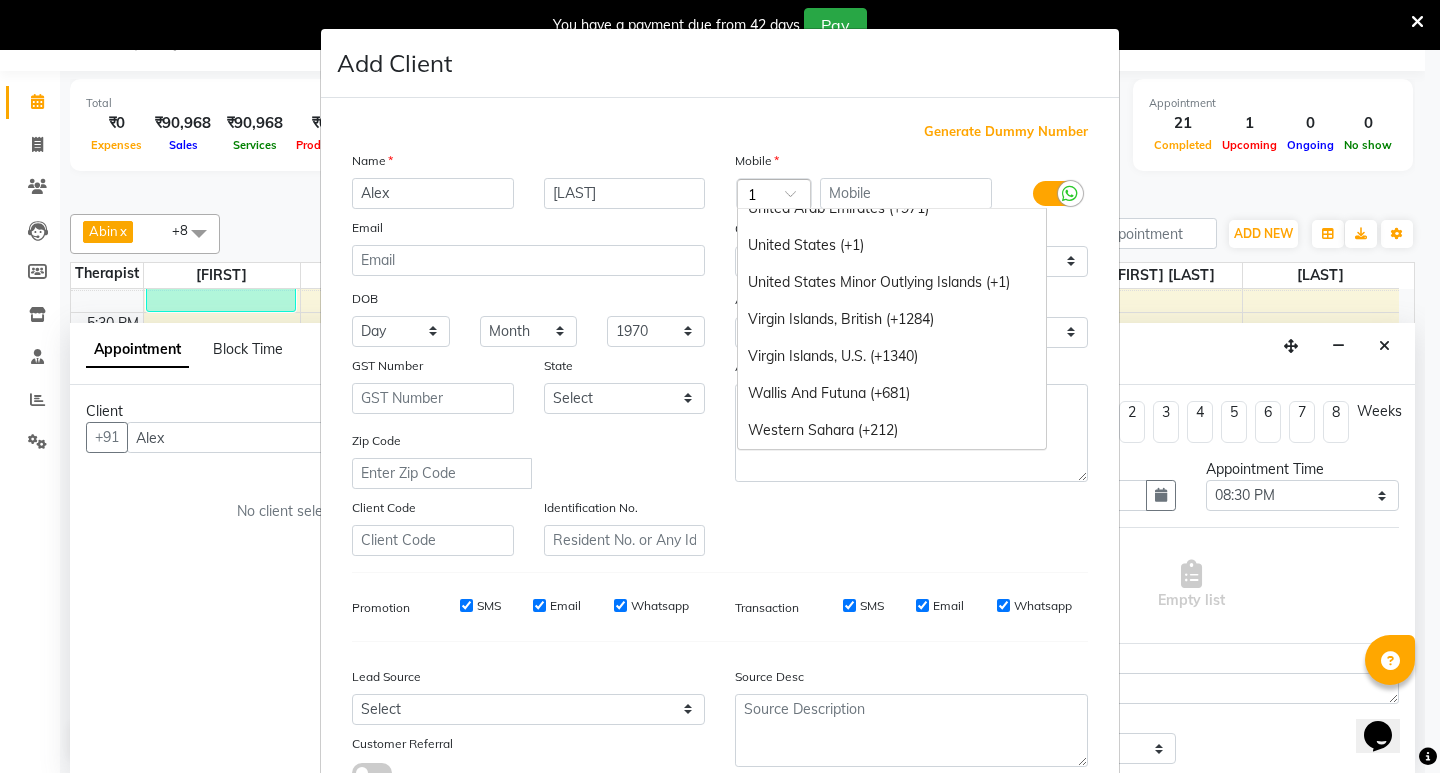 scroll, scrollTop: 1721, scrollLeft: 0, axis: vertical 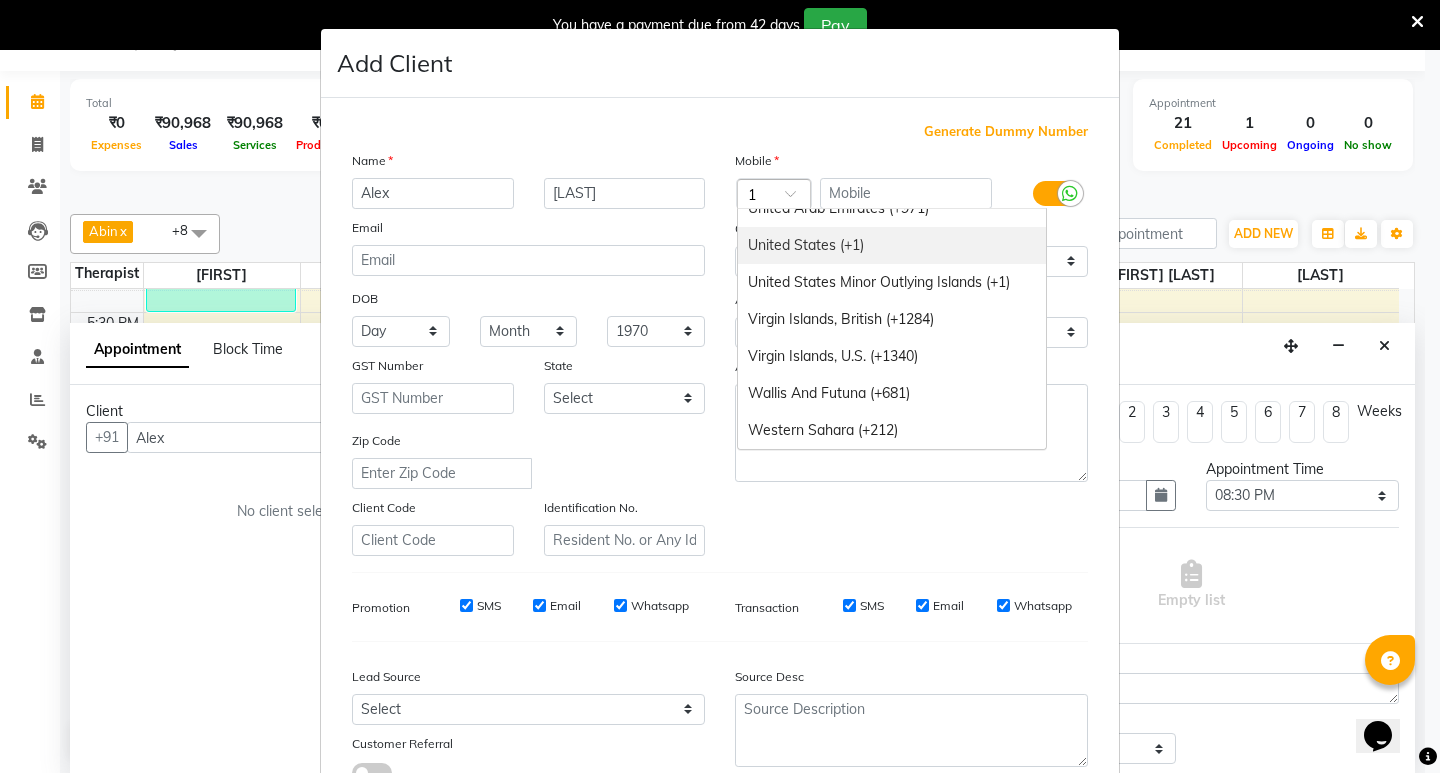 click on "United States (+1)" at bounding box center (892, 245) 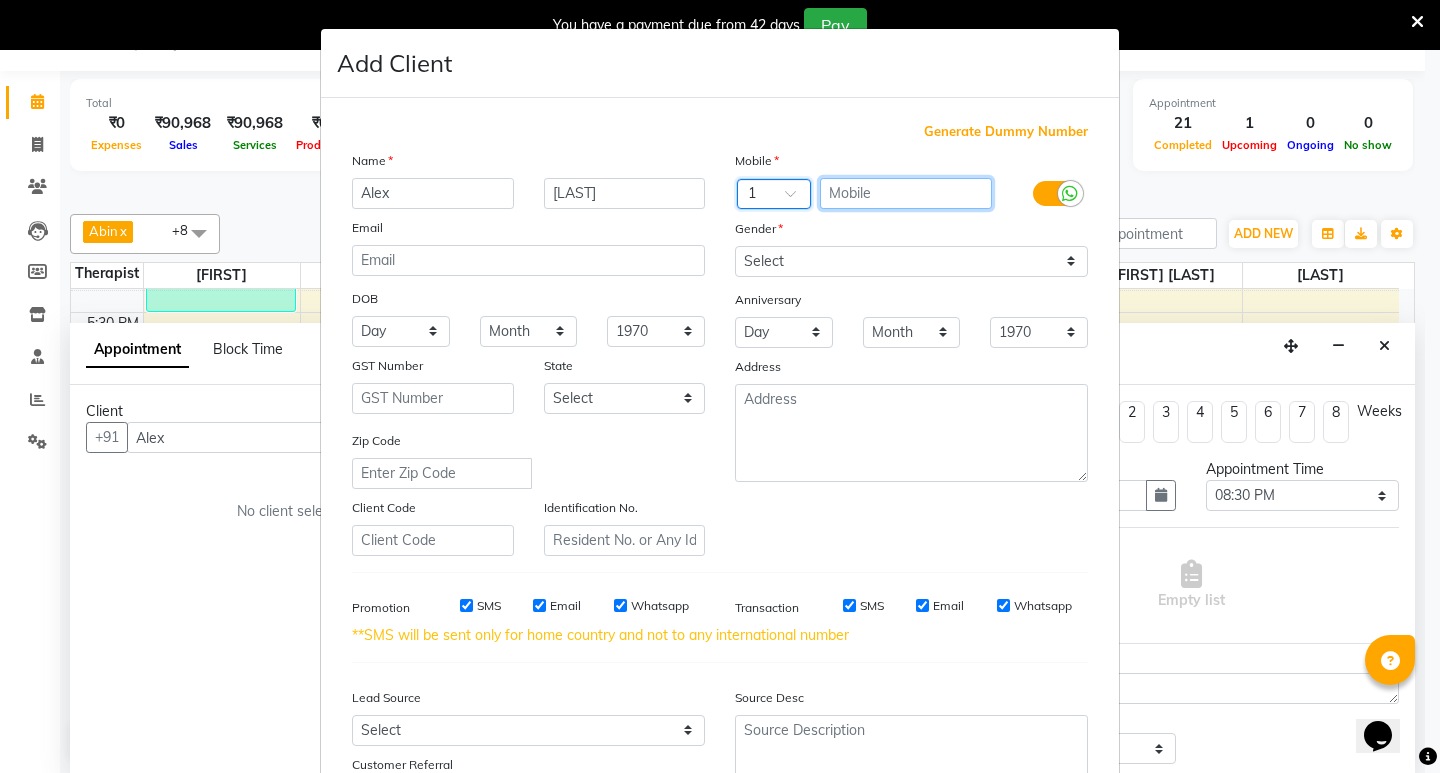 click at bounding box center [906, 193] 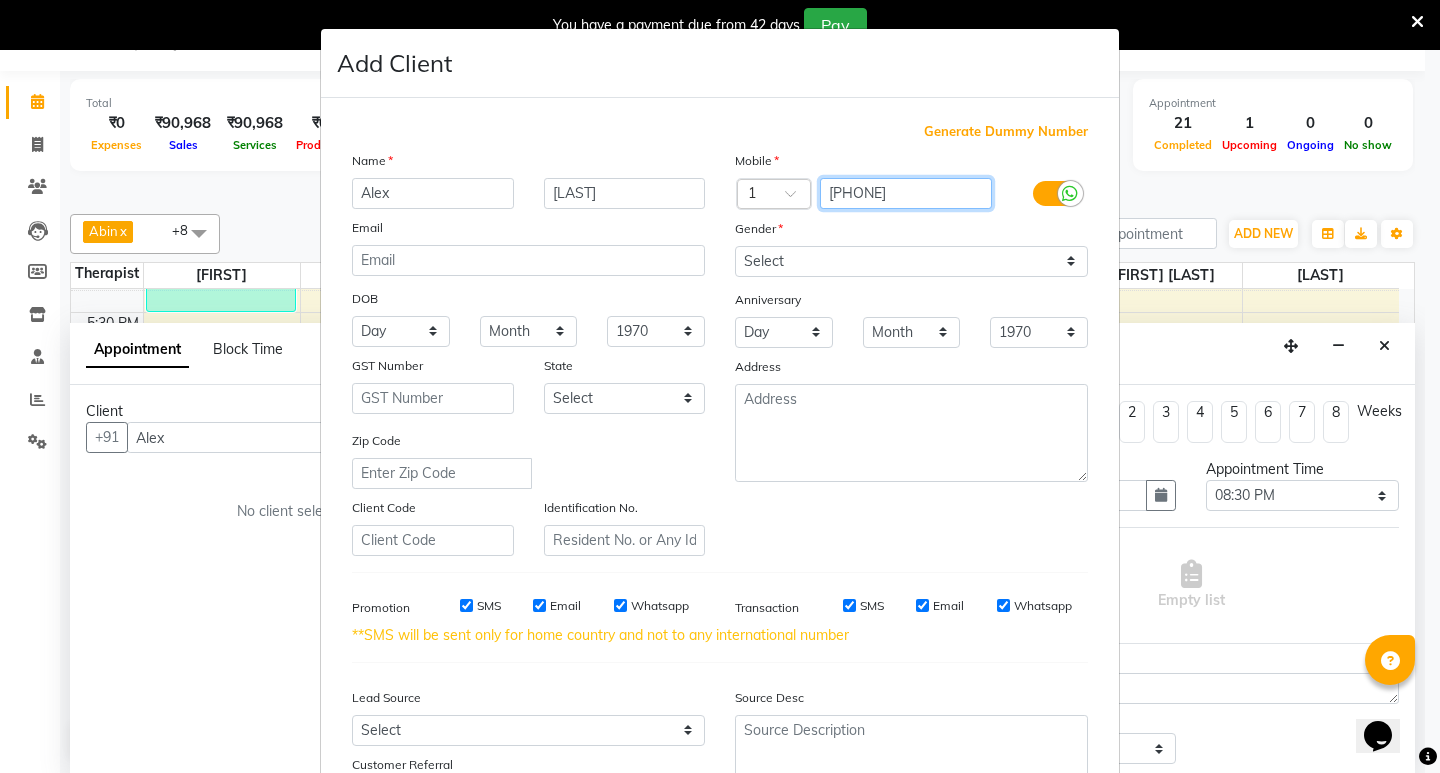type on "[PHONE]" 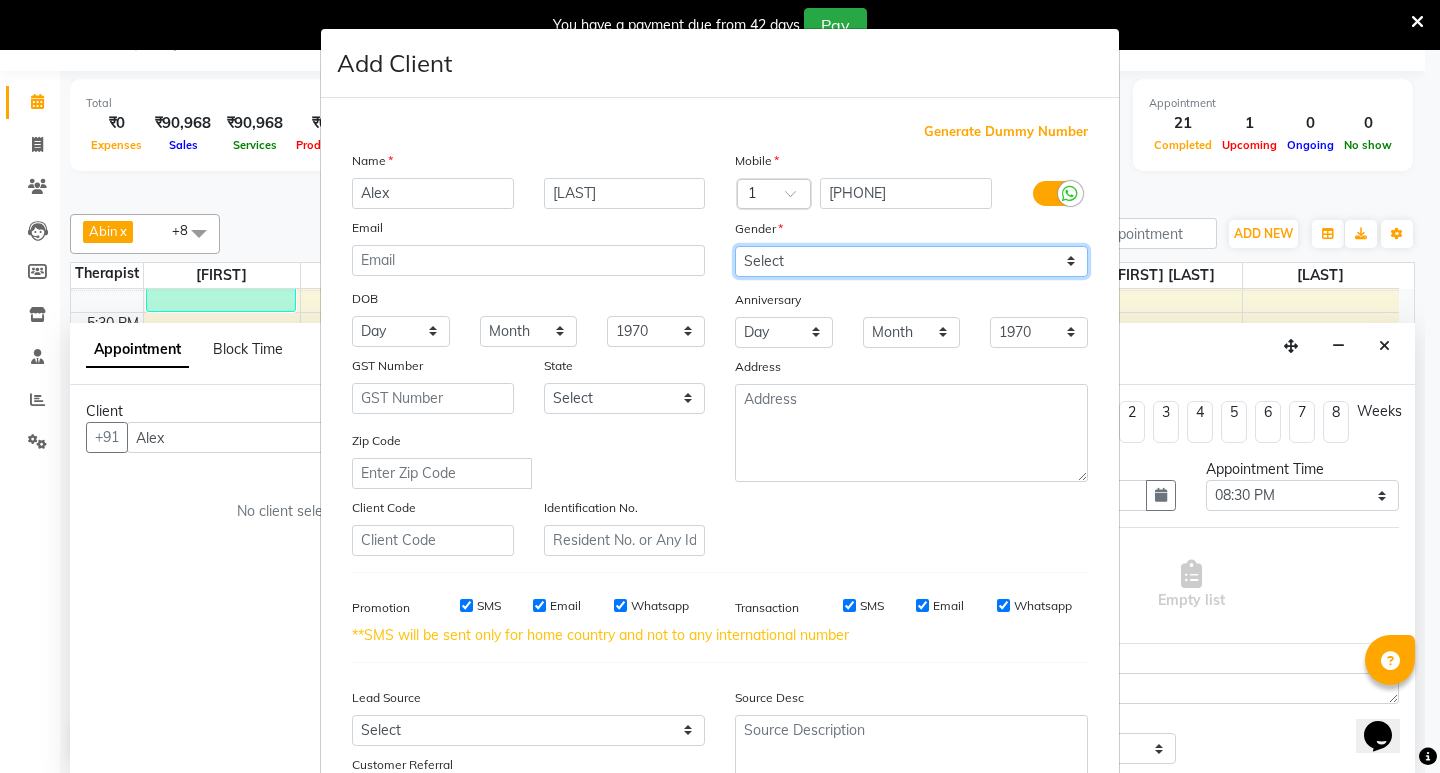 click on "Select Male Female Other Prefer Not To Say" at bounding box center (911, 261) 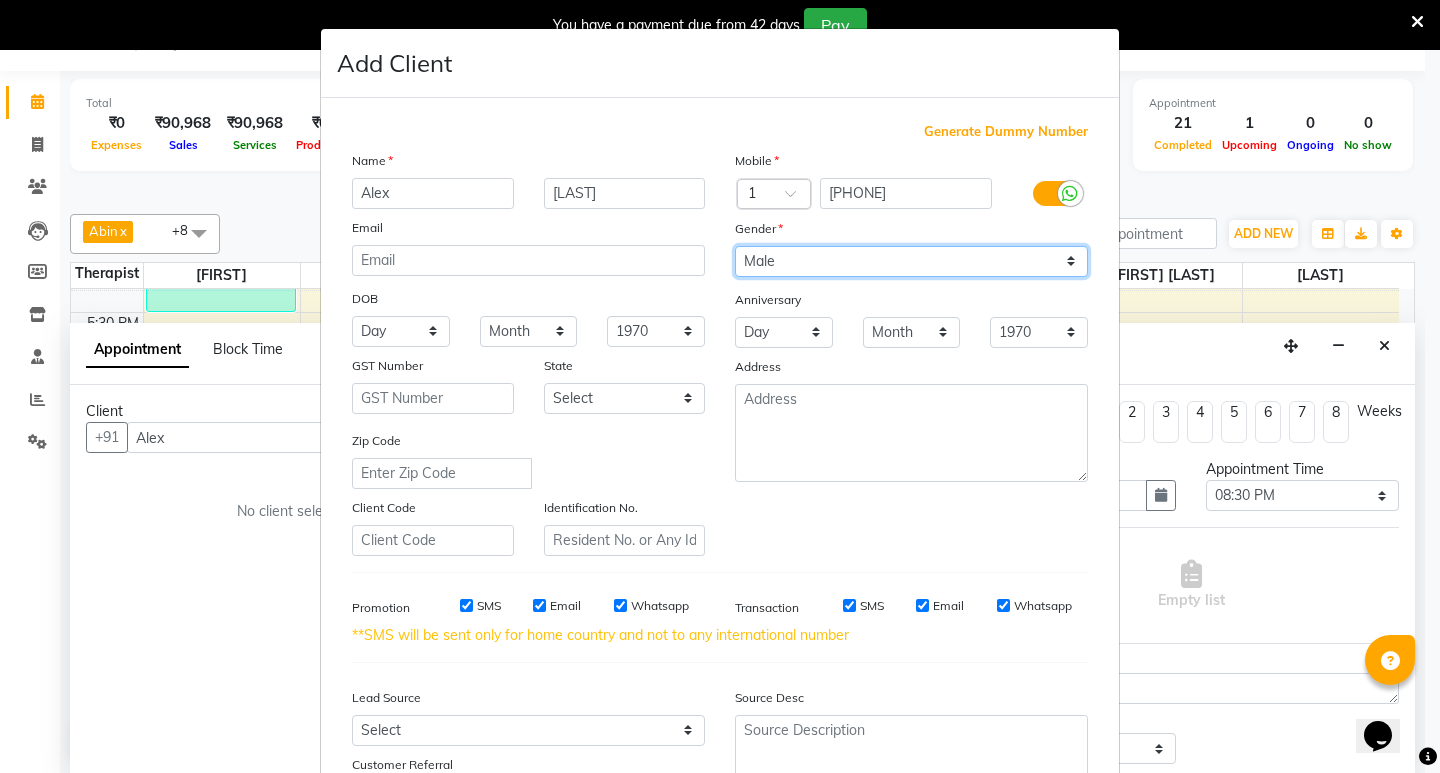 click on "Select Male Female Other Prefer Not To Say" at bounding box center (911, 261) 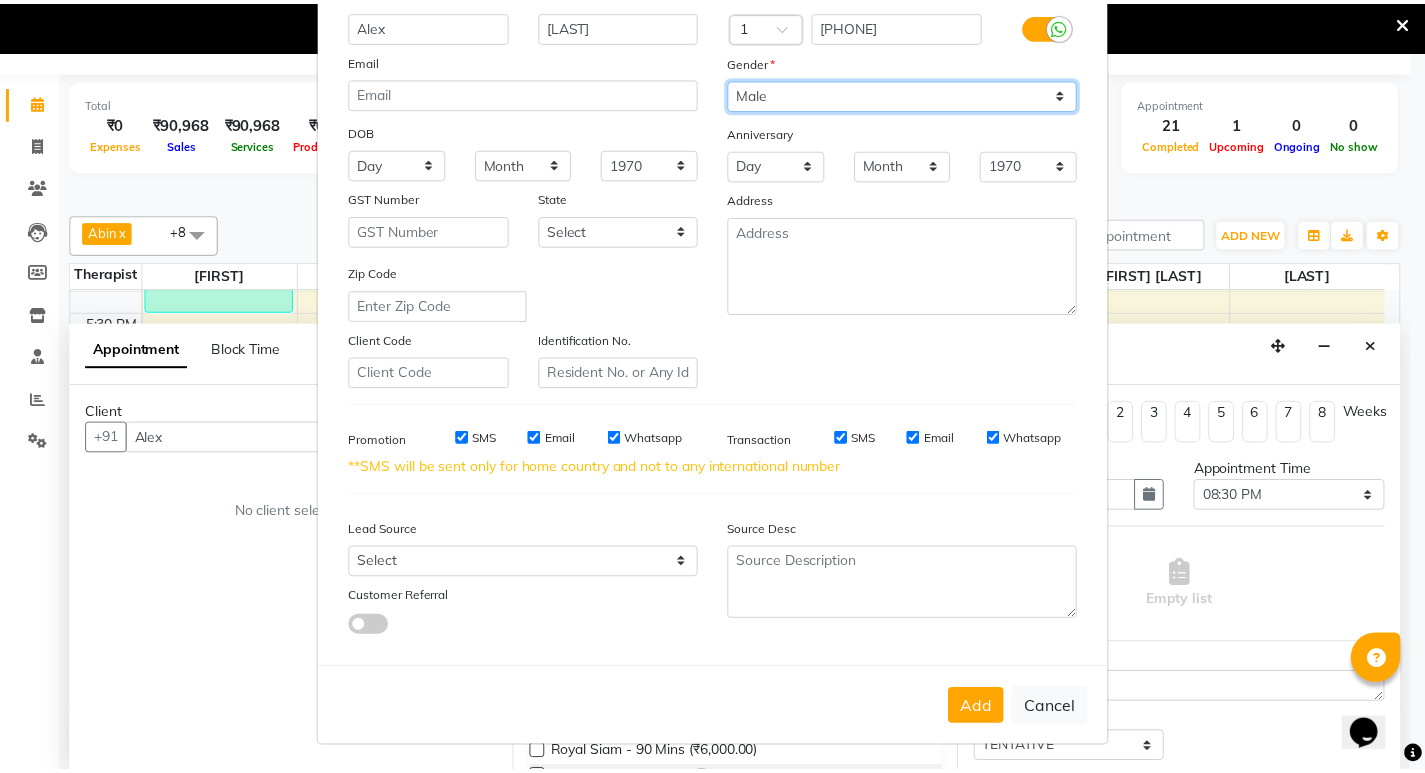 scroll, scrollTop: 171, scrollLeft: 0, axis: vertical 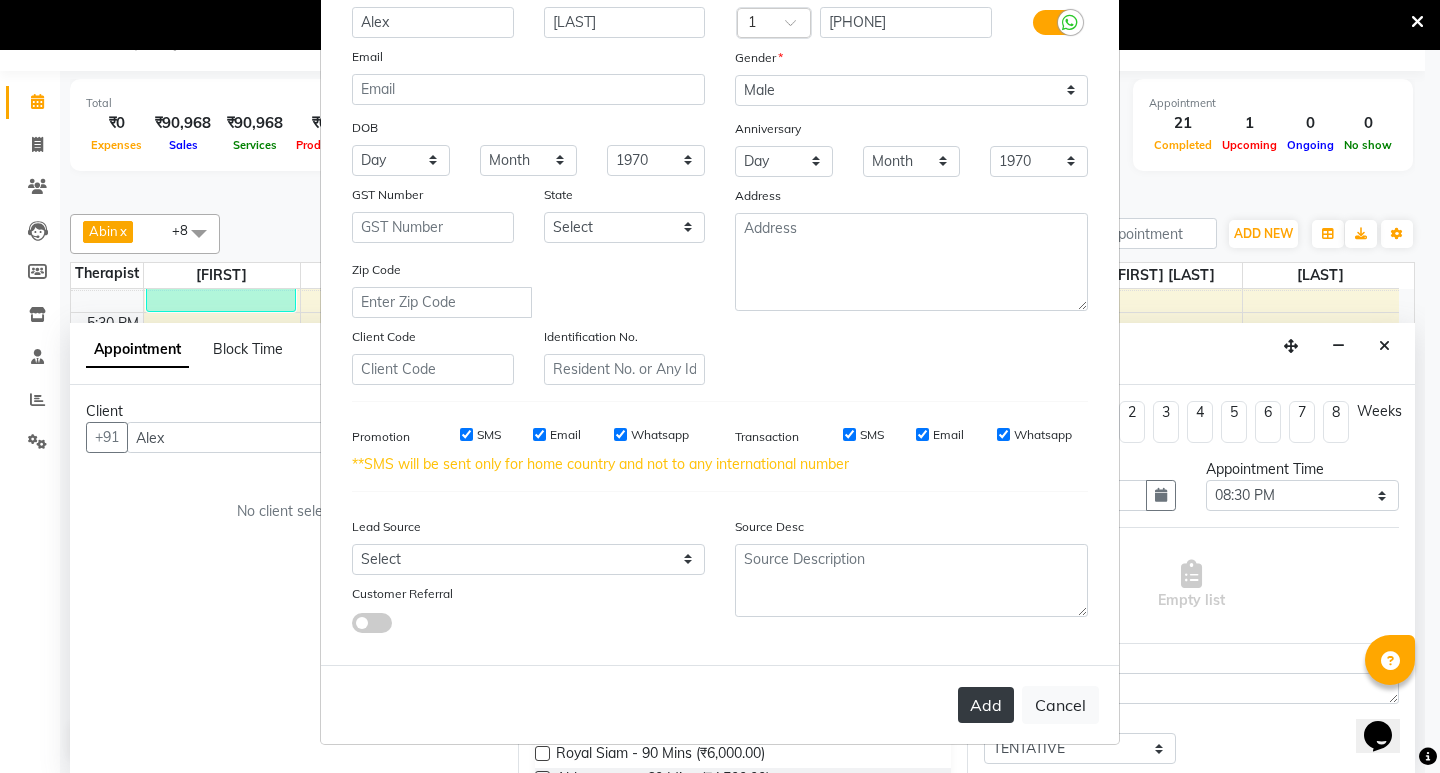 click on "Add" at bounding box center [986, 705] 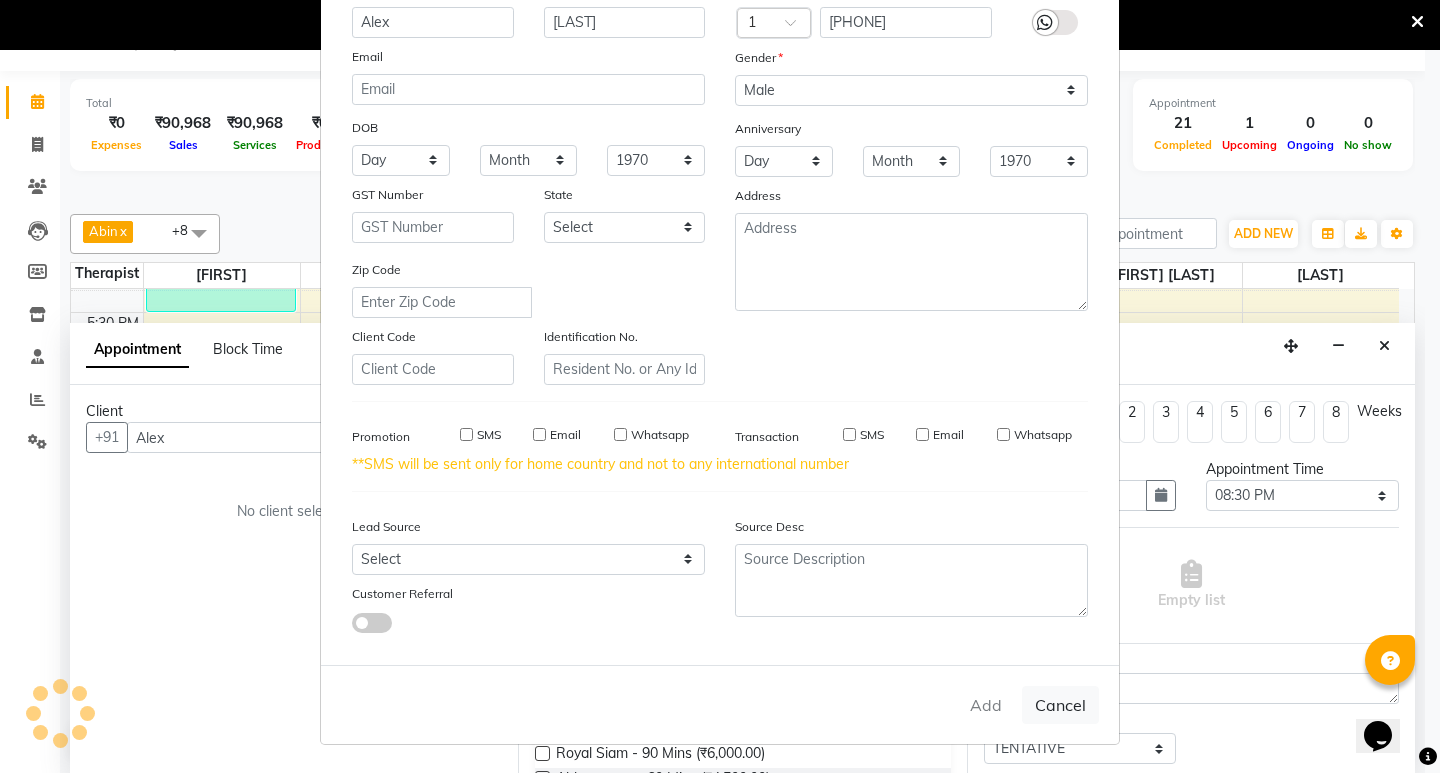 type on "[PHONE]" 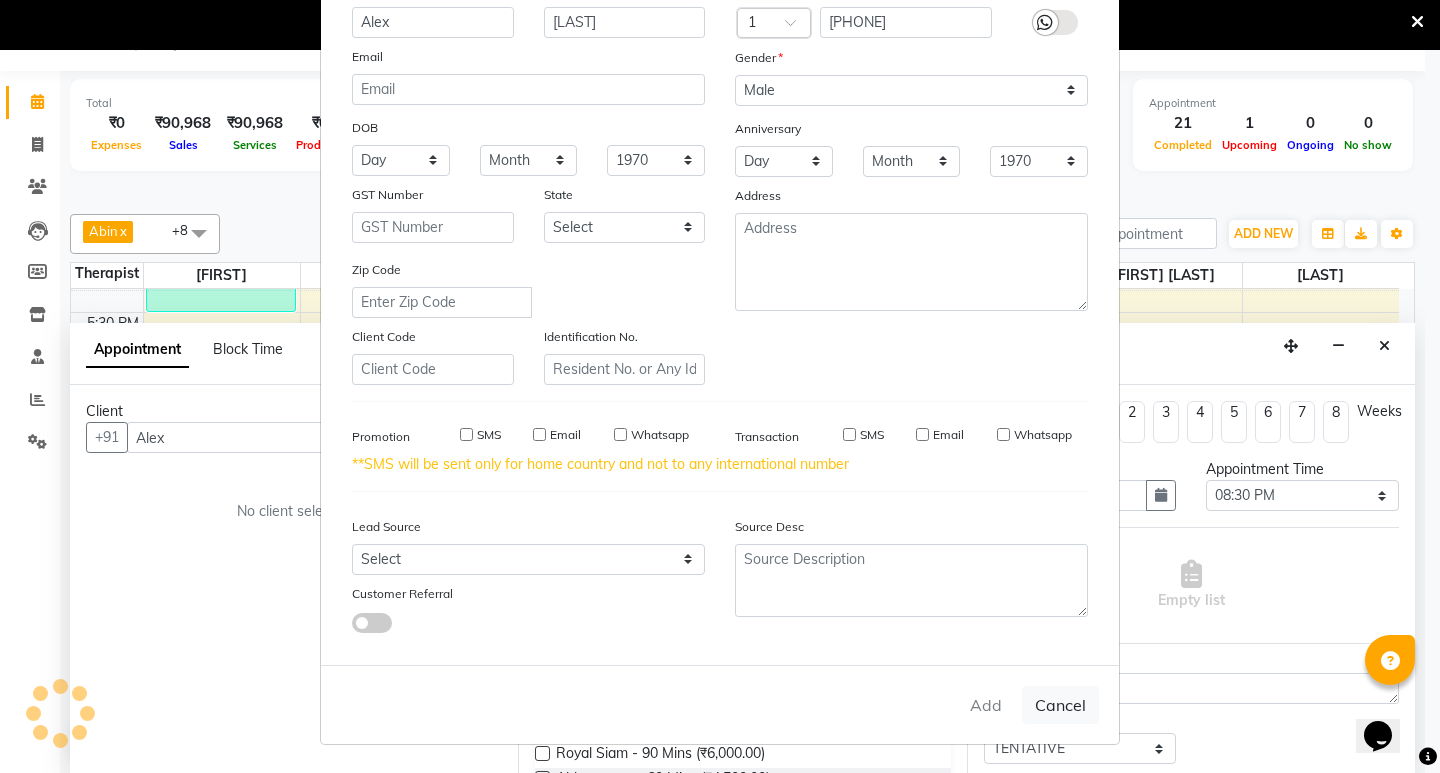 type 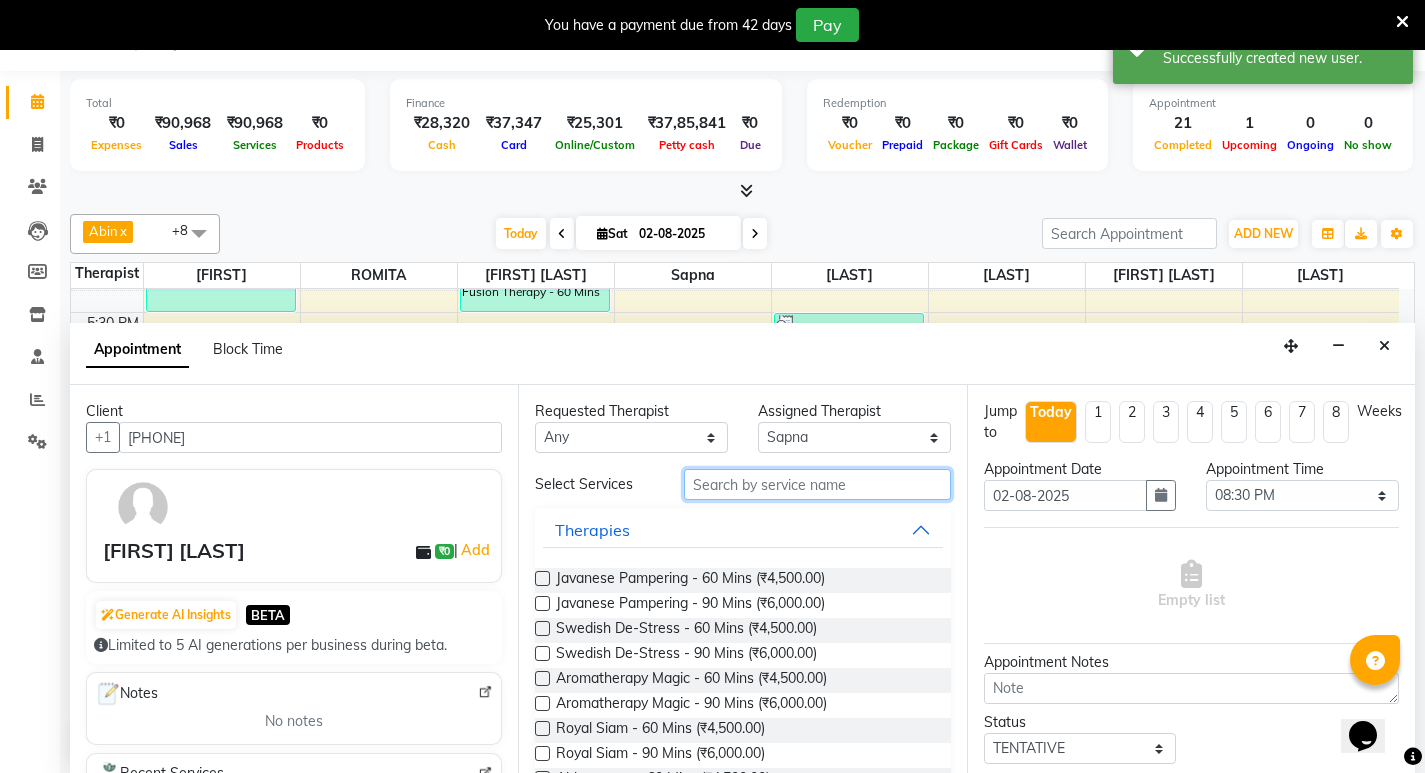 click at bounding box center [817, 484] 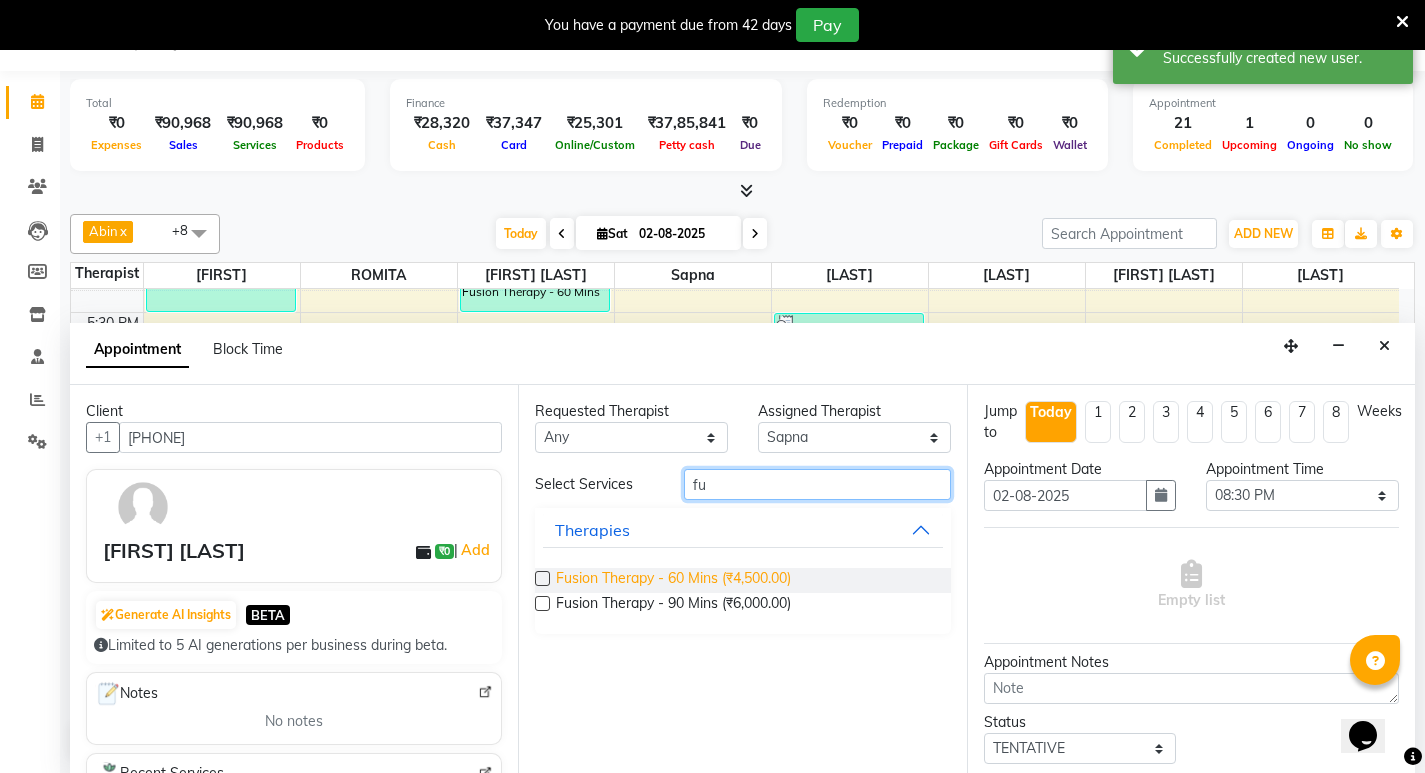 type on "fu" 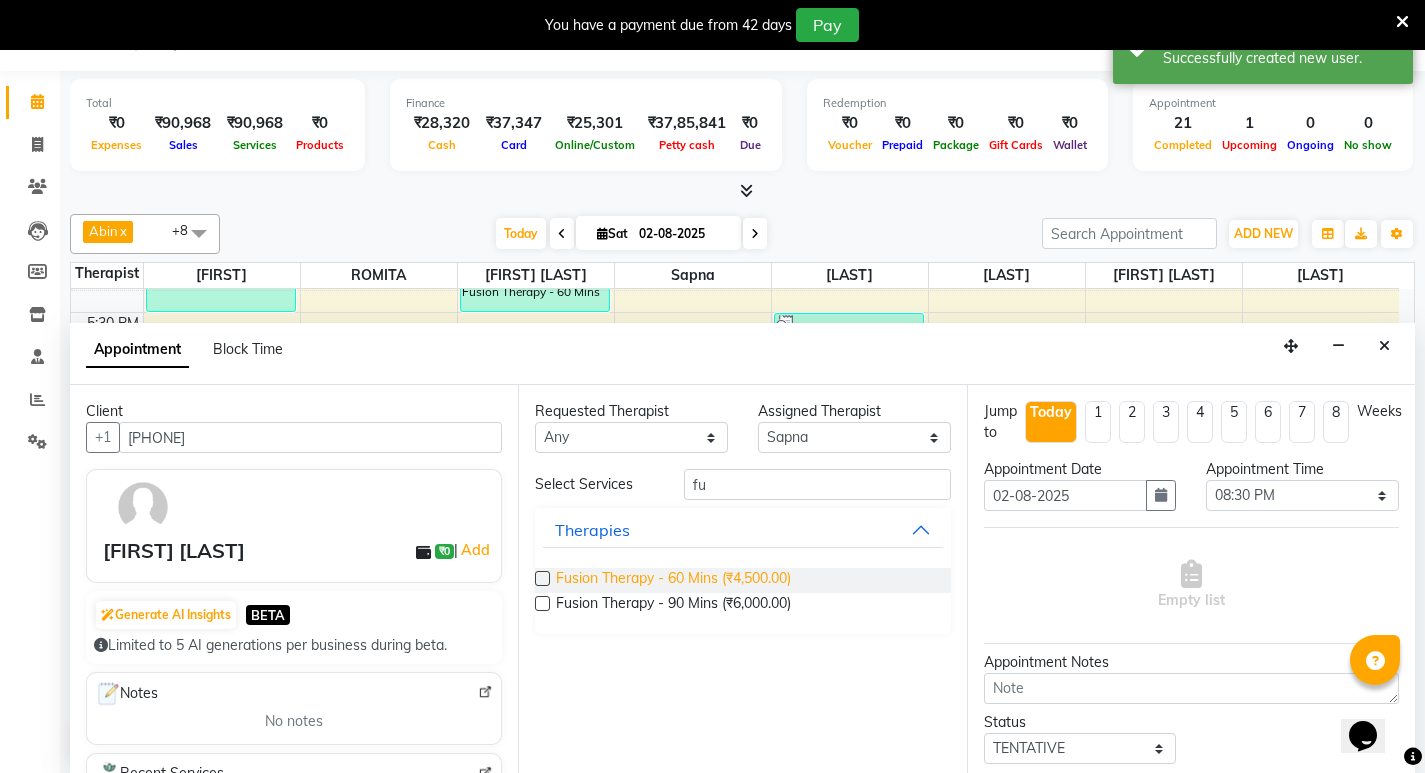 click on "Fusion Therapy - 60 Mins (₹4,500.00)" at bounding box center [673, 580] 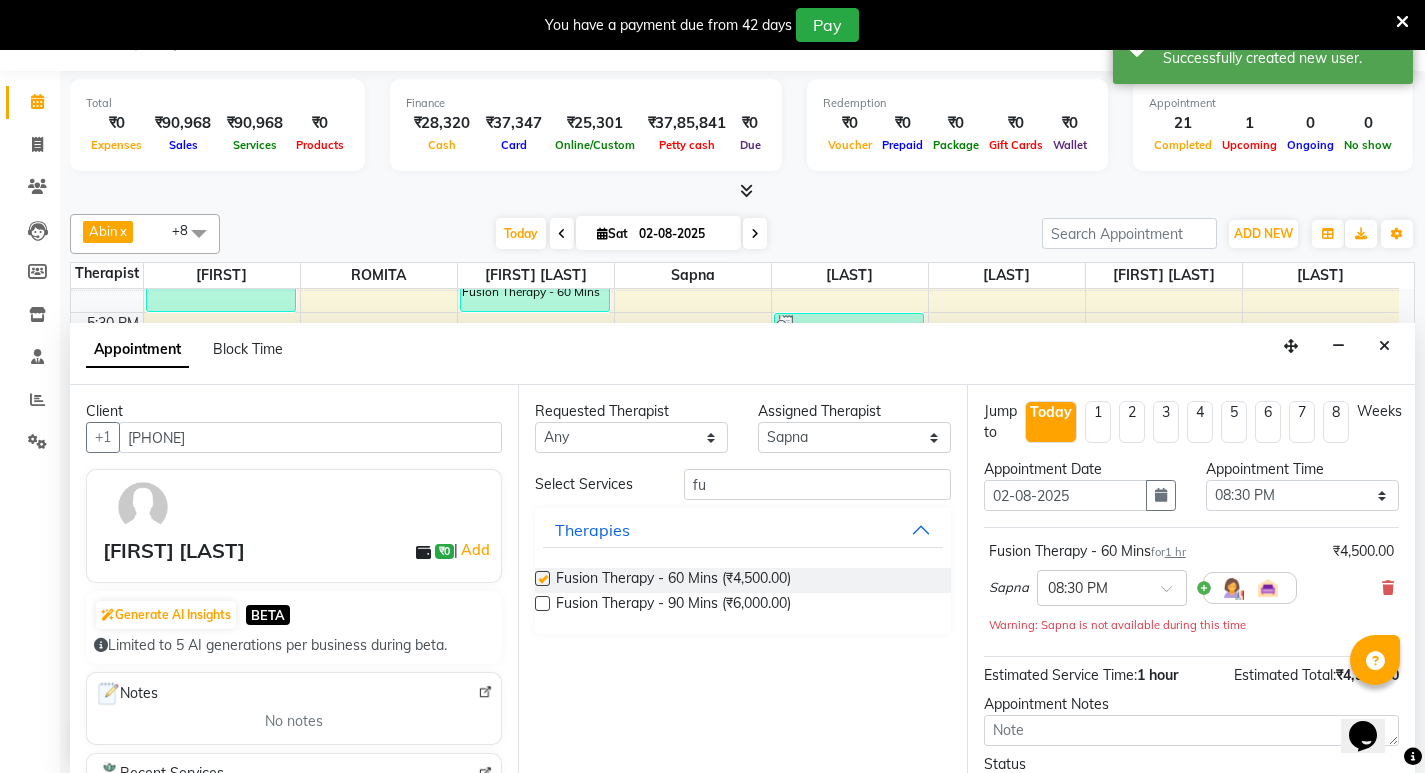 checkbox on "false" 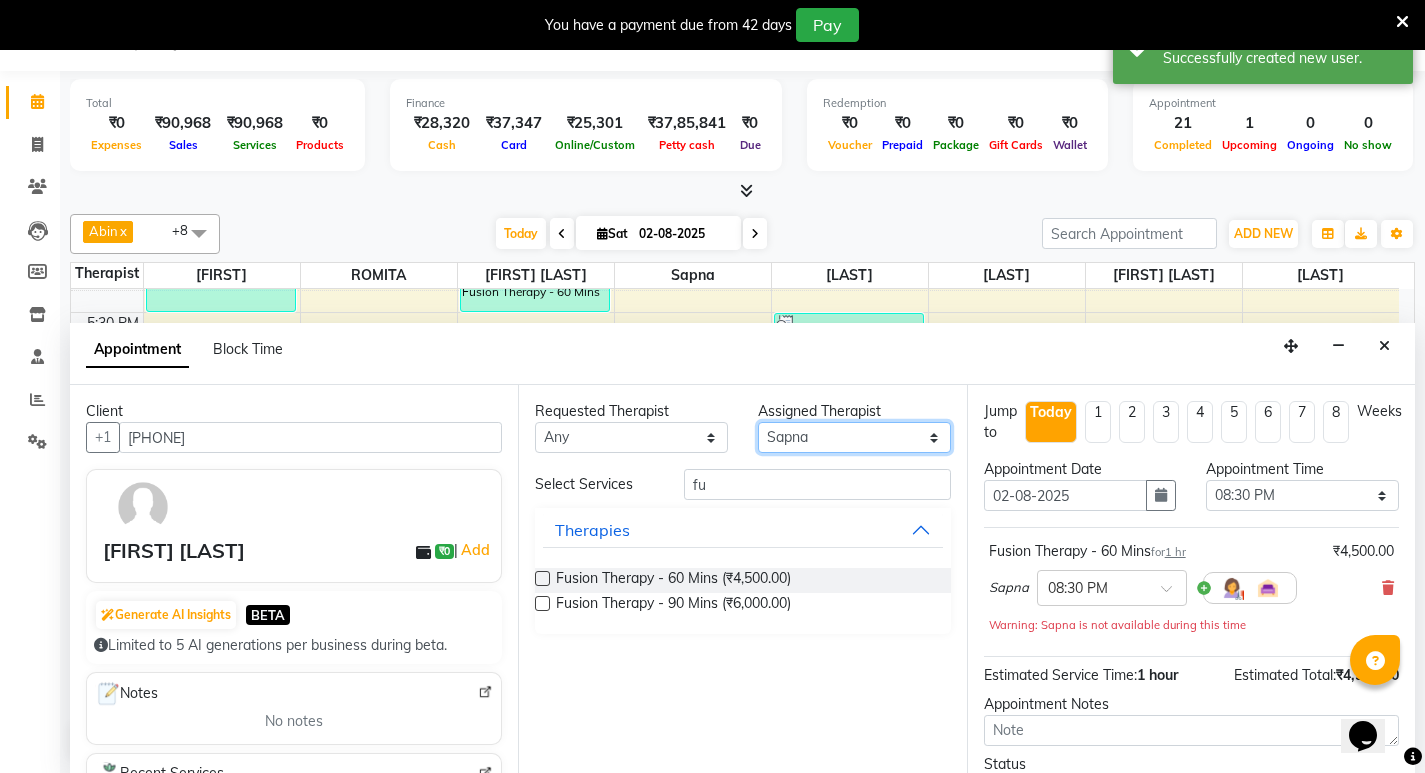 click on "Select Anoli [LAST]  [LAST]  [LAST] Lynda Kimthiennieng  ROMITA Sapna Yohenba Ngashepam" at bounding box center [854, 437] 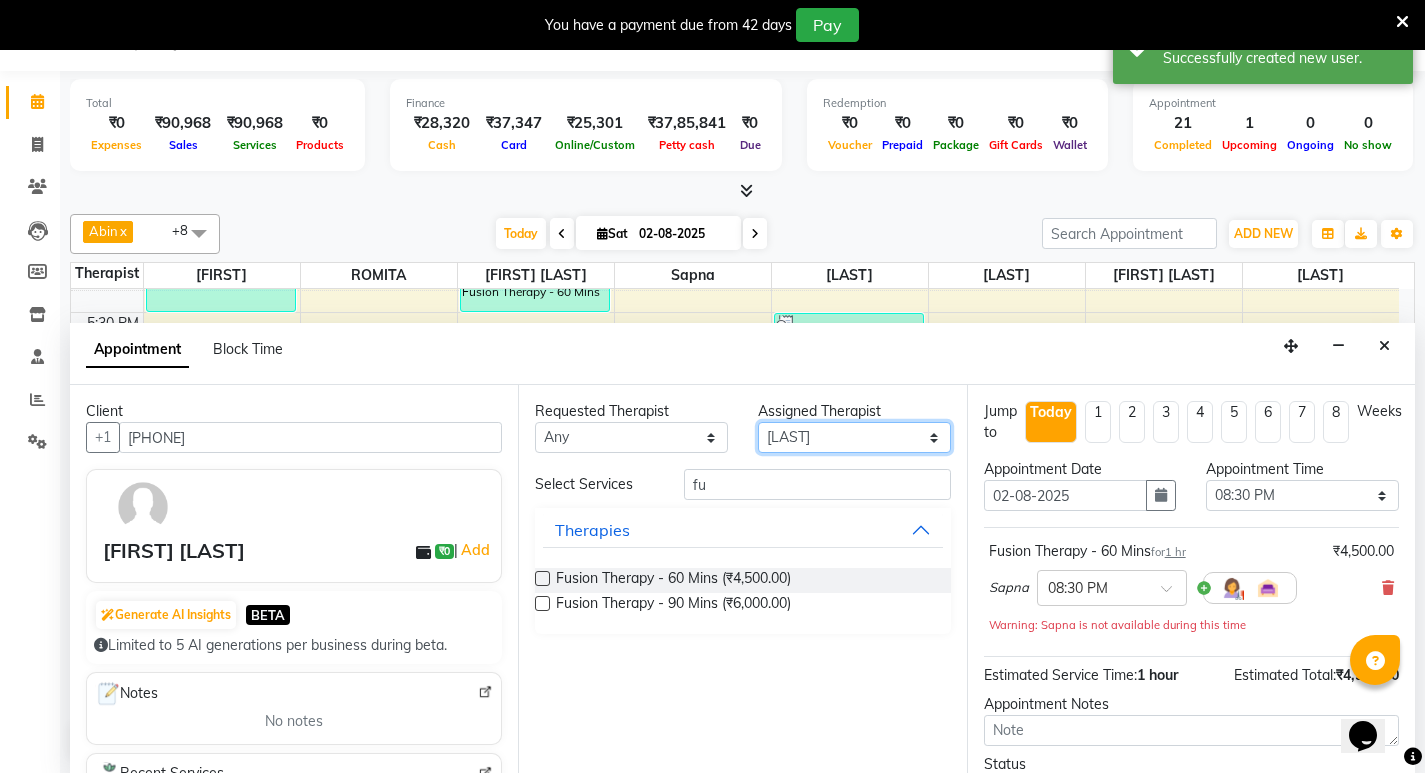 click on "Select Anoli [LAST]  [LAST]  [LAST] Lynda Kimthiennieng  ROMITA Sapna Yohenba Ngashepam" at bounding box center (854, 437) 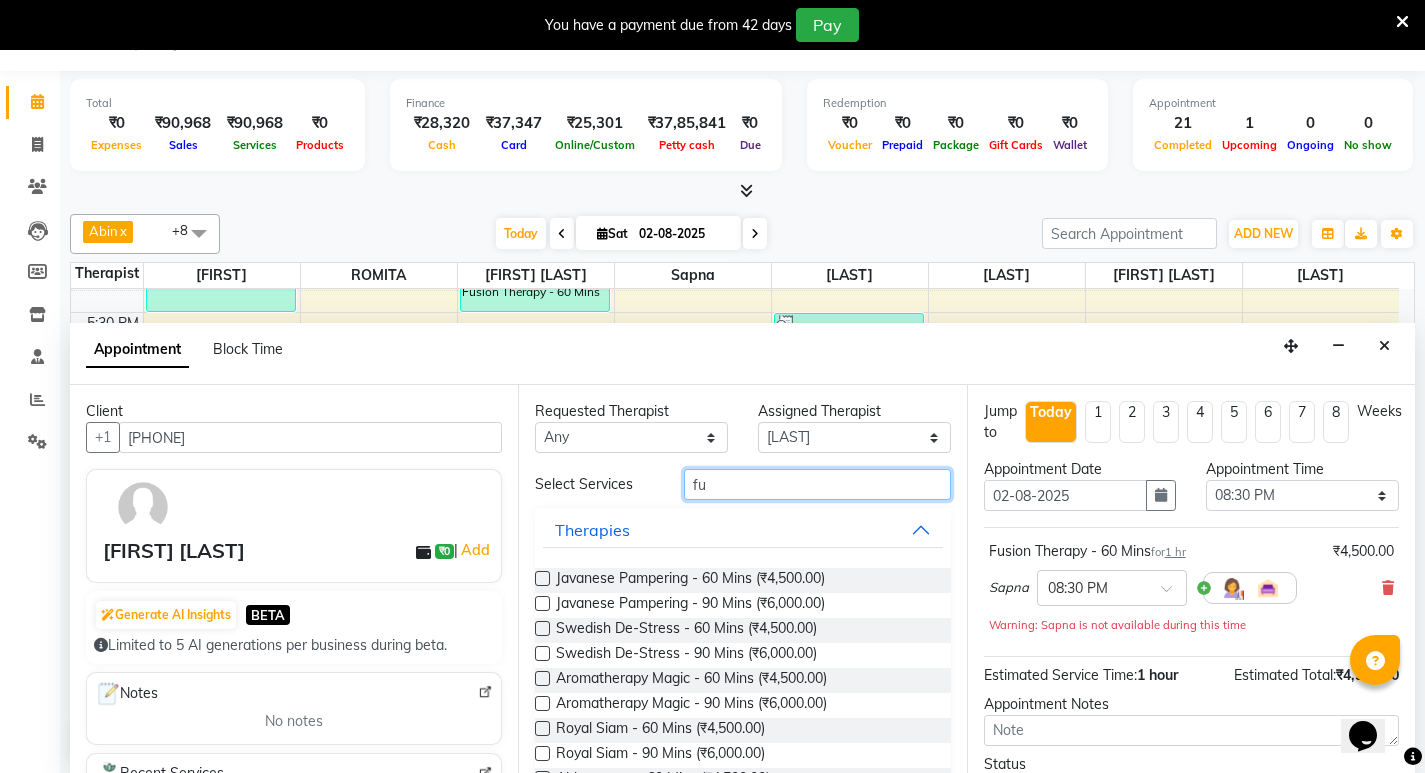 click on "fu" at bounding box center [817, 484] 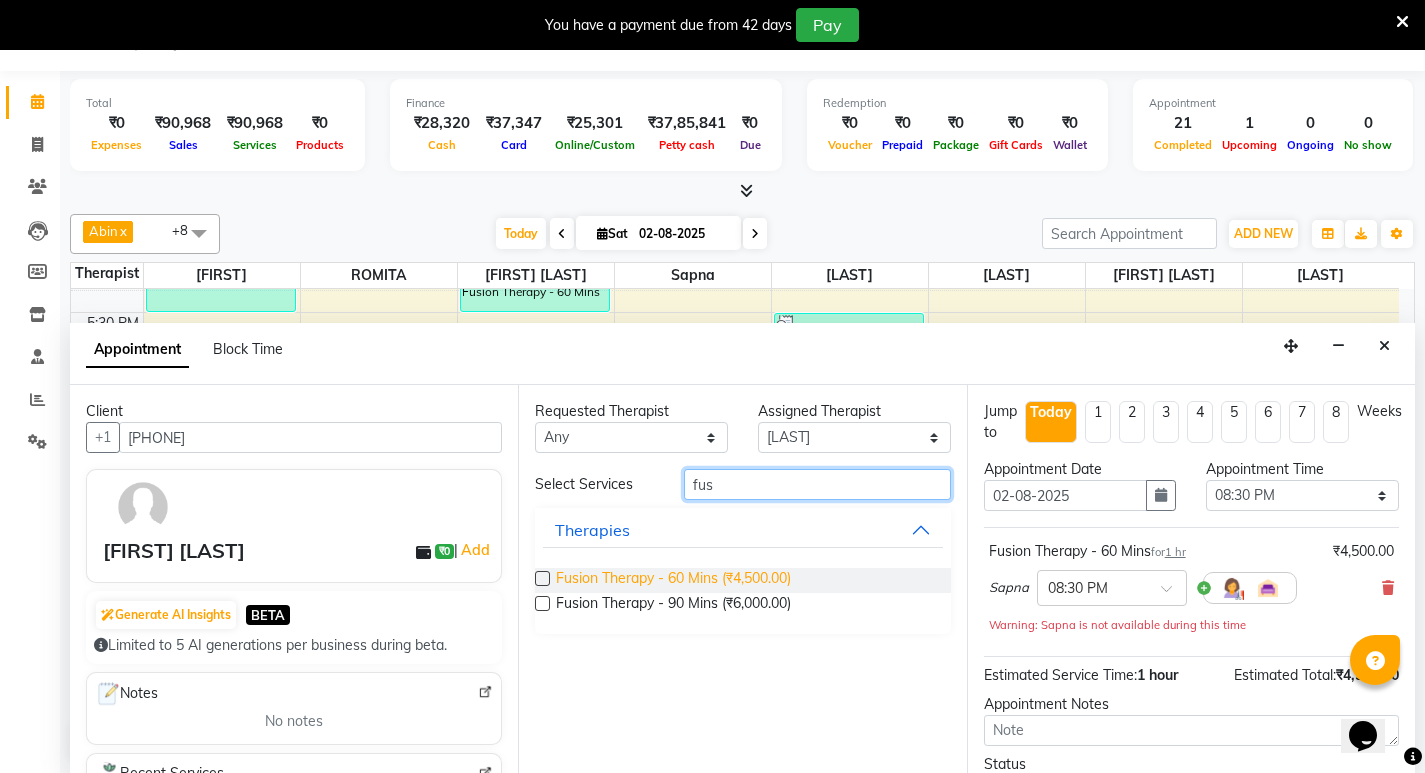 type on "fus" 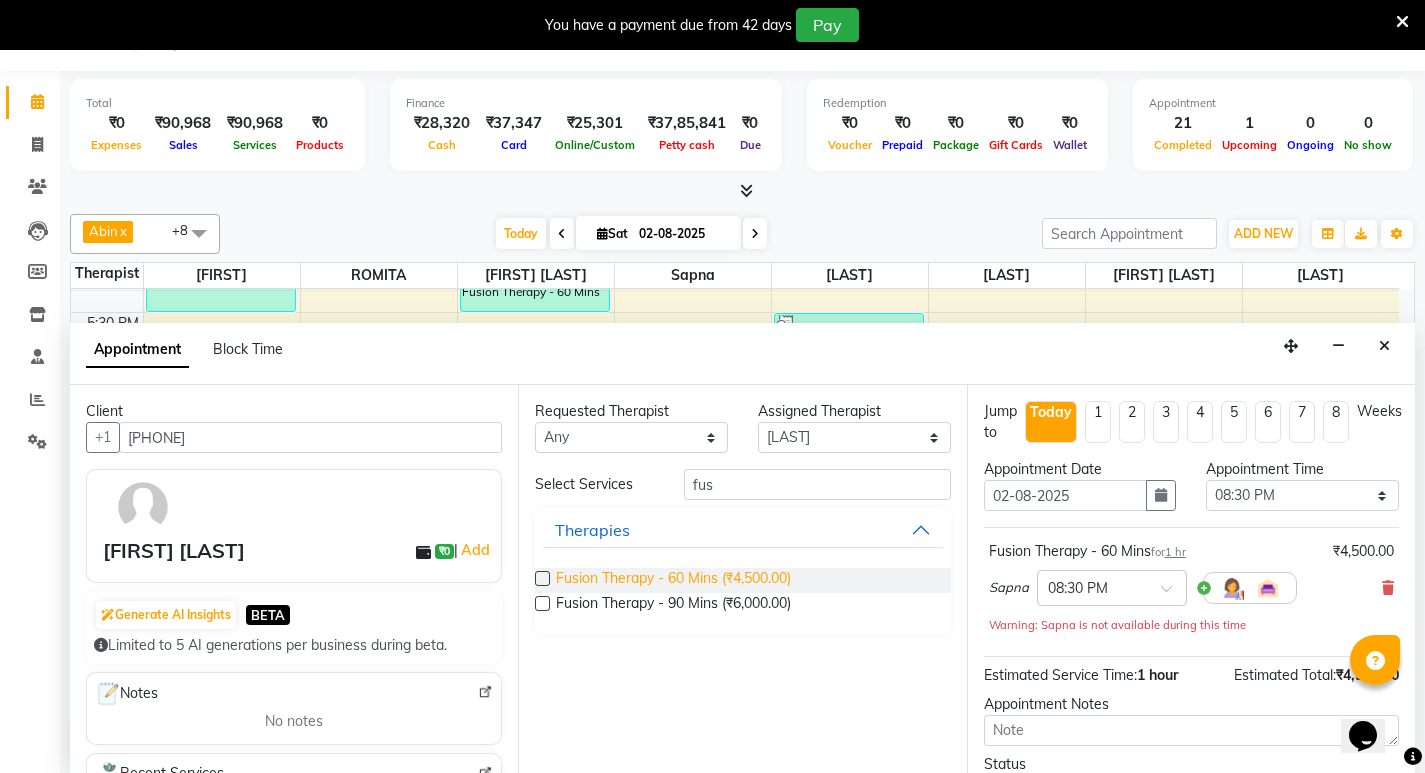 click on "Fusion Therapy - 60 Mins (₹4,500.00)" at bounding box center (673, 580) 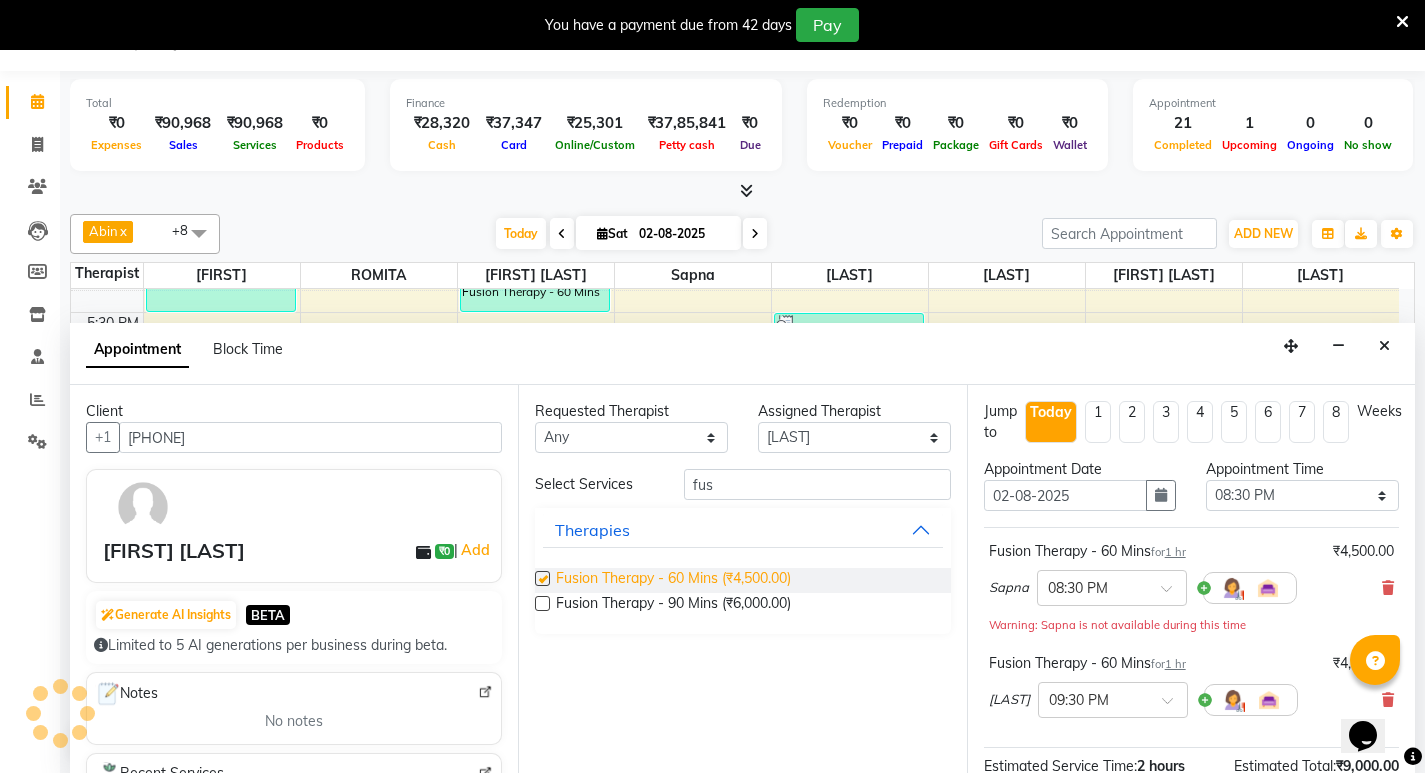 checkbox on "false" 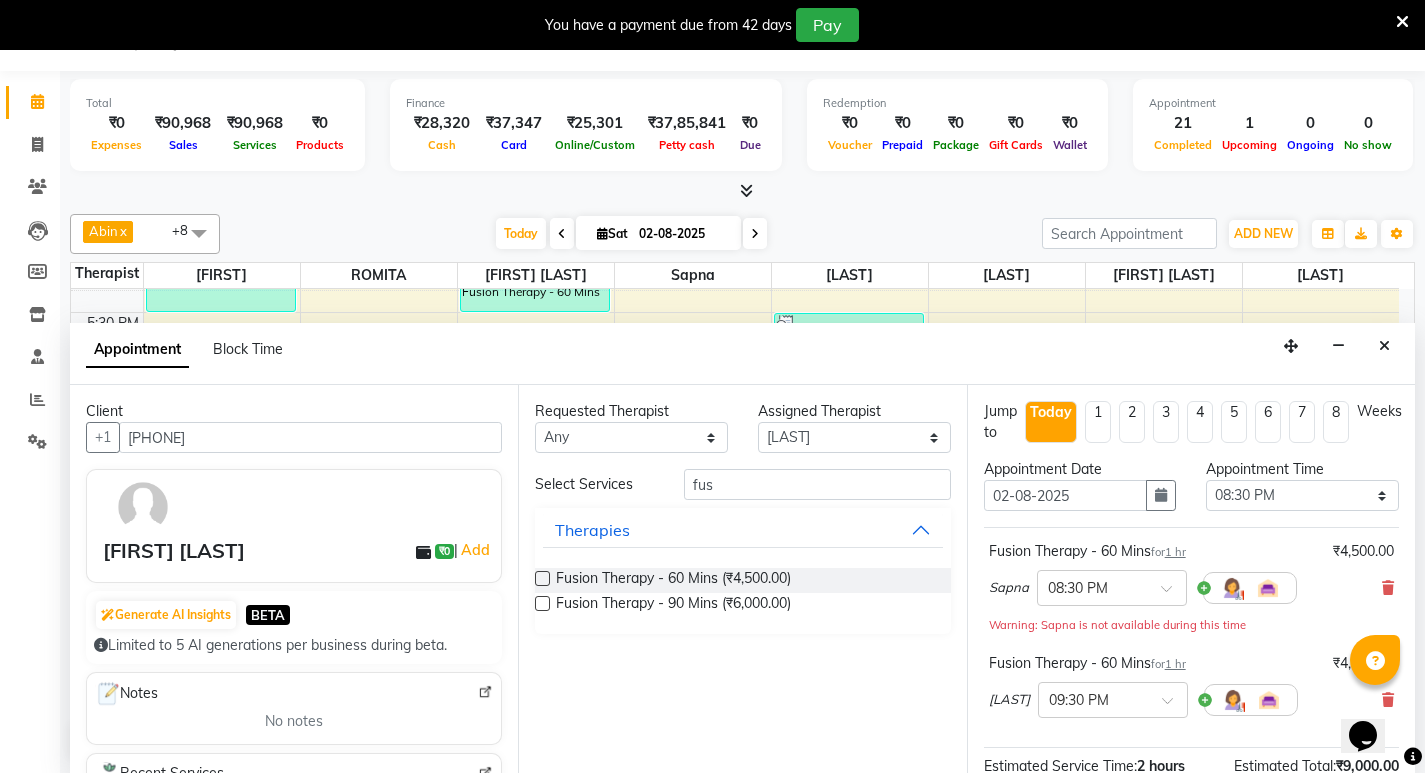 scroll, scrollTop: 253, scrollLeft: 0, axis: vertical 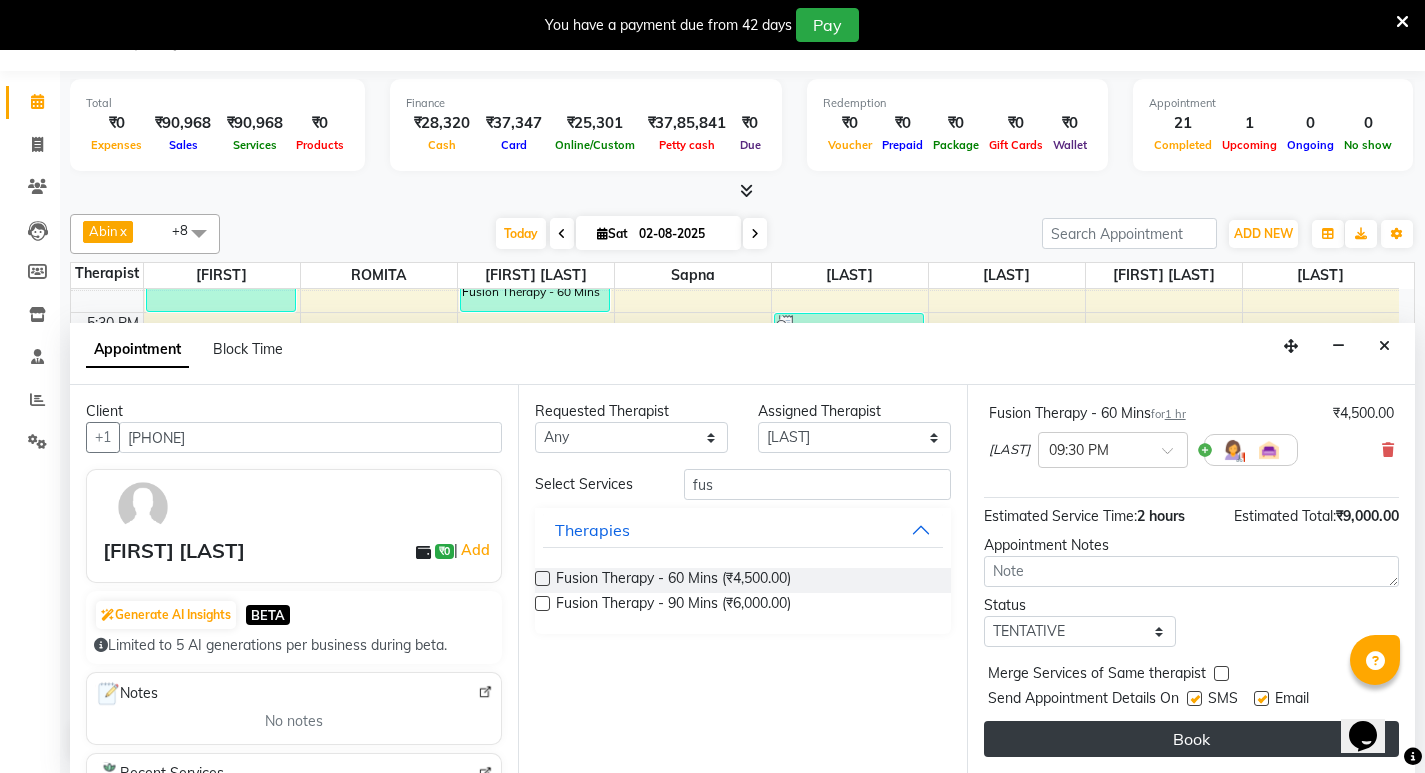 click on "Book" at bounding box center [1191, 739] 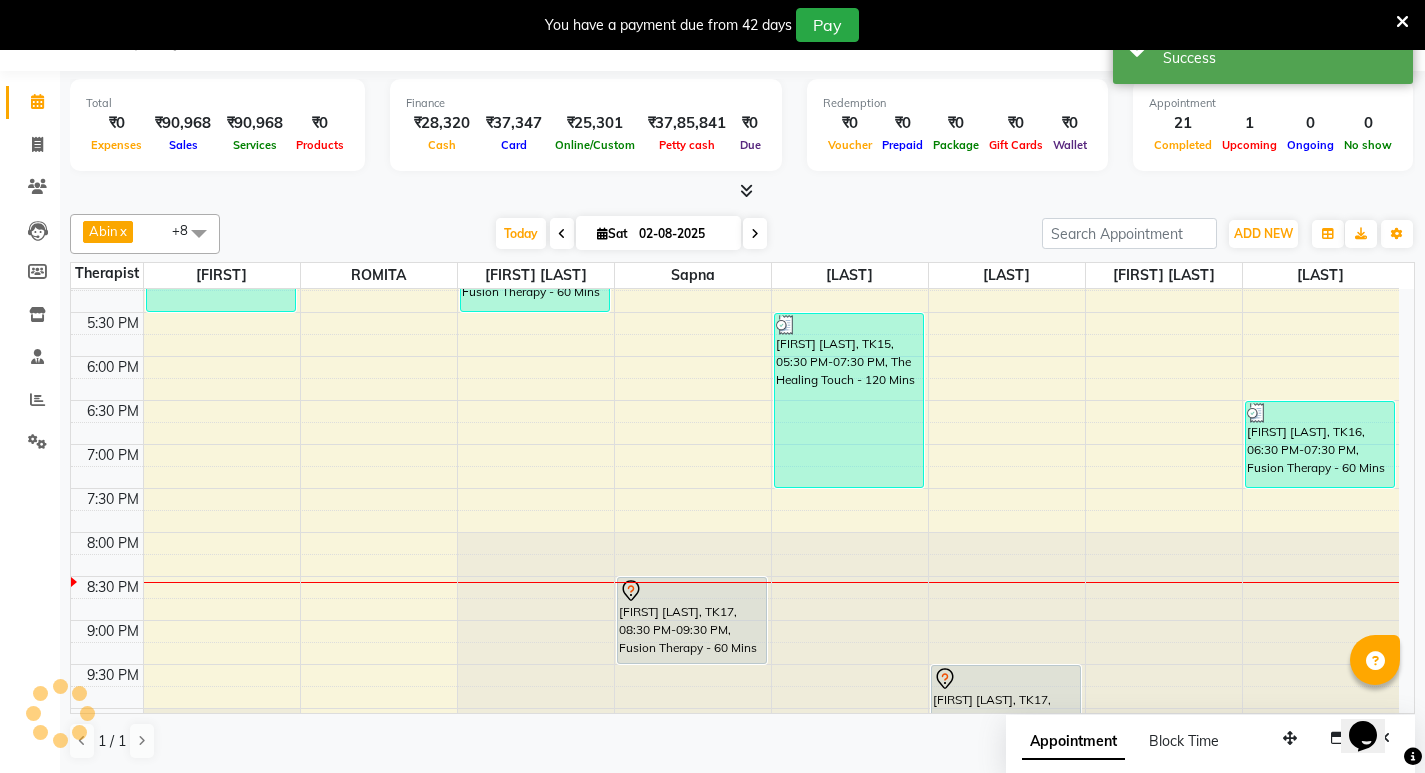 scroll, scrollTop: 0, scrollLeft: 0, axis: both 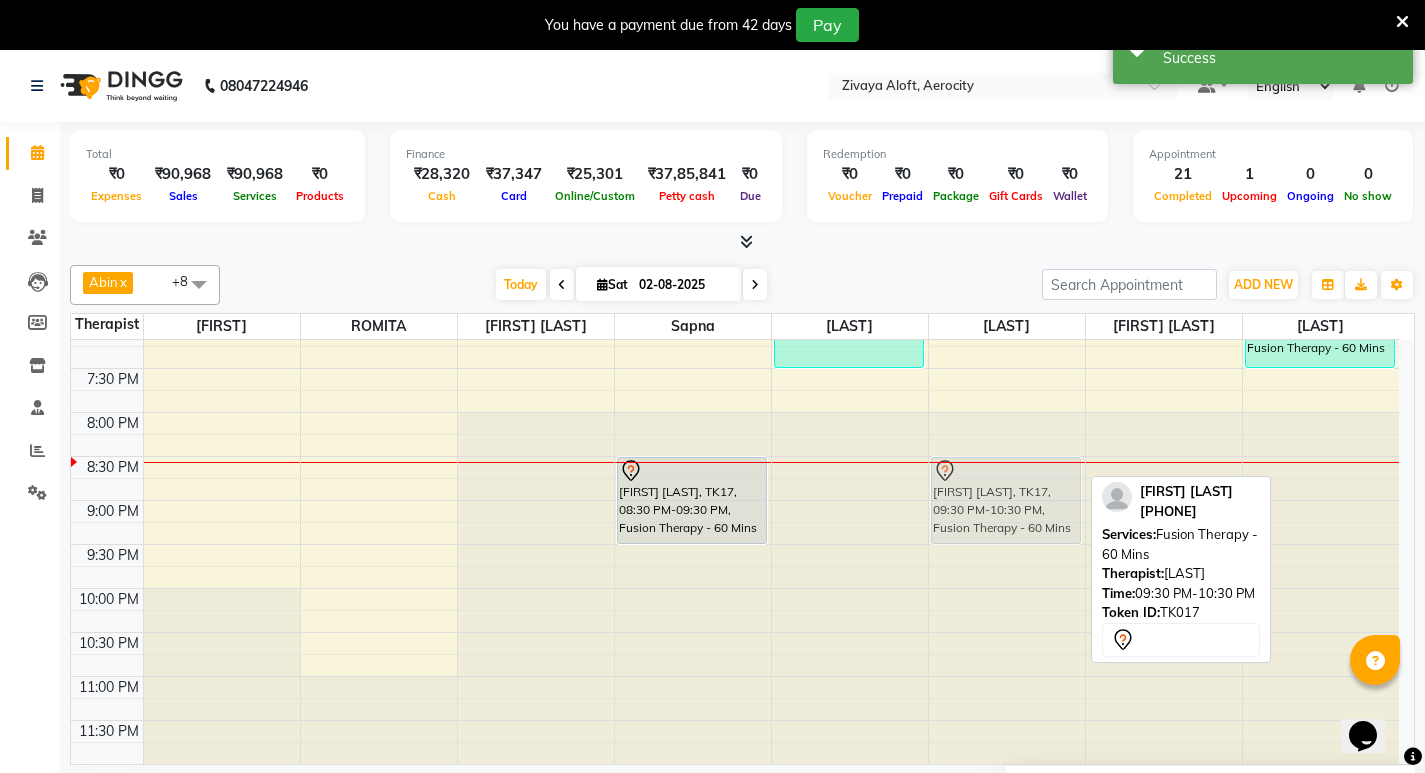 drag, startPoint x: 1006, startPoint y: 577, endPoint x: 1004, endPoint y: 492, distance: 85.02353 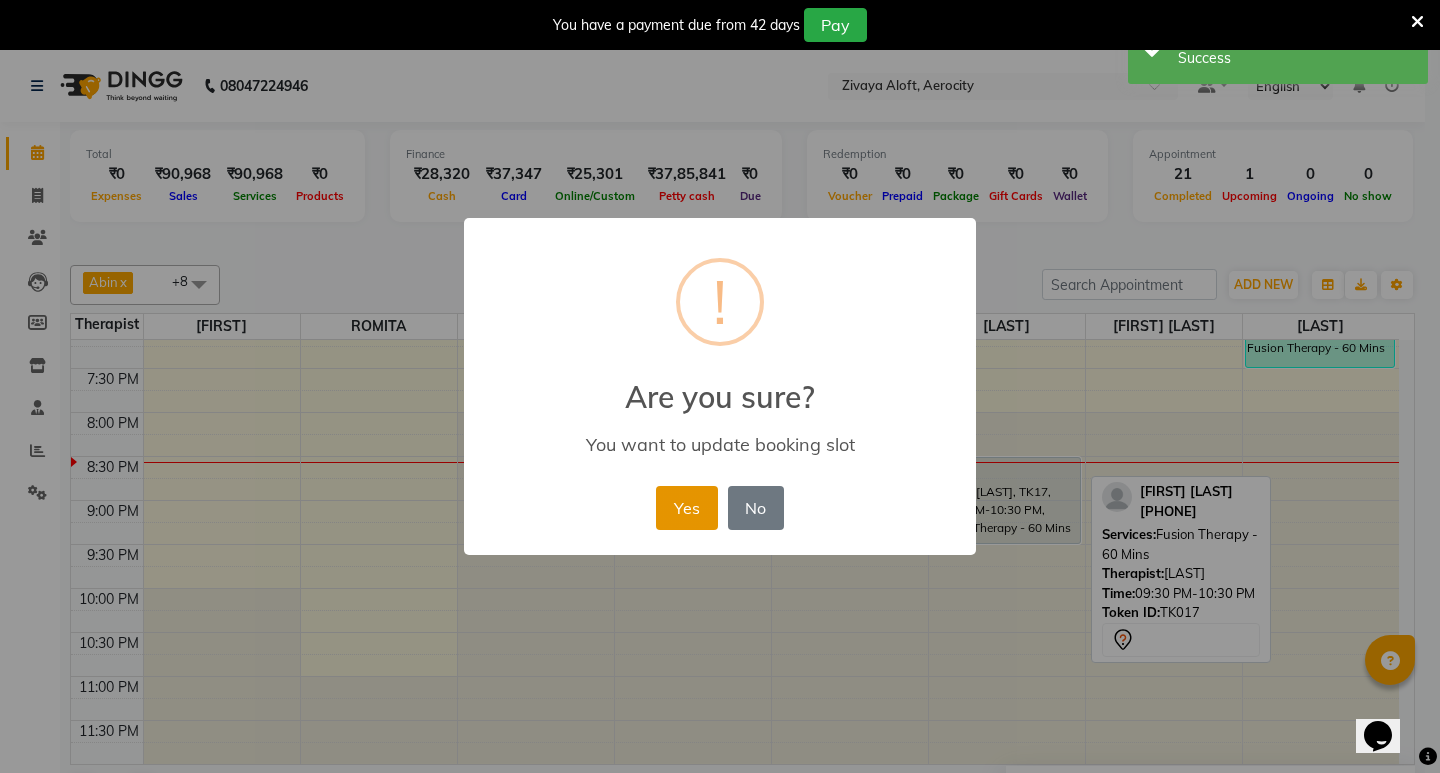 click on "Yes" at bounding box center [686, 508] 